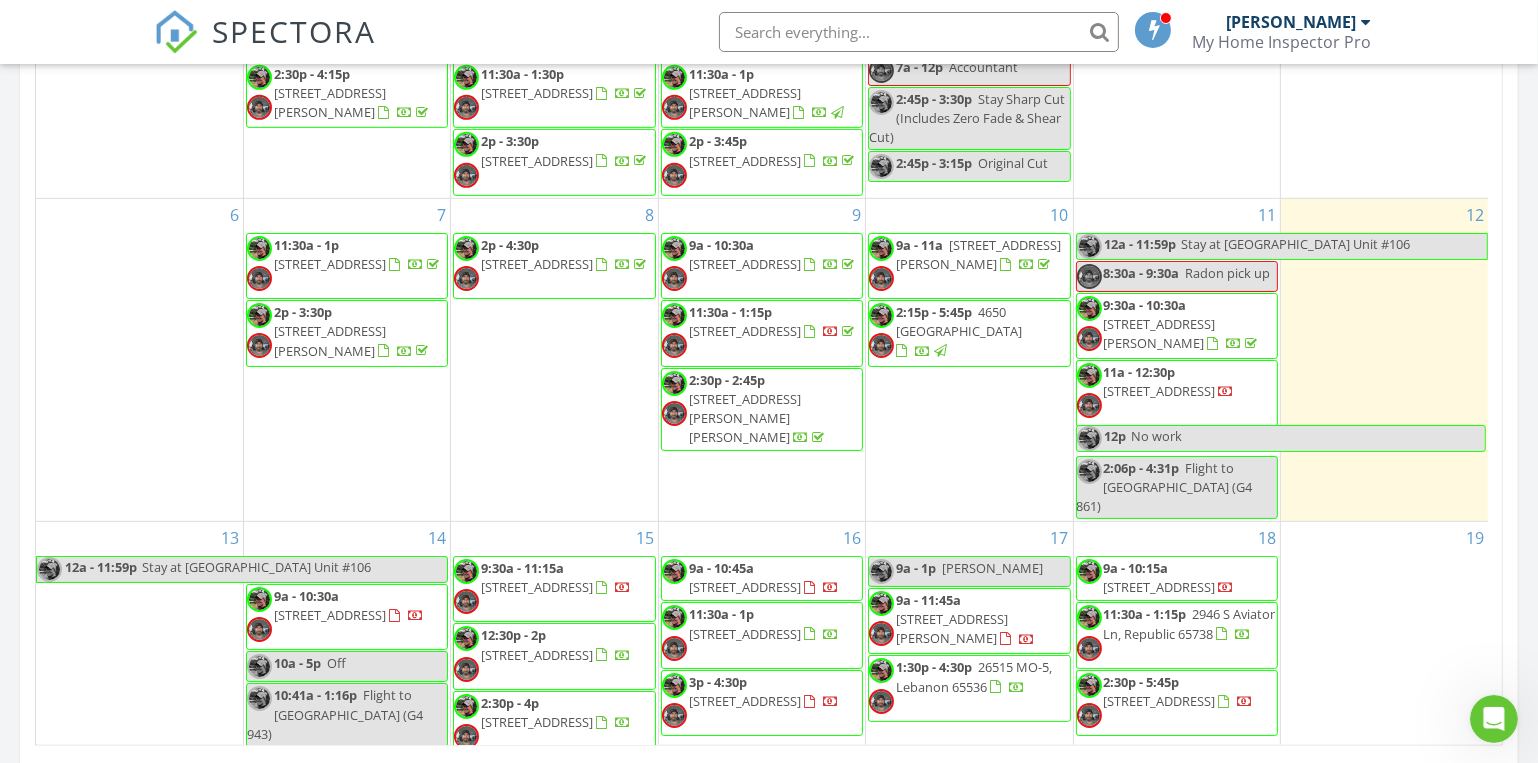 scroll, scrollTop: 0, scrollLeft: 0, axis: both 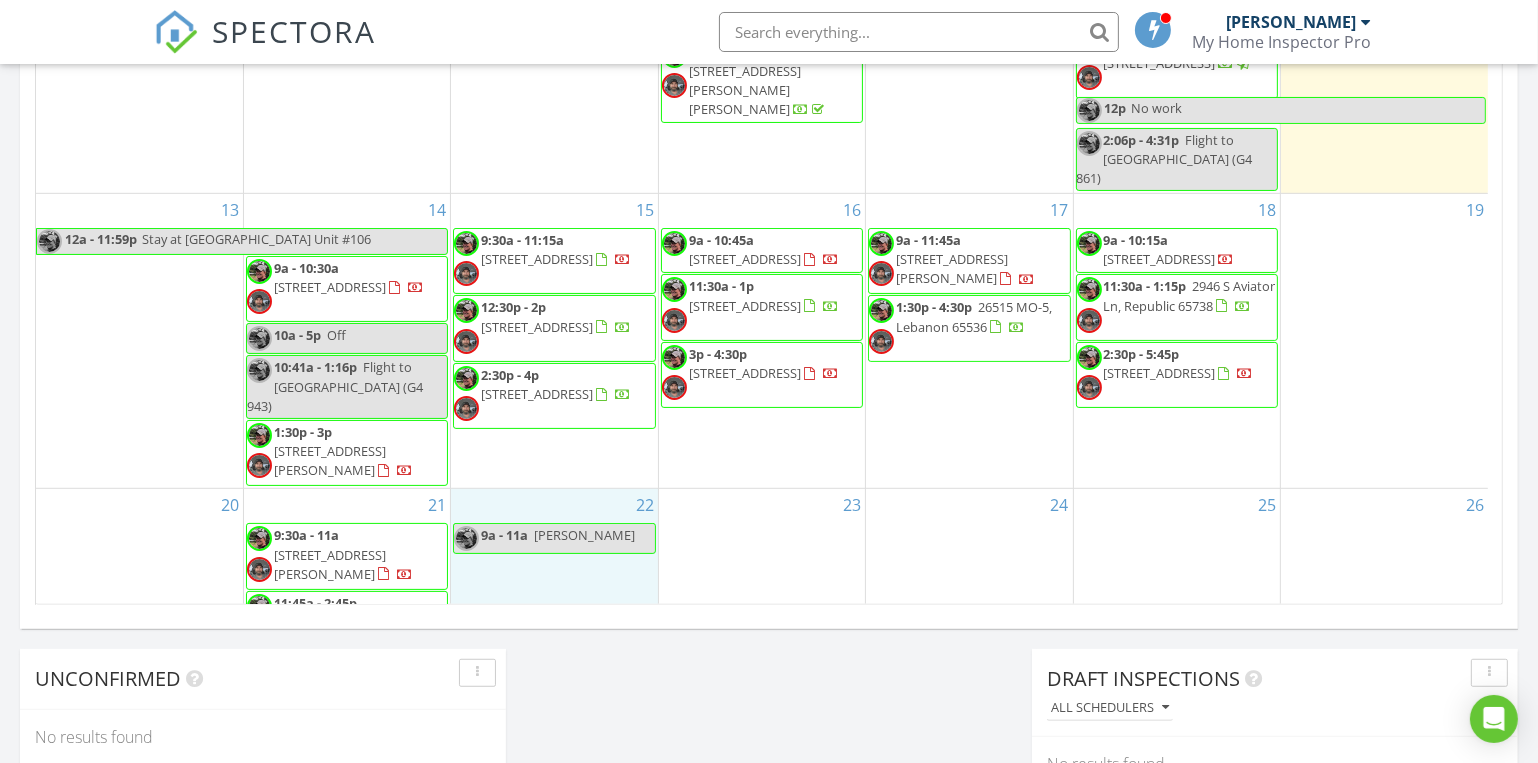 click on "22
9a - 11a
Brady" at bounding box center [554, 574] 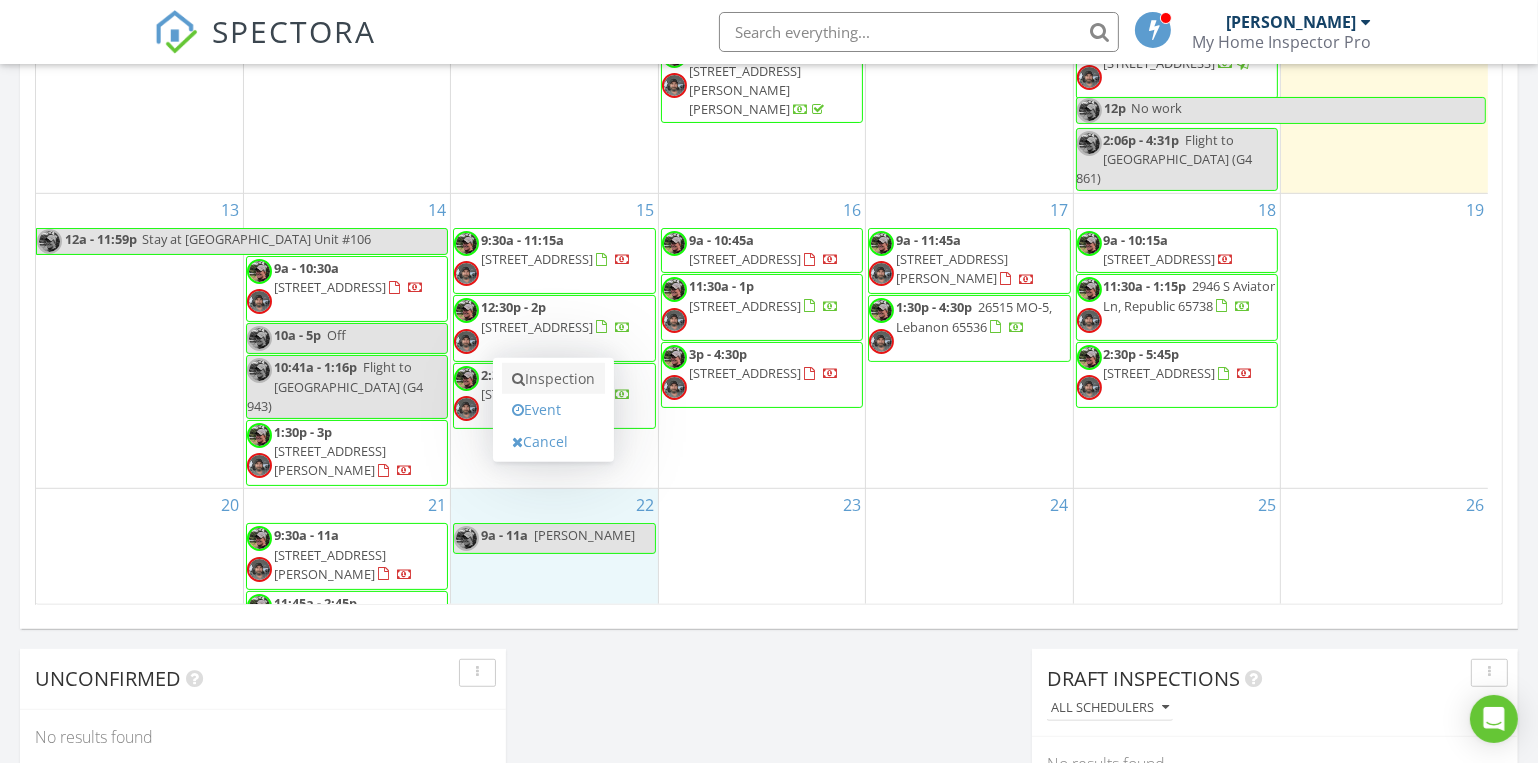 click on "Inspection" at bounding box center (553, 379) 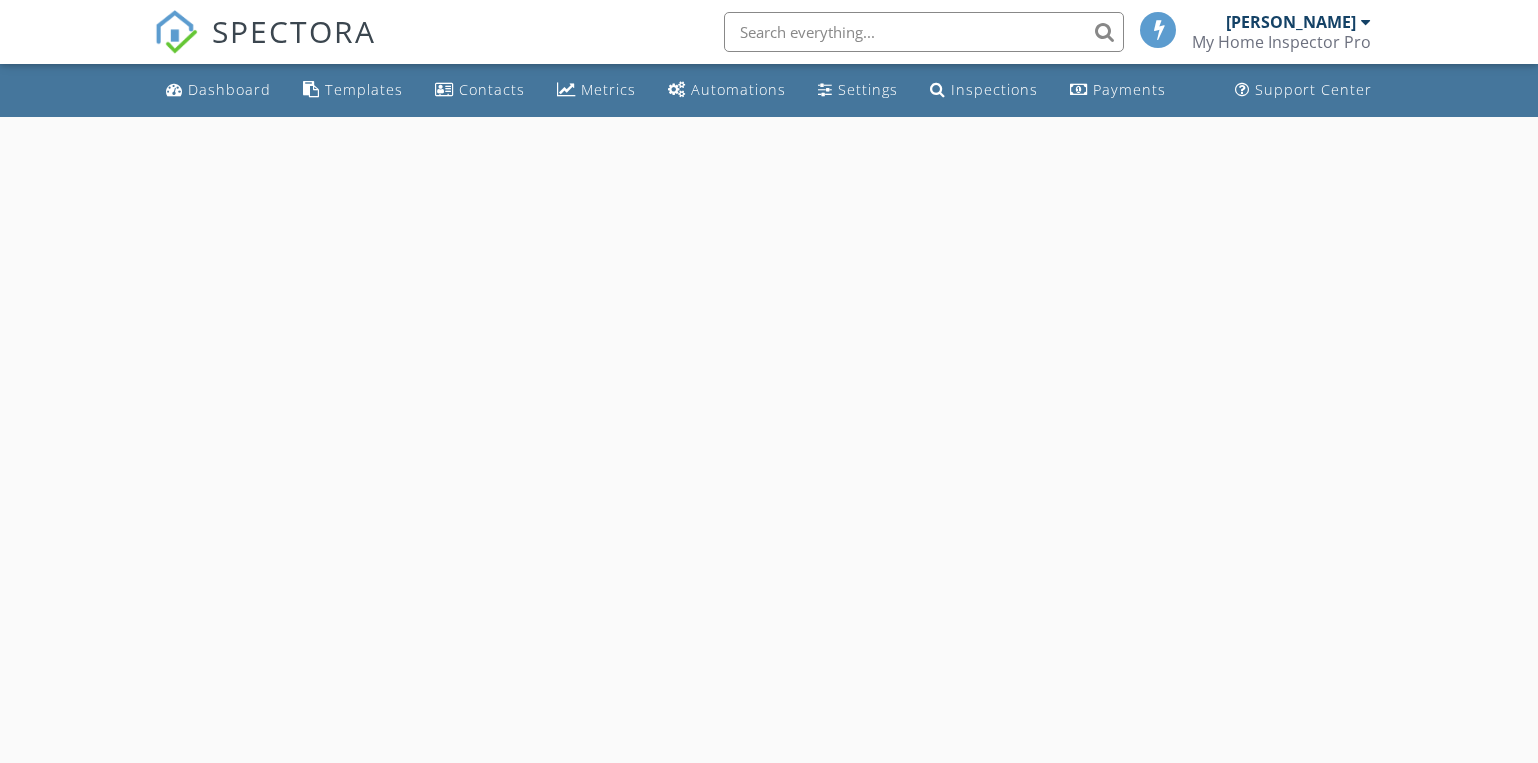 scroll, scrollTop: 0, scrollLeft: 0, axis: both 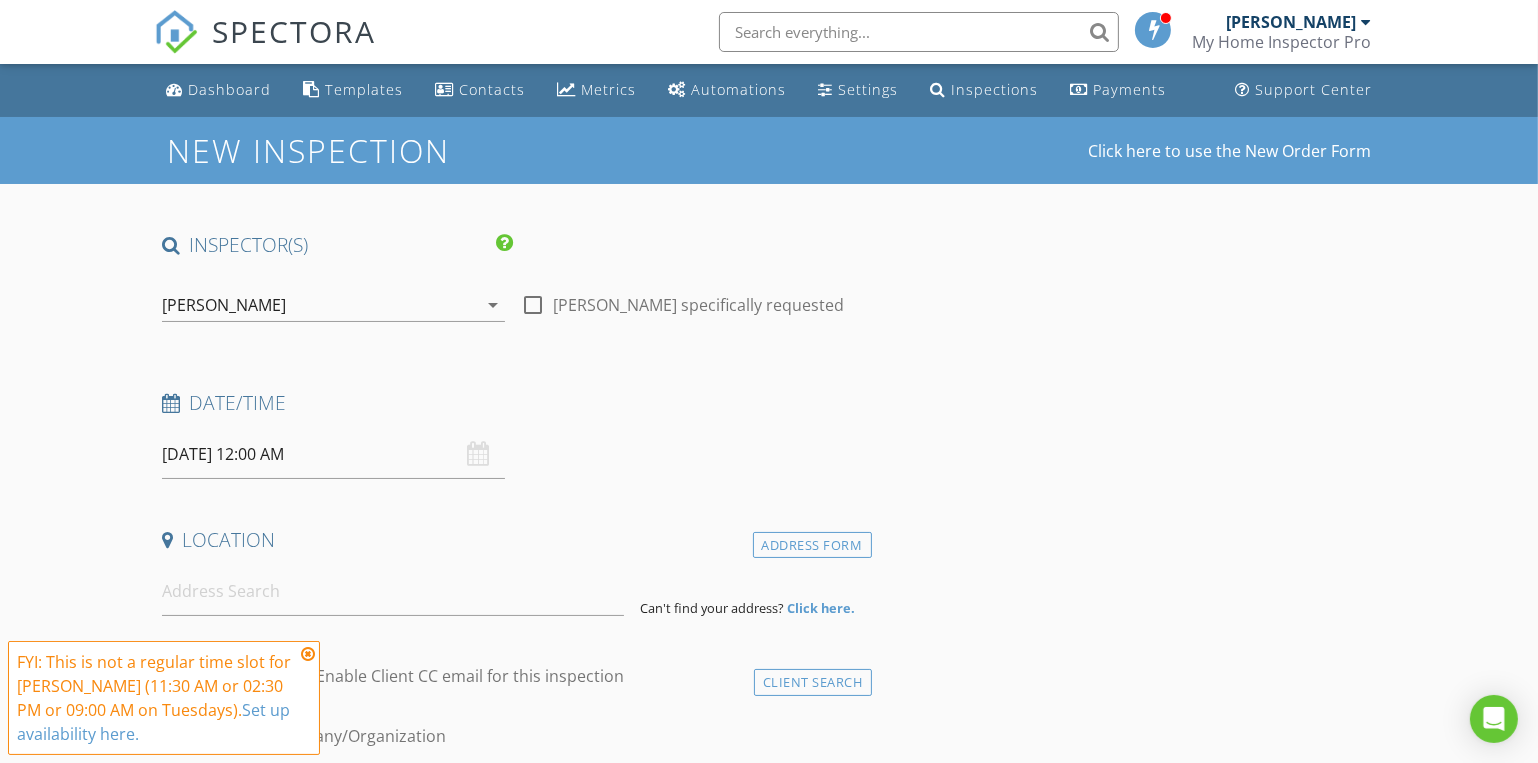 click on "arrow_drop_down" at bounding box center (493, 305) 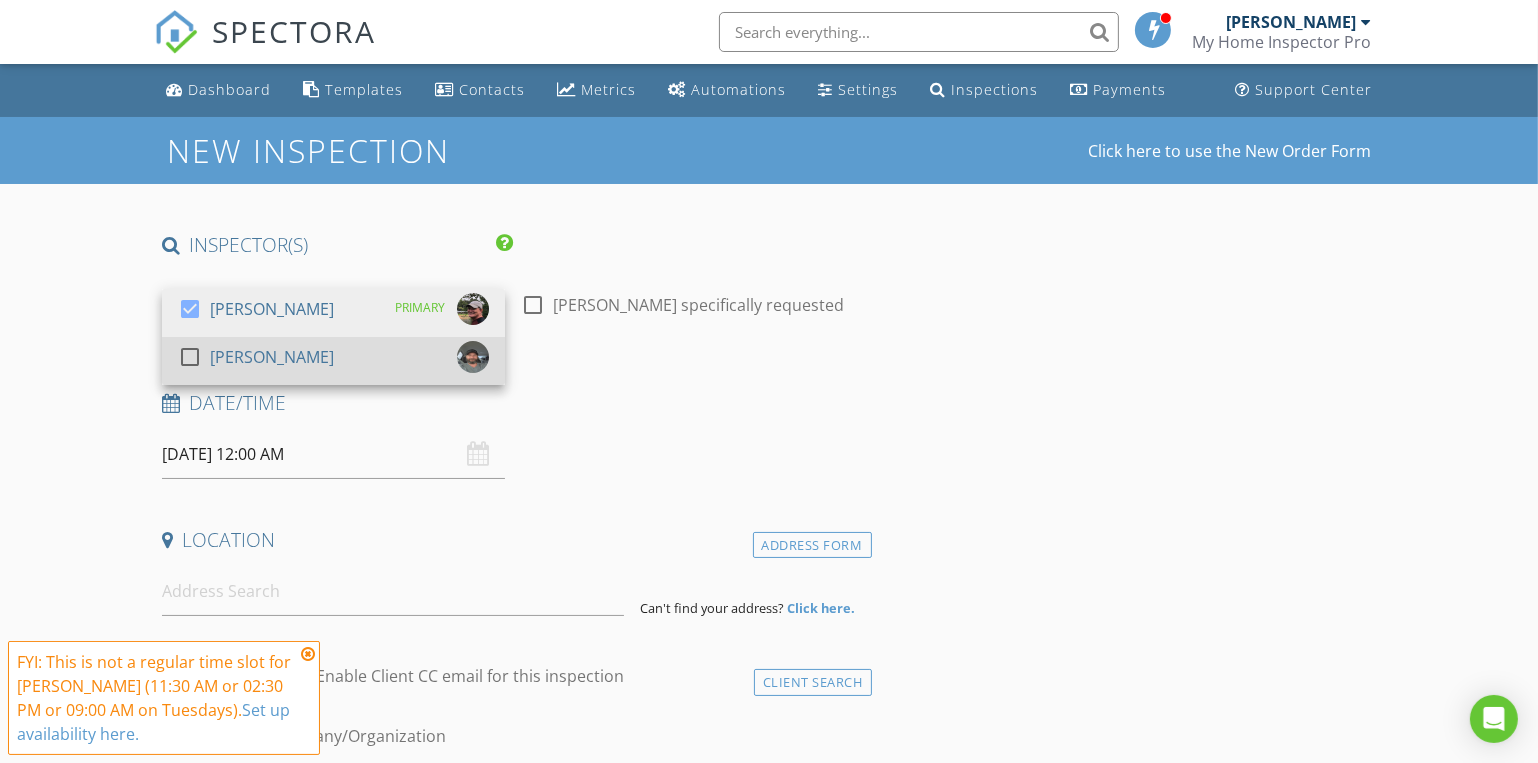 drag, startPoint x: 187, startPoint y: 356, endPoint x: 225, endPoint y: 373, distance: 41.62932 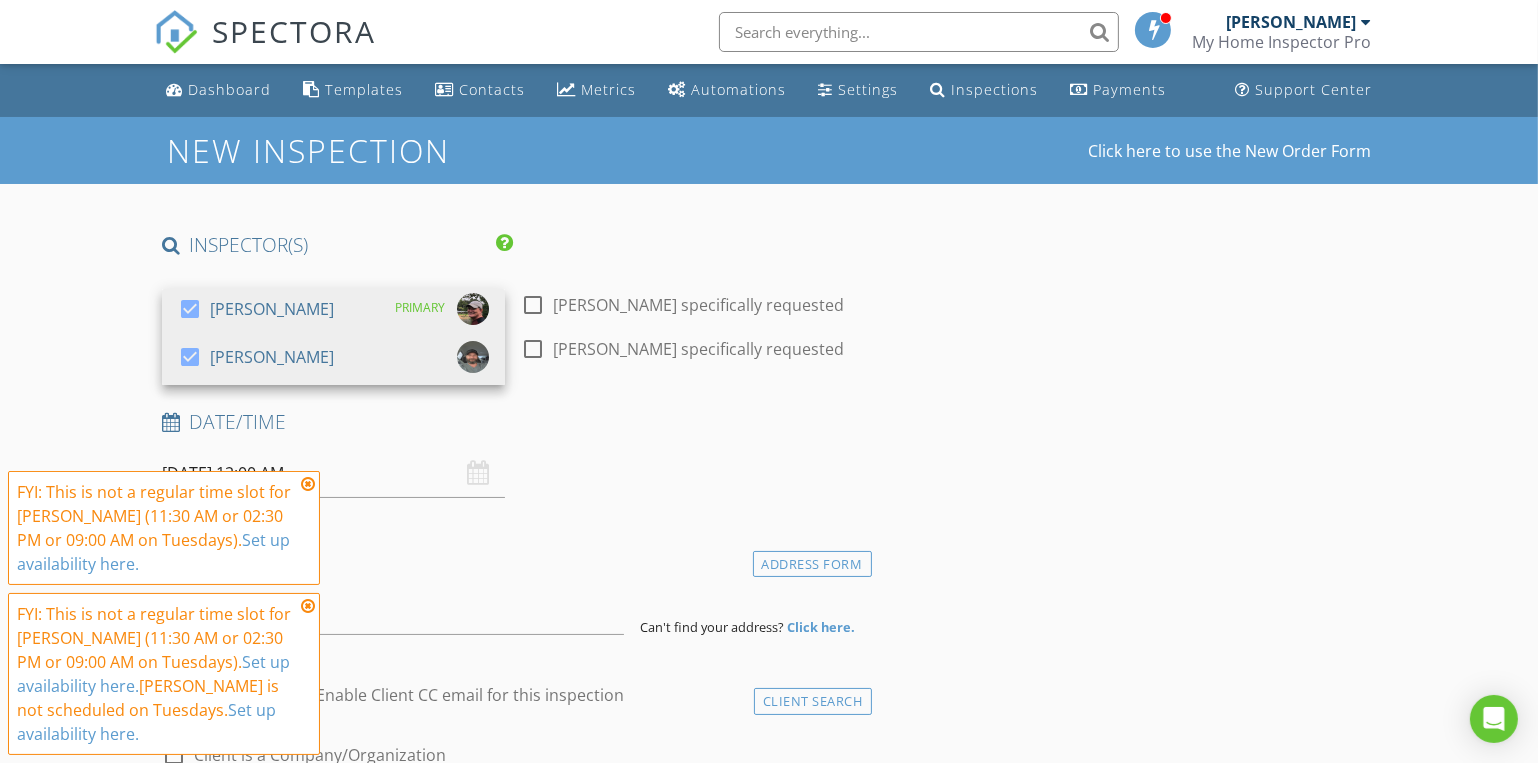 click on "New Inspection
Click here to use the New Order Form
INSPECTOR(S)
check_box   Dave Gress   PRIMARY   check_box   Josh Gress     Dave Gress,  Josh Gress arrow_drop_down   check_box_outline_blank Dave Gress specifically requested check_box_outline_blank Josh Gress specifically requested
Date/Time
07/22/2025 12:00 AM
Location
Address Form       Can't find your address?   Click here.
client
check_box Enable Client CC email for this inspection   Client Search     check_box_outline_blank Client is a Company/Organization     First Name   Last Name   Email   CC Email   Phone           Notes   Private Notes
ADD ADDITIONAL client
SERVICES
check_box_outline_blank   Residential Inspection   Visual Inspection of Readily Accessible Areas check_box_outline_blank       Water Test" at bounding box center (769, 1781) 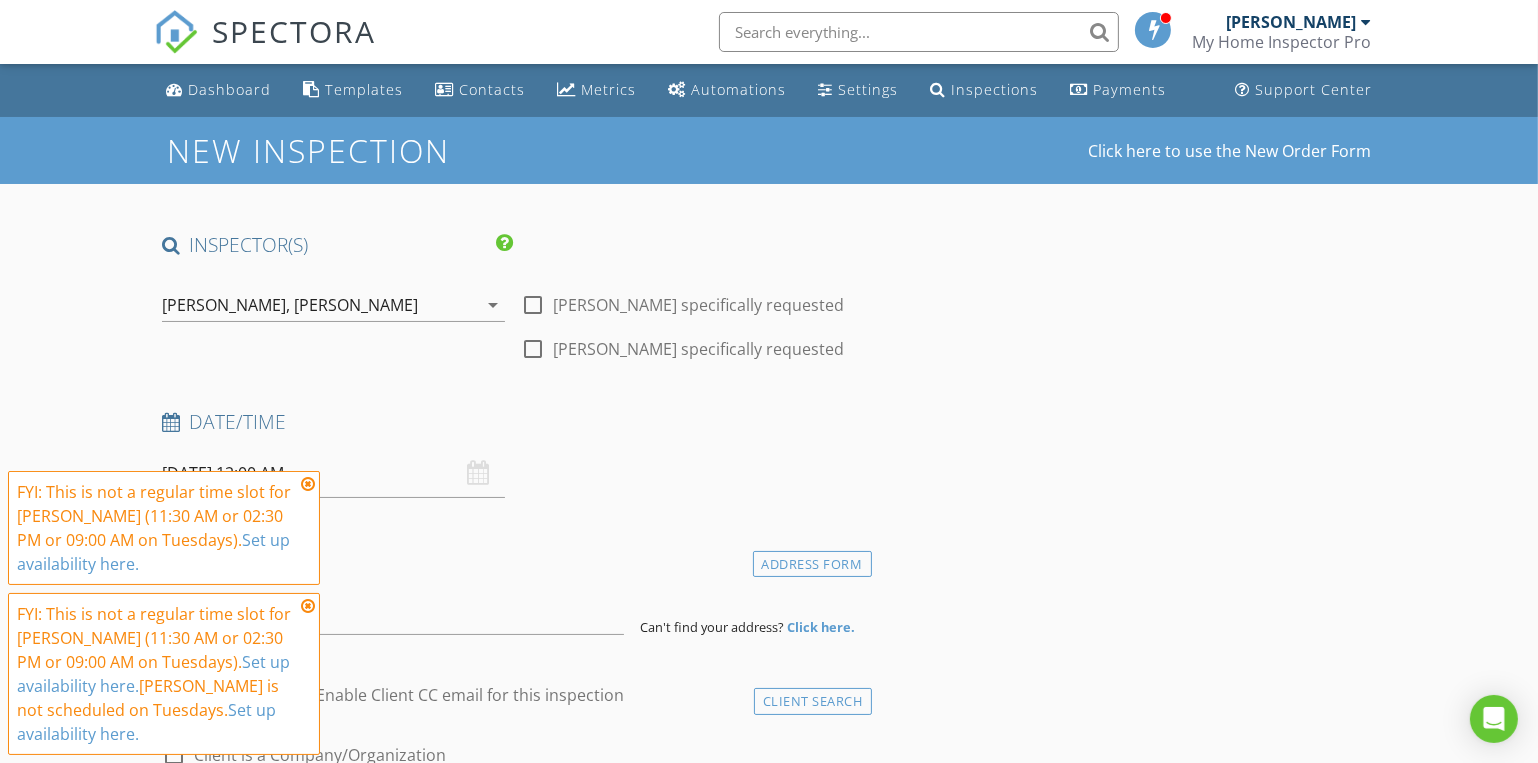 click at bounding box center (308, 484) 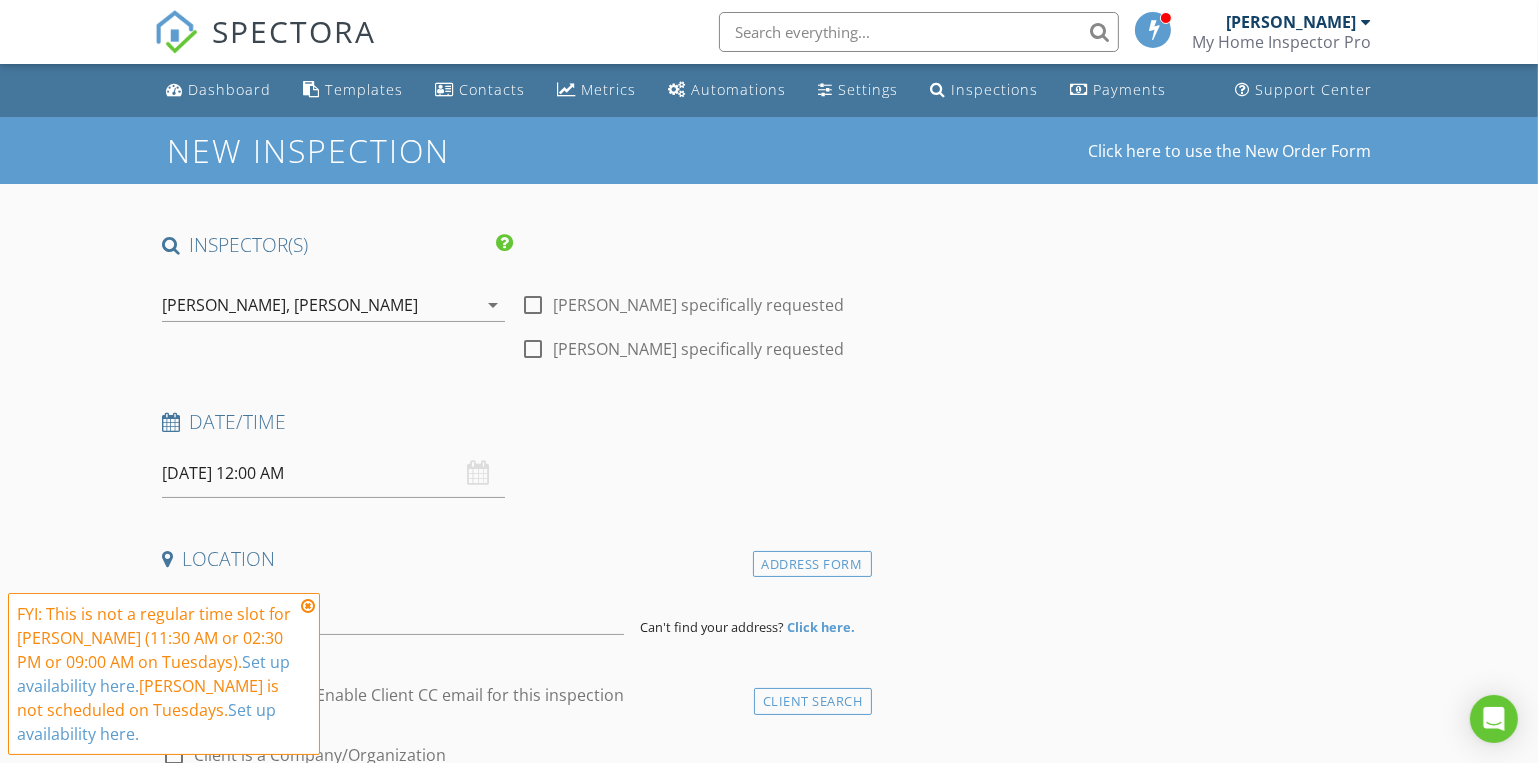 click at bounding box center [308, 606] 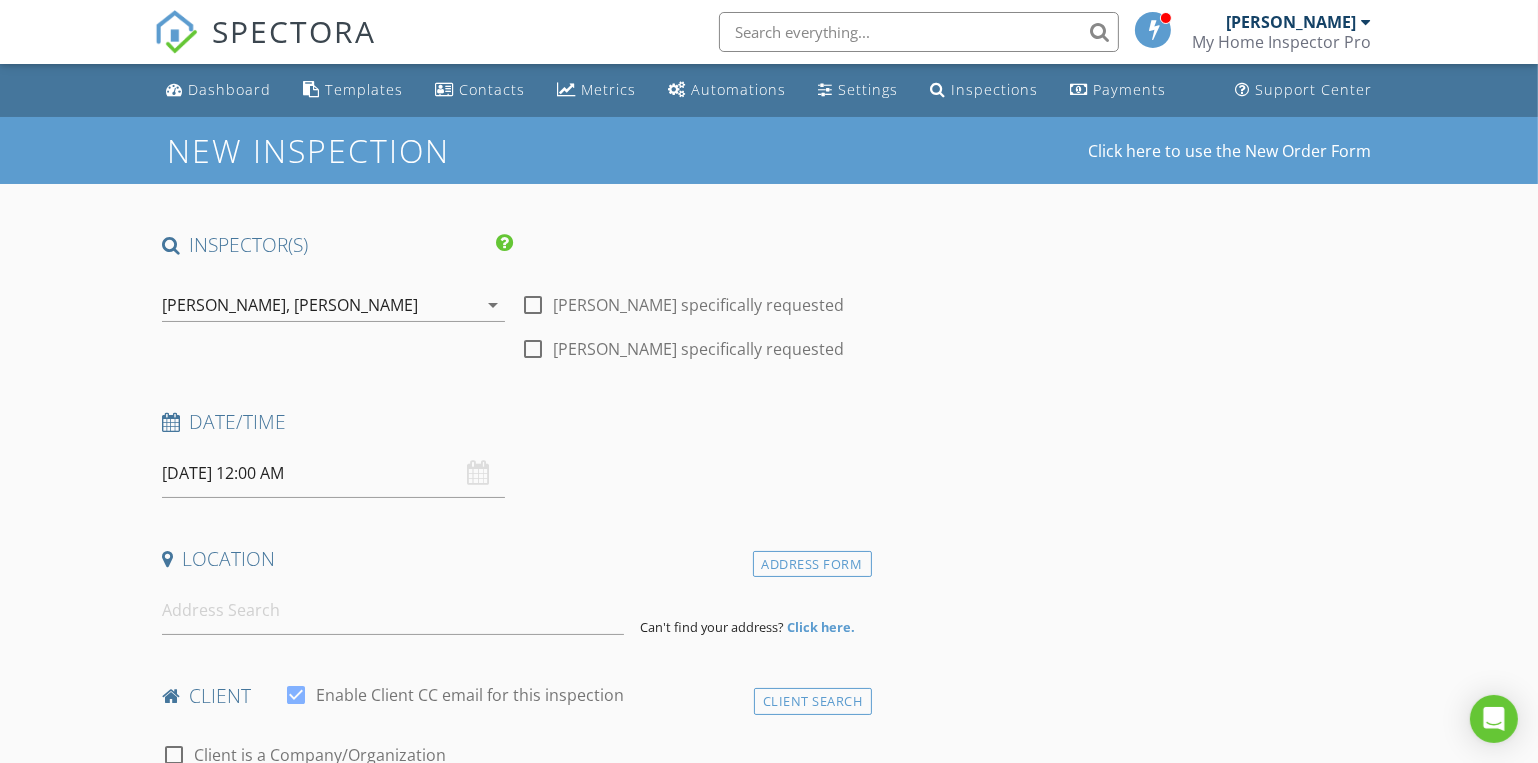 click on "07/22/2025 12:00 AM" at bounding box center (333, 473) 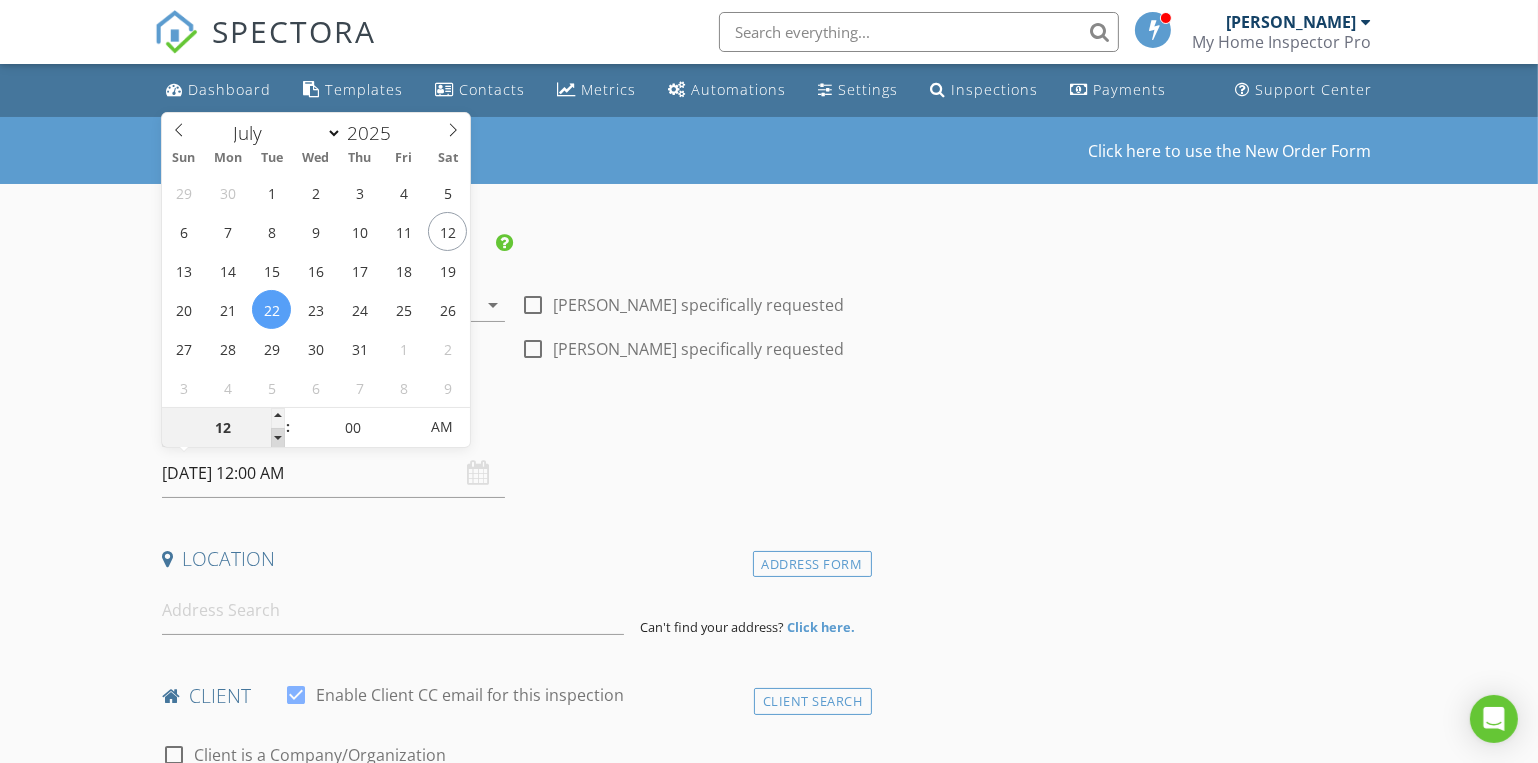 type on "11" 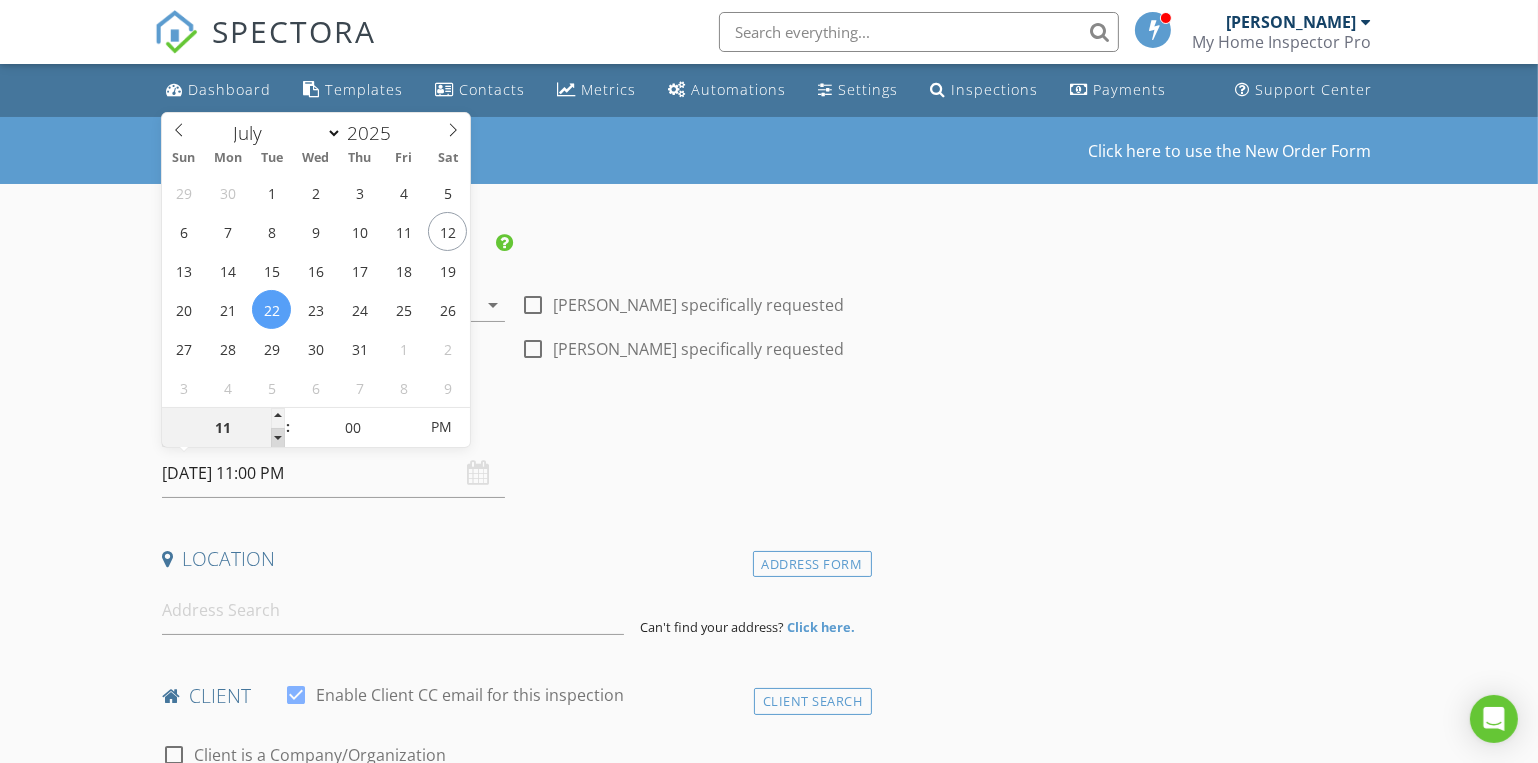 click at bounding box center [278, 438] 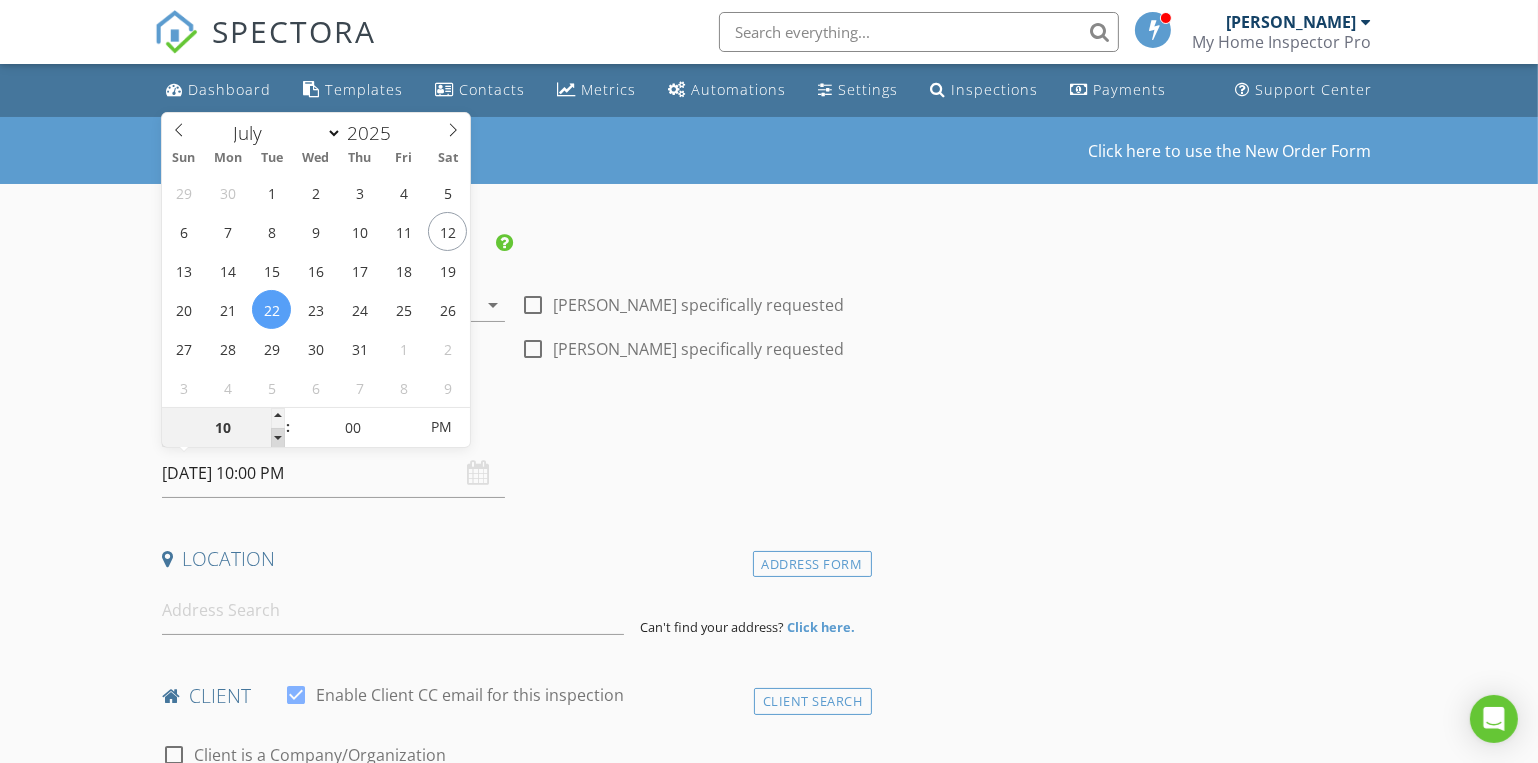 click at bounding box center (278, 438) 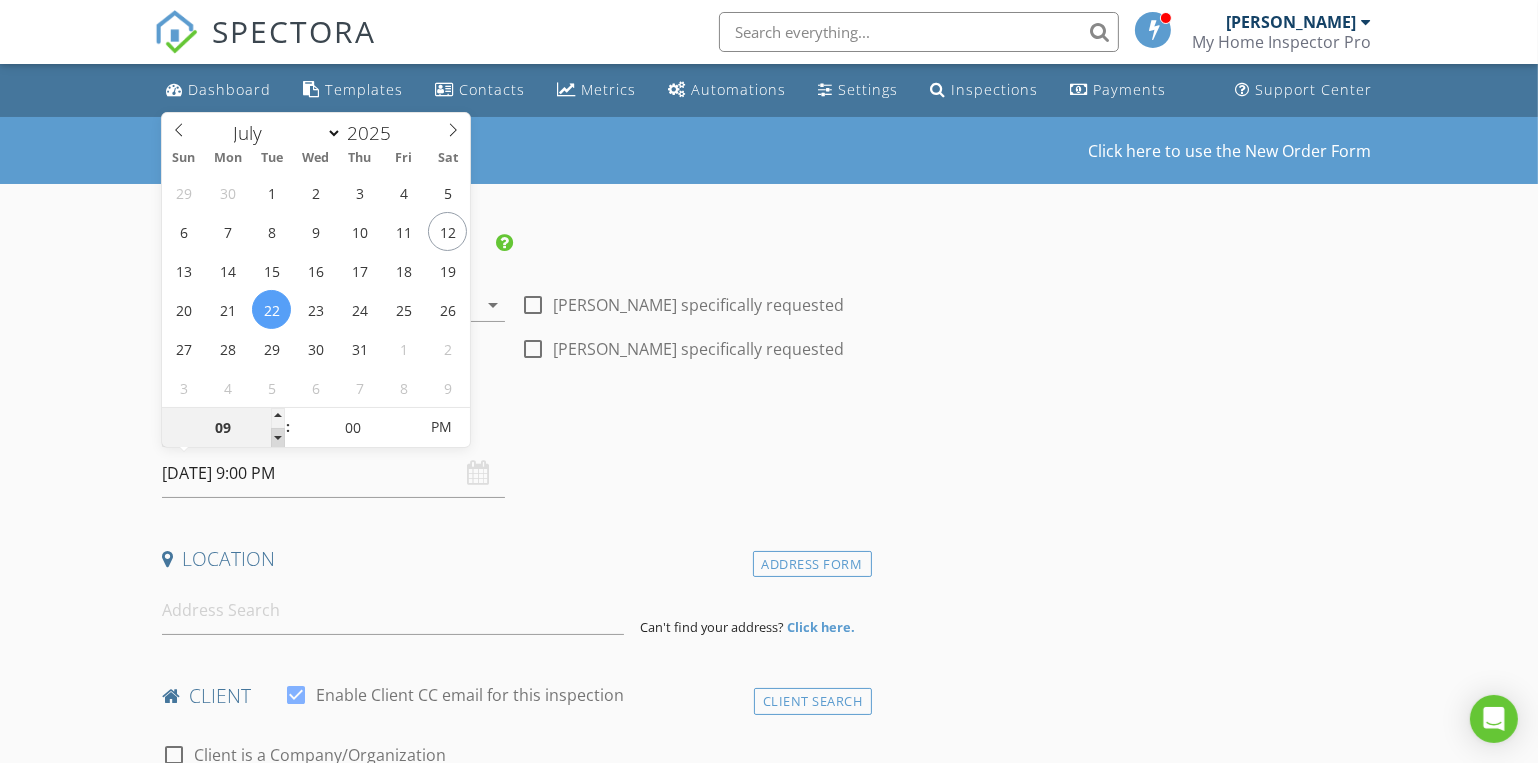 click at bounding box center (278, 438) 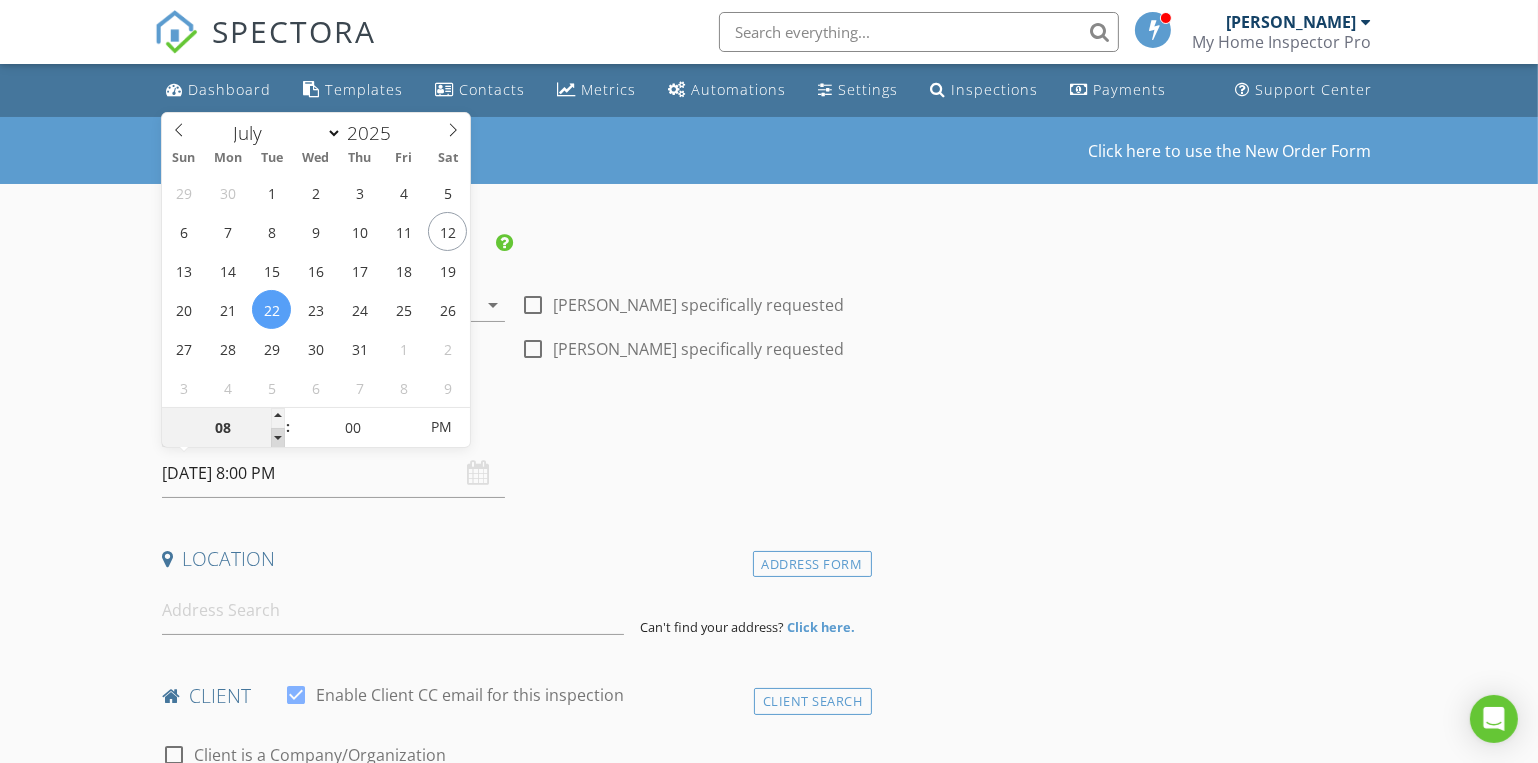 click at bounding box center [278, 438] 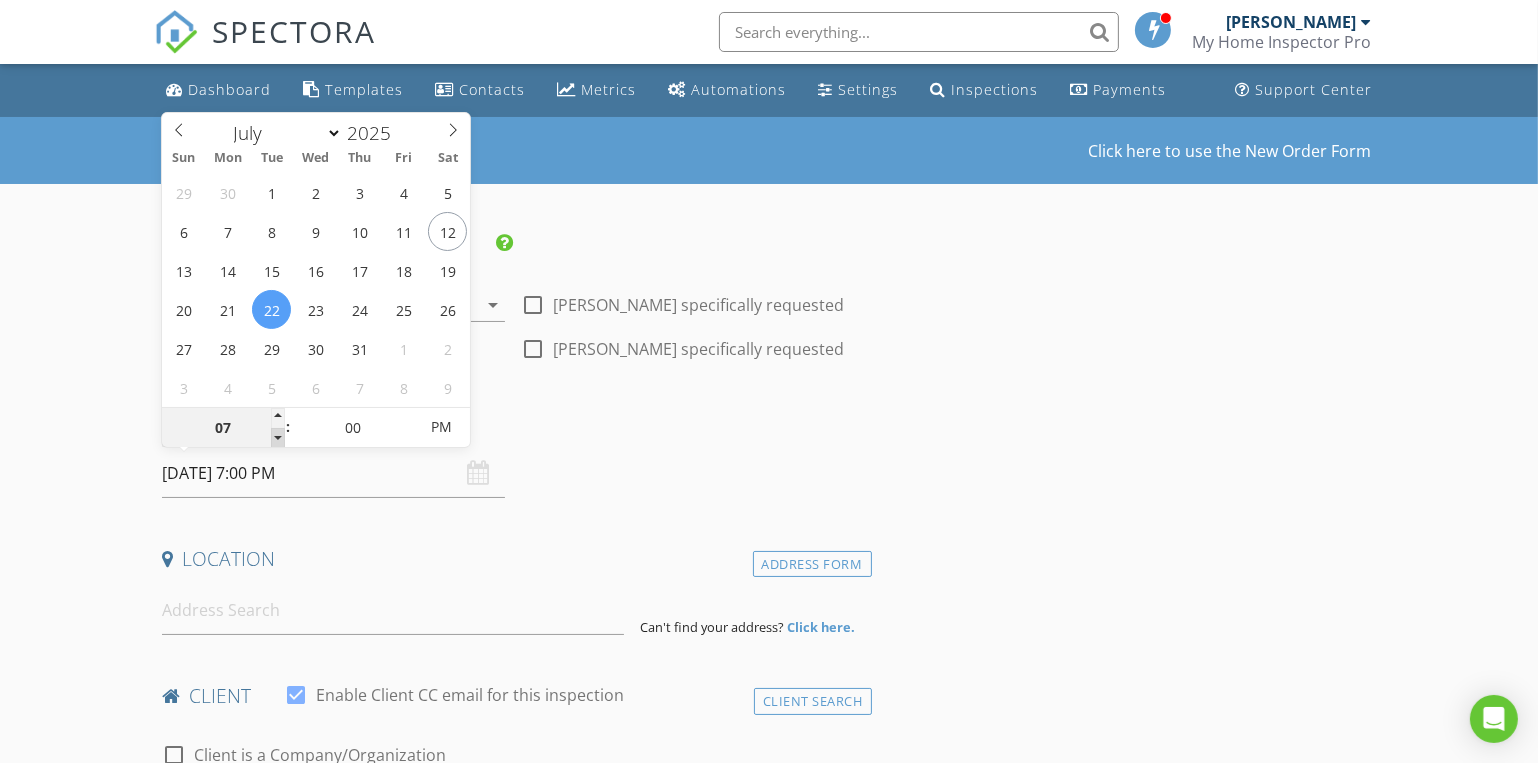 click at bounding box center [278, 438] 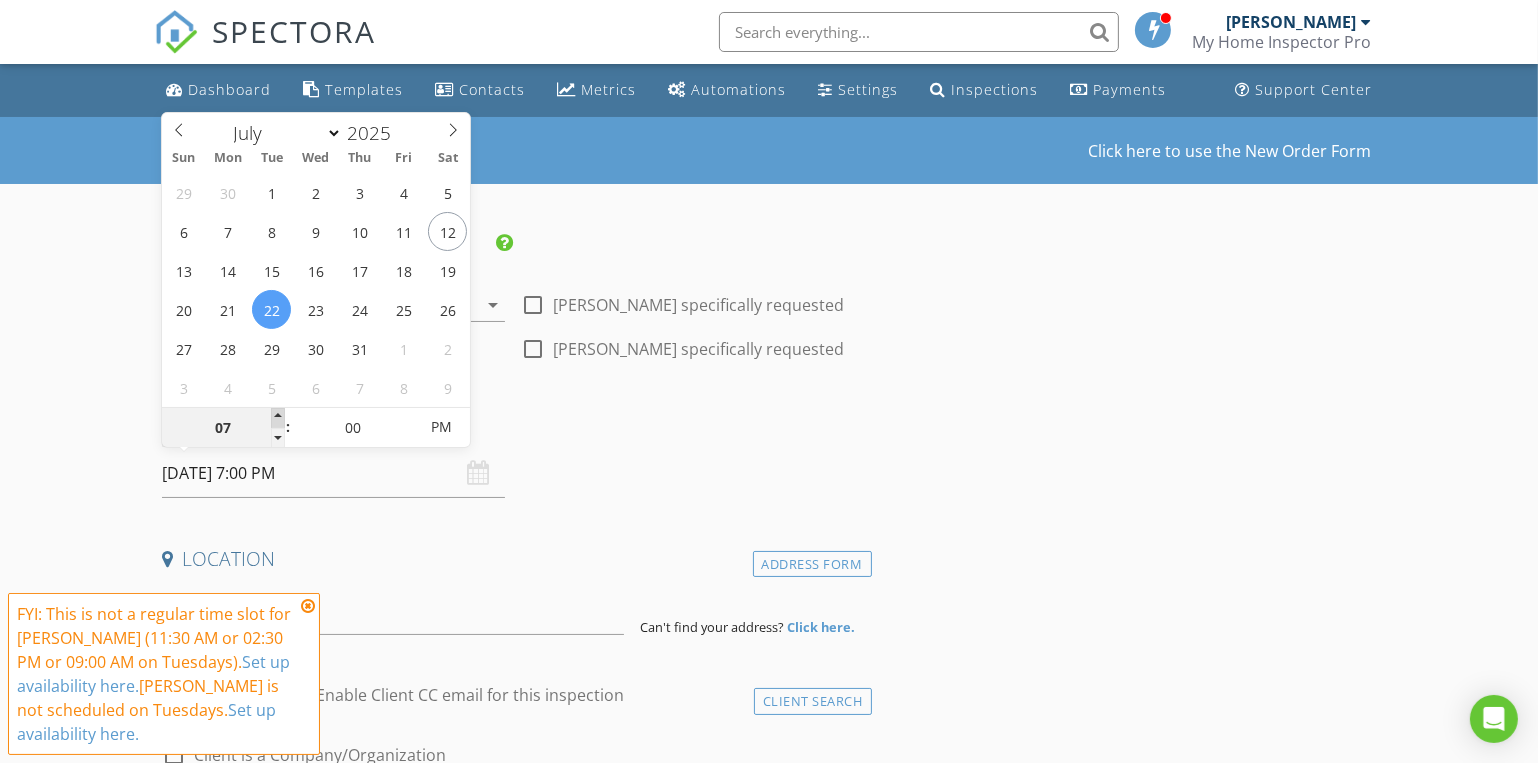 type on "08" 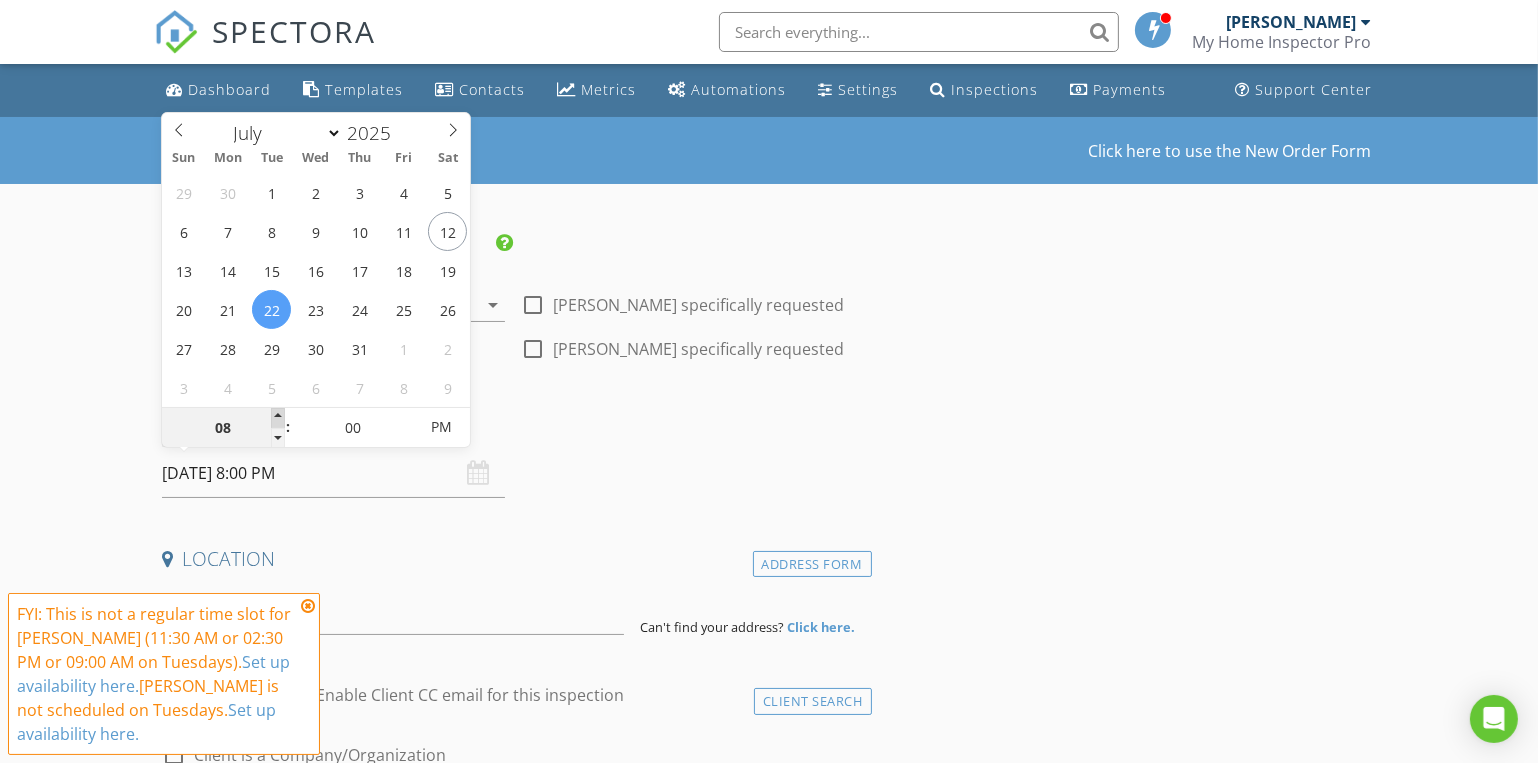 click at bounding box center (278, 418) 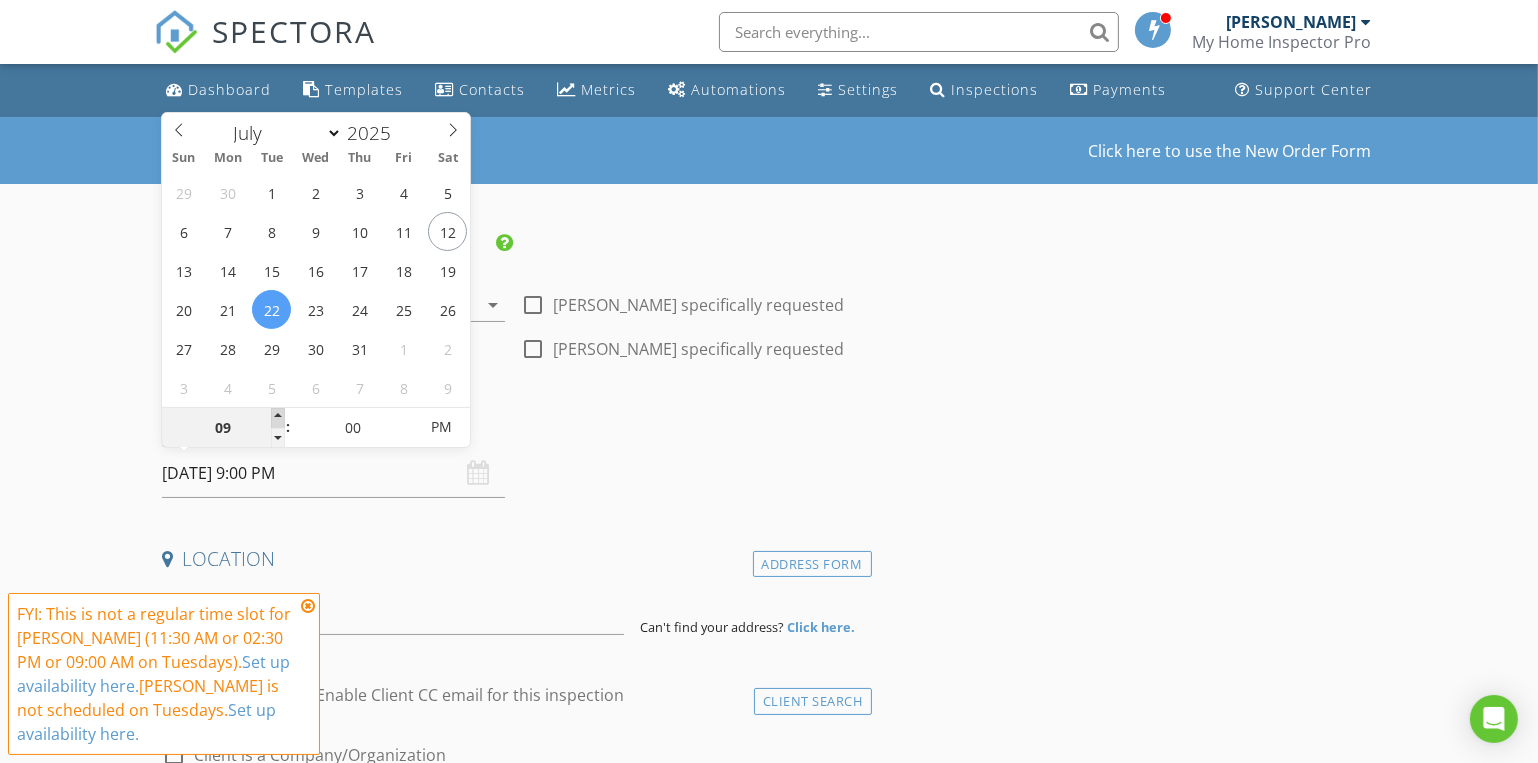 click at bounding box center (278, 418) 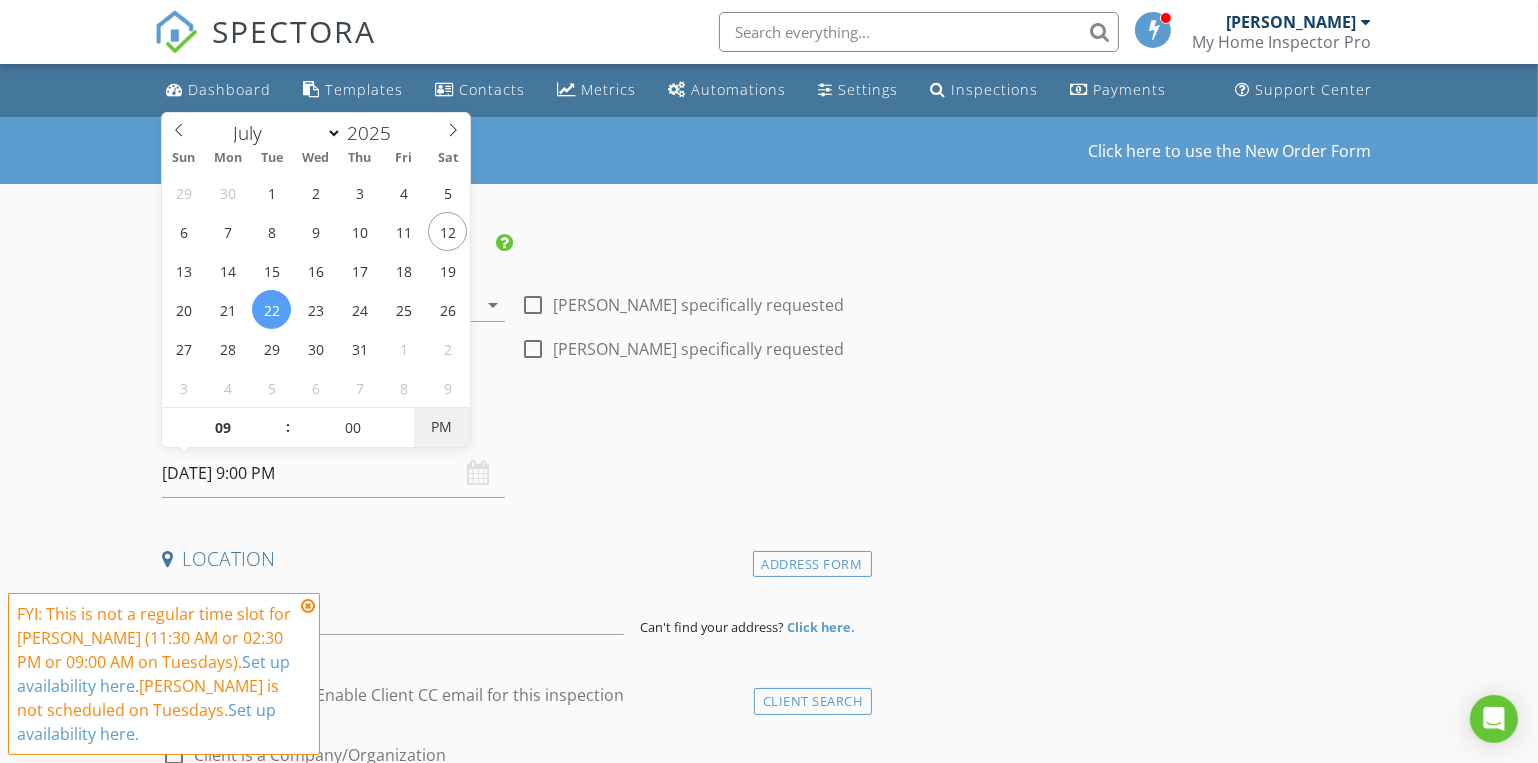 type on "[DATE] 9:00 AM" 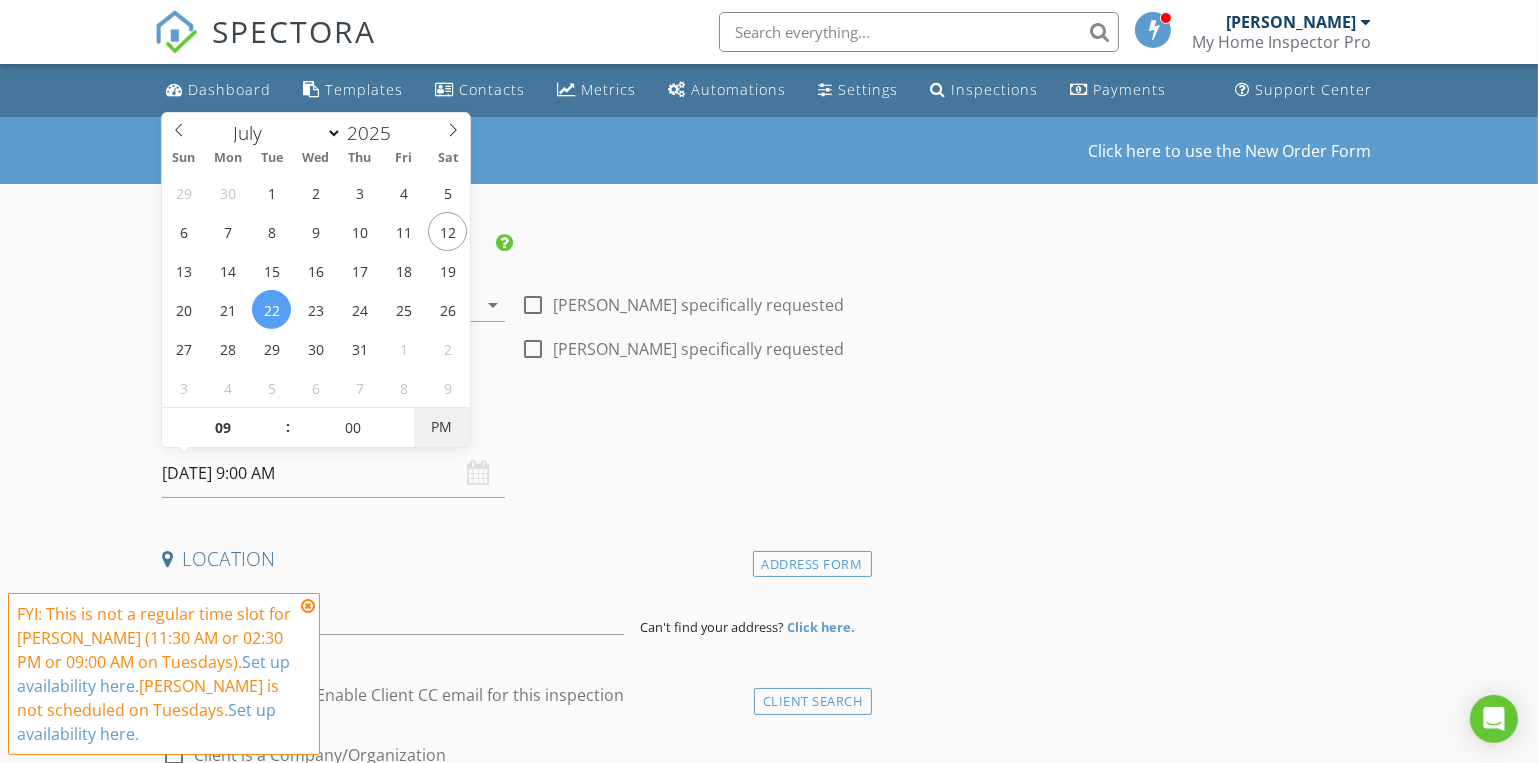 click on "PM" at bounding box center [441, 427] 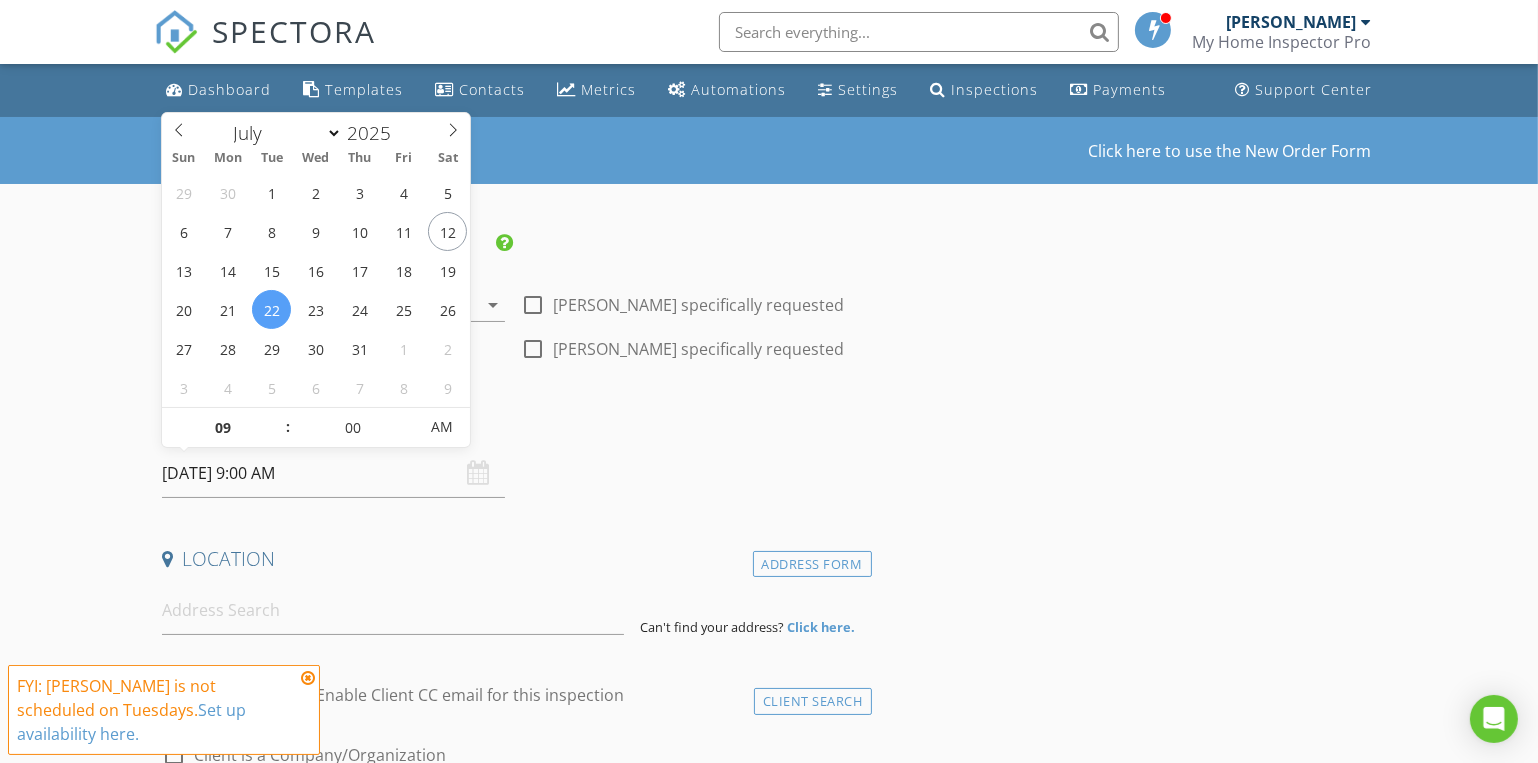 click on "INSPECTOR(S)
check_box   Dave Gress   PRIMARY   check_box   Josh Gress     Dave Gress,  Josh Gress arrow_drop_down   check_box_outline_blank Dave Gress specifically requested check_box_outline_blank Josh Gress specifically requested
Date/Time
07/22/2025 9:00 AM
Location
Address Form       Can't find your address?   Click here.
client
check_box Enable Client CC email for this inspection   Client Search     check_box_outline_blank Client is a Company/Organization     First Name   Last Name   Email   CC Email   Phone           Notes   Private Notes
ADD ADDITIONAL client
SERVICES
check_box_outline_blank   Residential Inspection   Visual Inspection of Readily Accessible Areas check_box_outline_blank   Termite inspection    check_box_outline_blank   Water Test     Septic Inspection" at bounding box center (769, 1814) 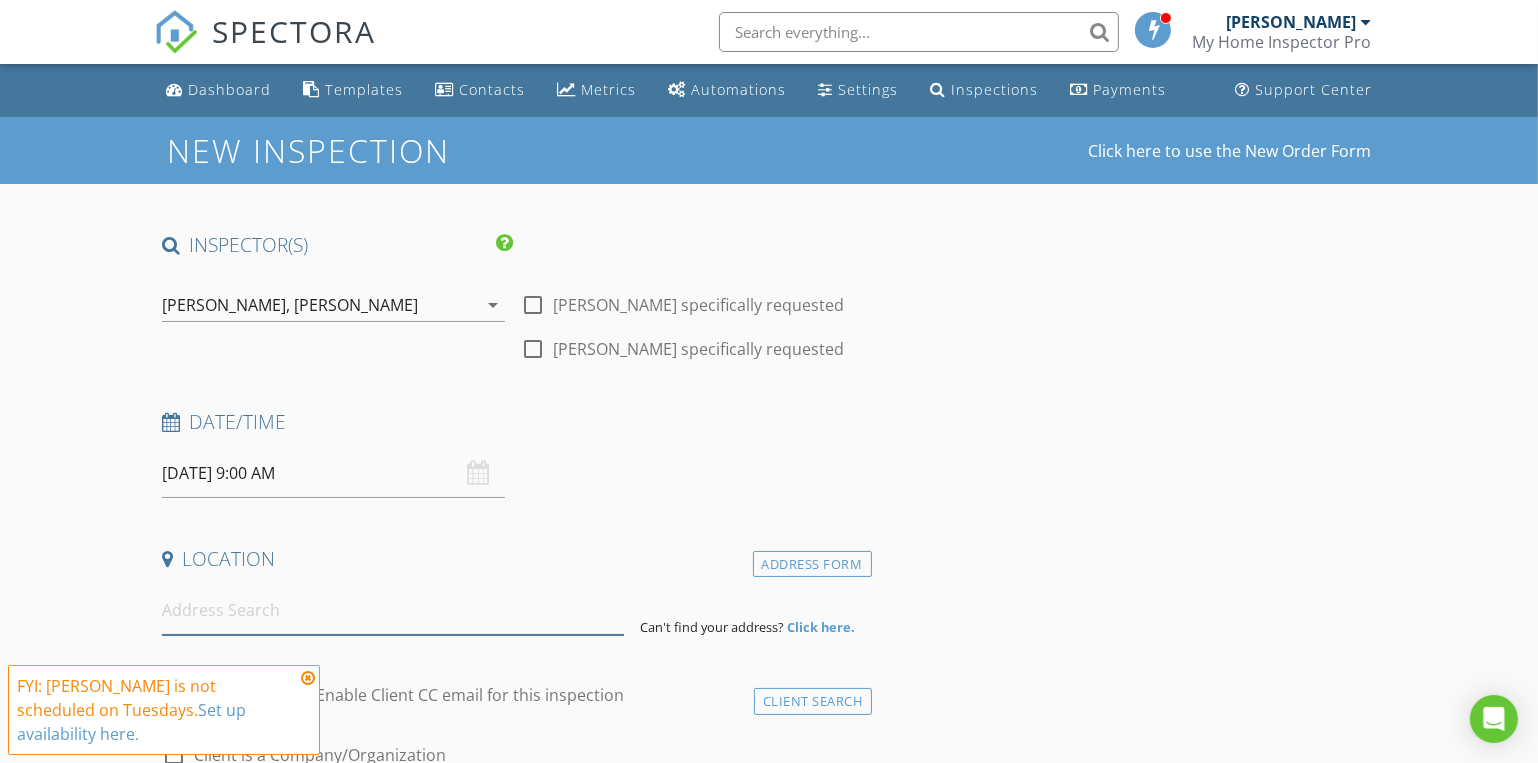 click at bounding box center [393, 610] 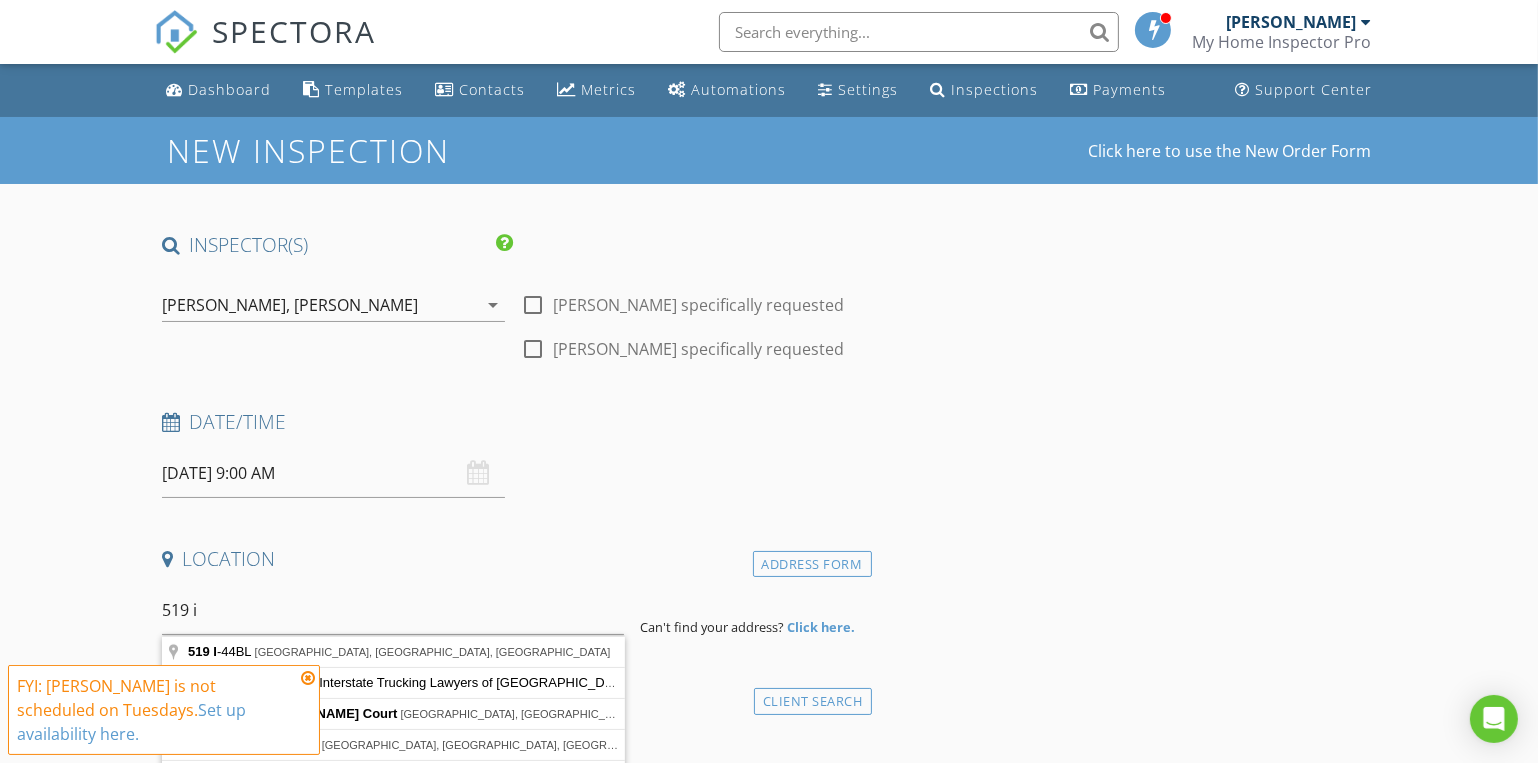 click at bounding box center (308, 678) 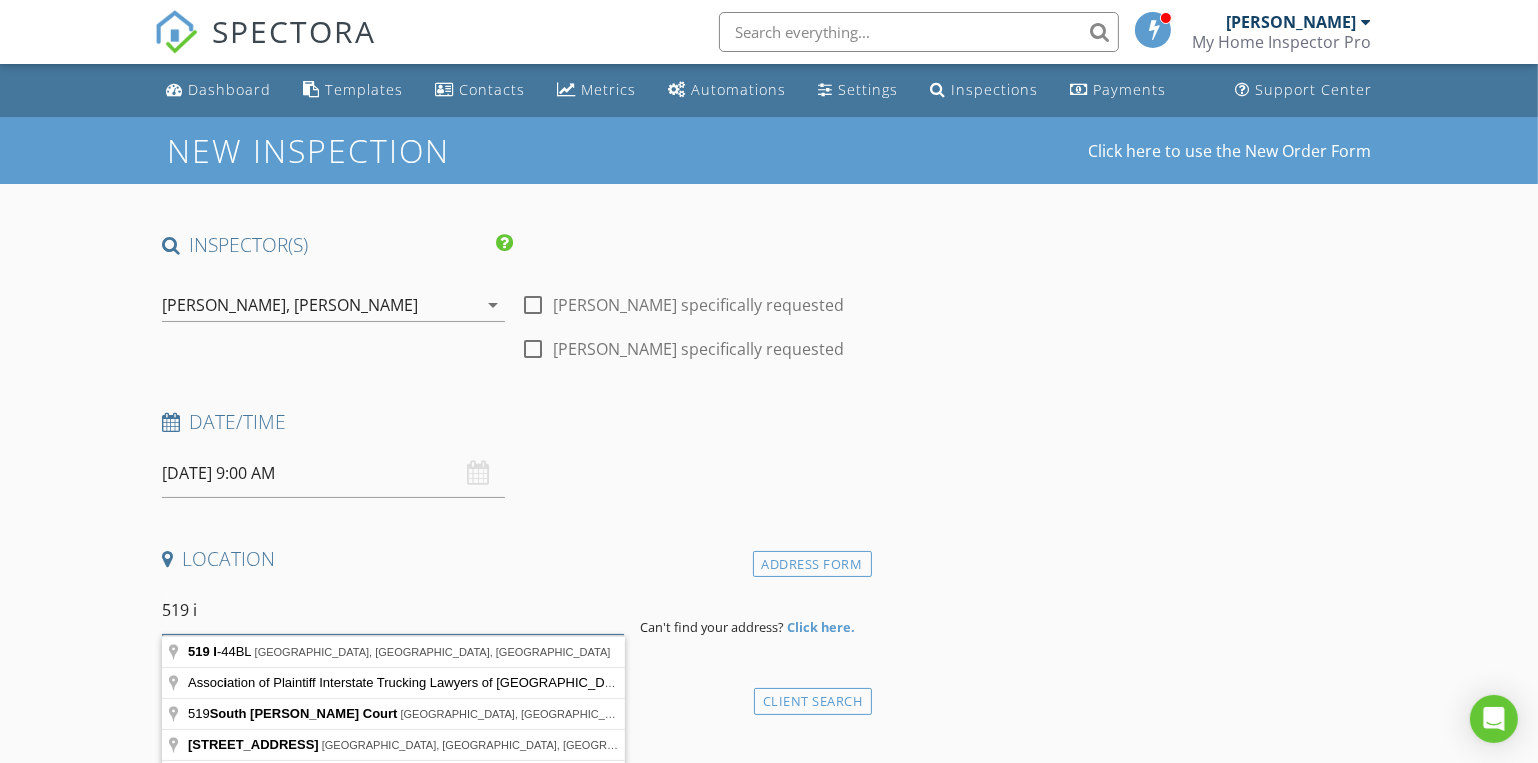 click on "519 i" at bounding box center [393, 610] 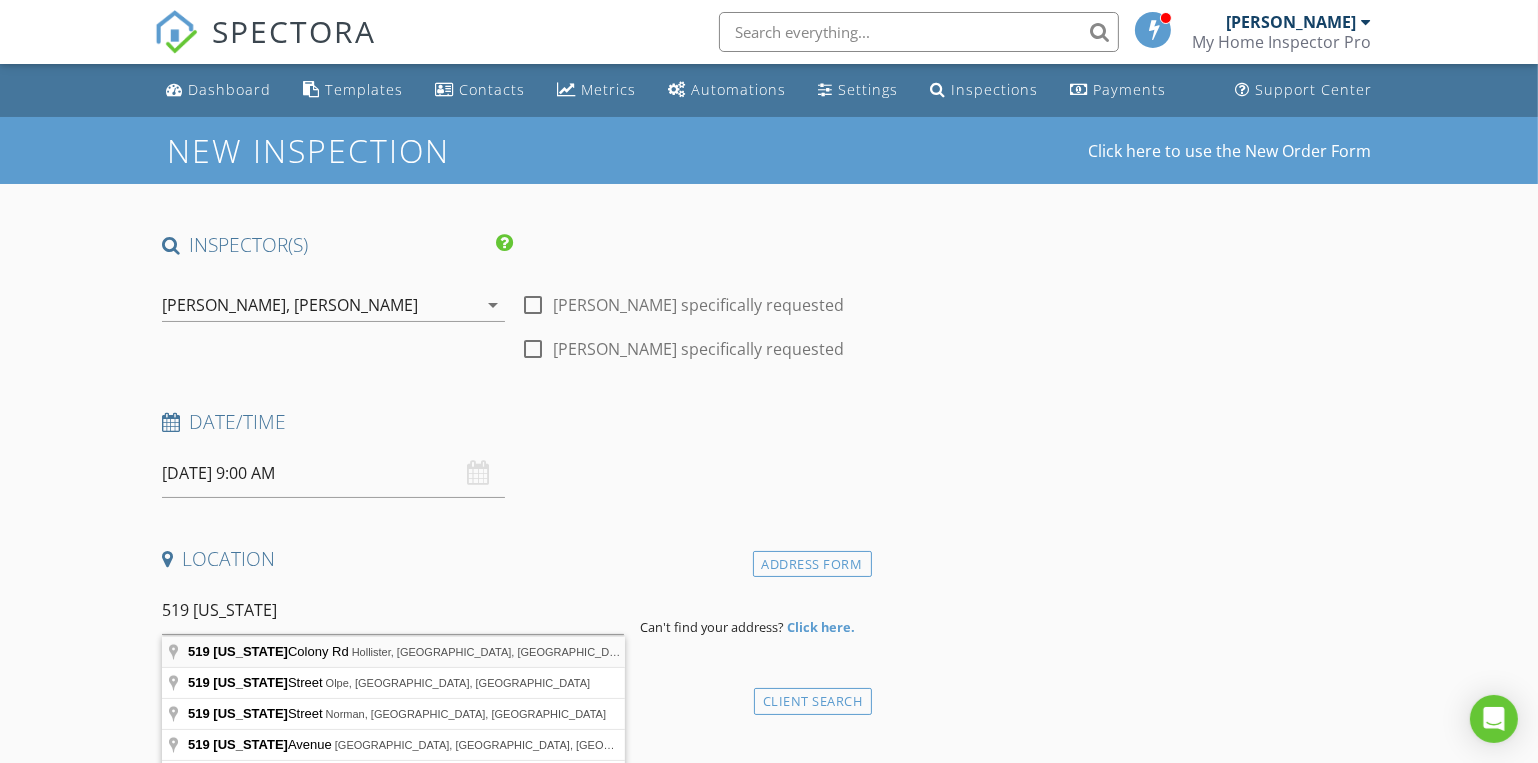 type on "519 Iowa Colony Rd, Hollister, MO, USA" 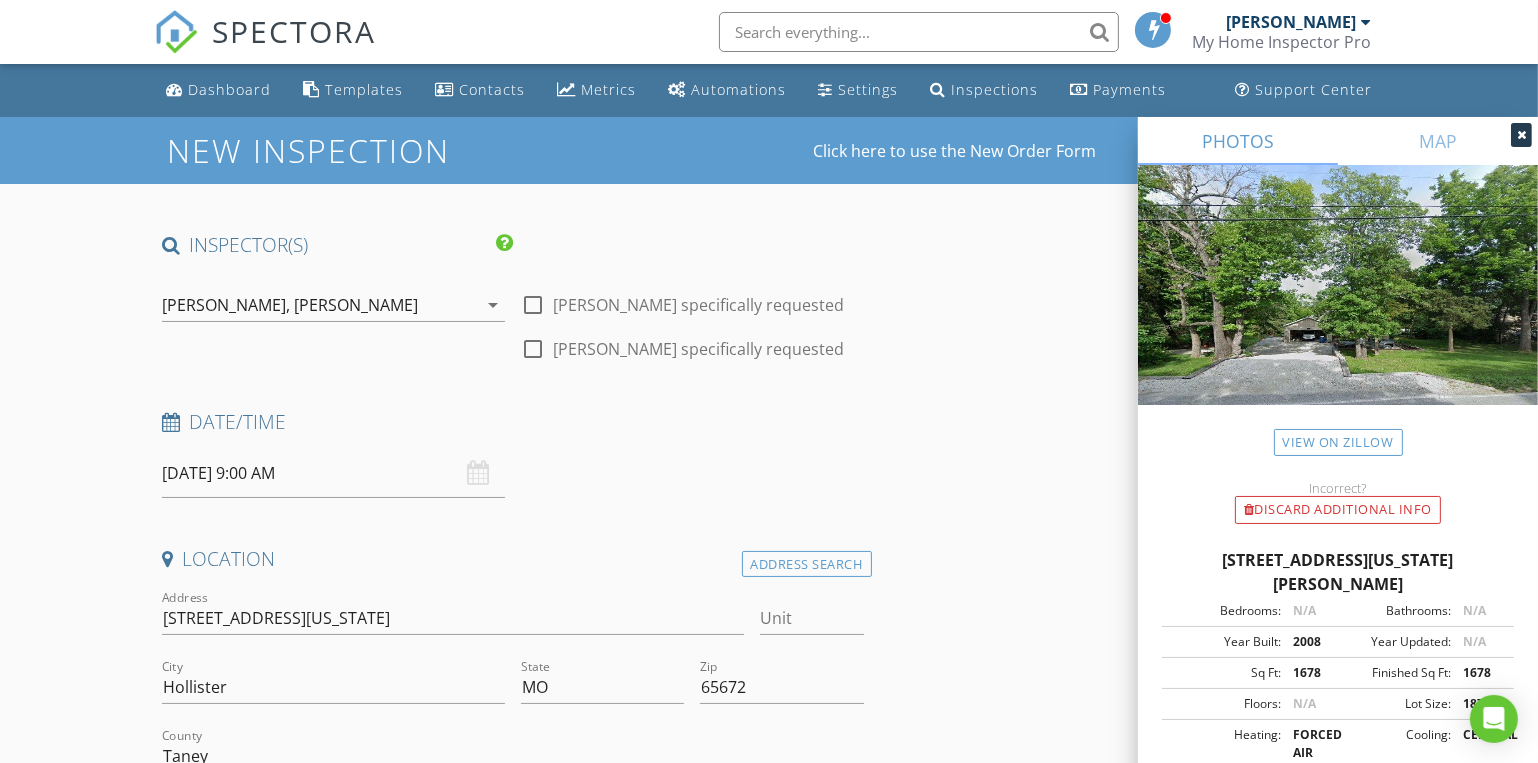 drag, startPoint x: 1160, startPoint y: 560, endPoint x: 1513, endPoint y: 561, distance: 353.0014 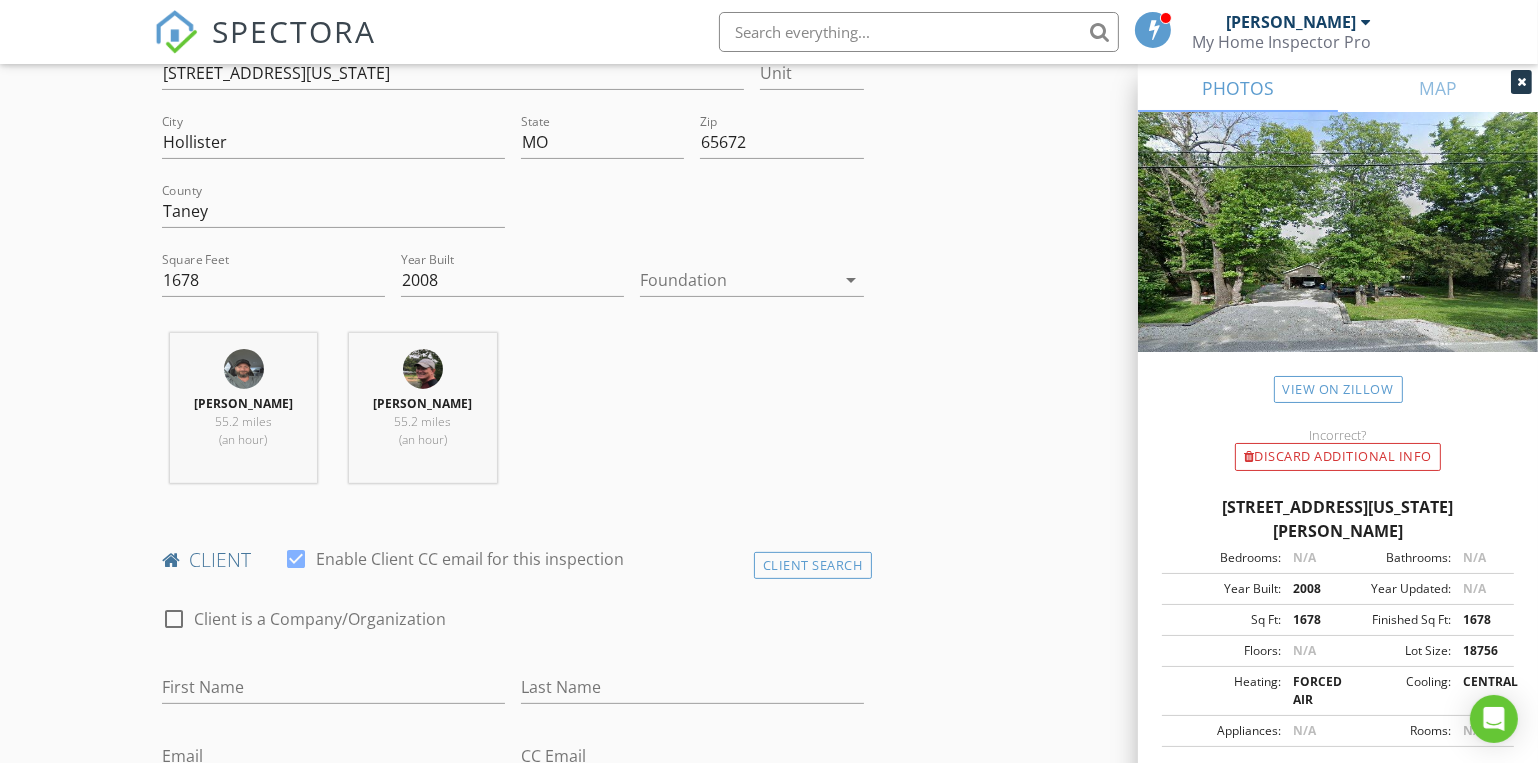 scroll, scrollTop: 272, scrollLeft: 0, axis: vertical 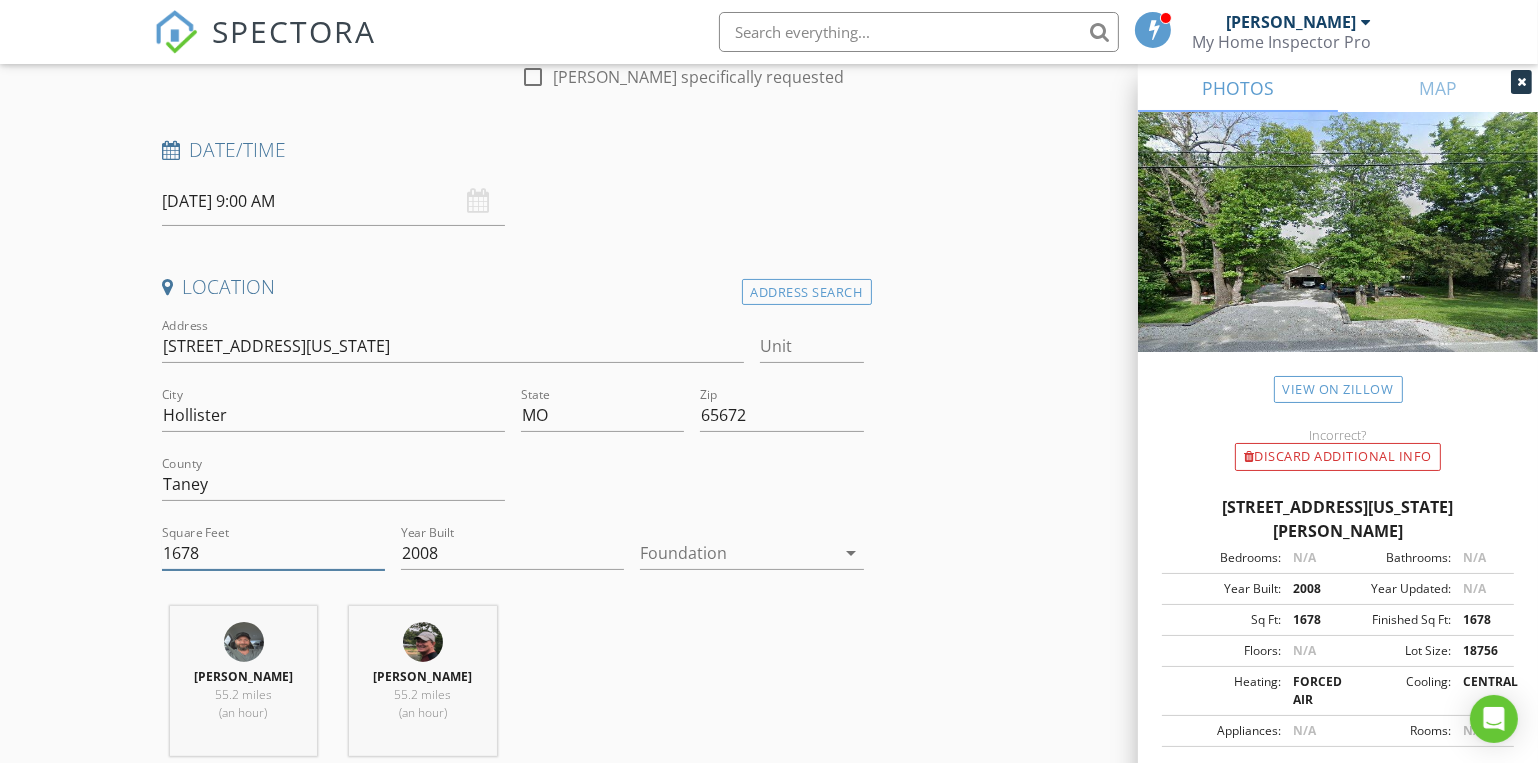 click on "1678" at bounding box center [273, 553] 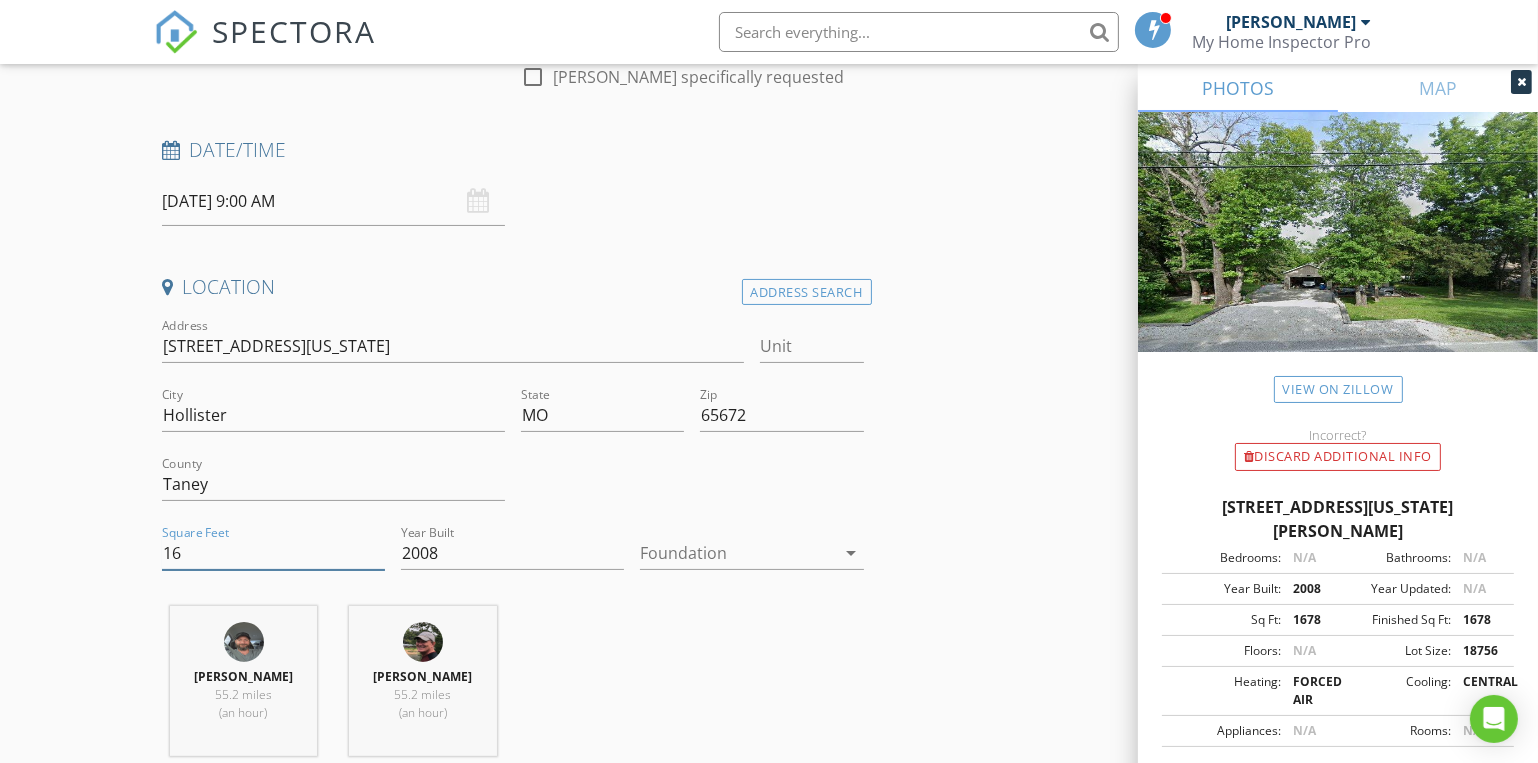 type on "1" 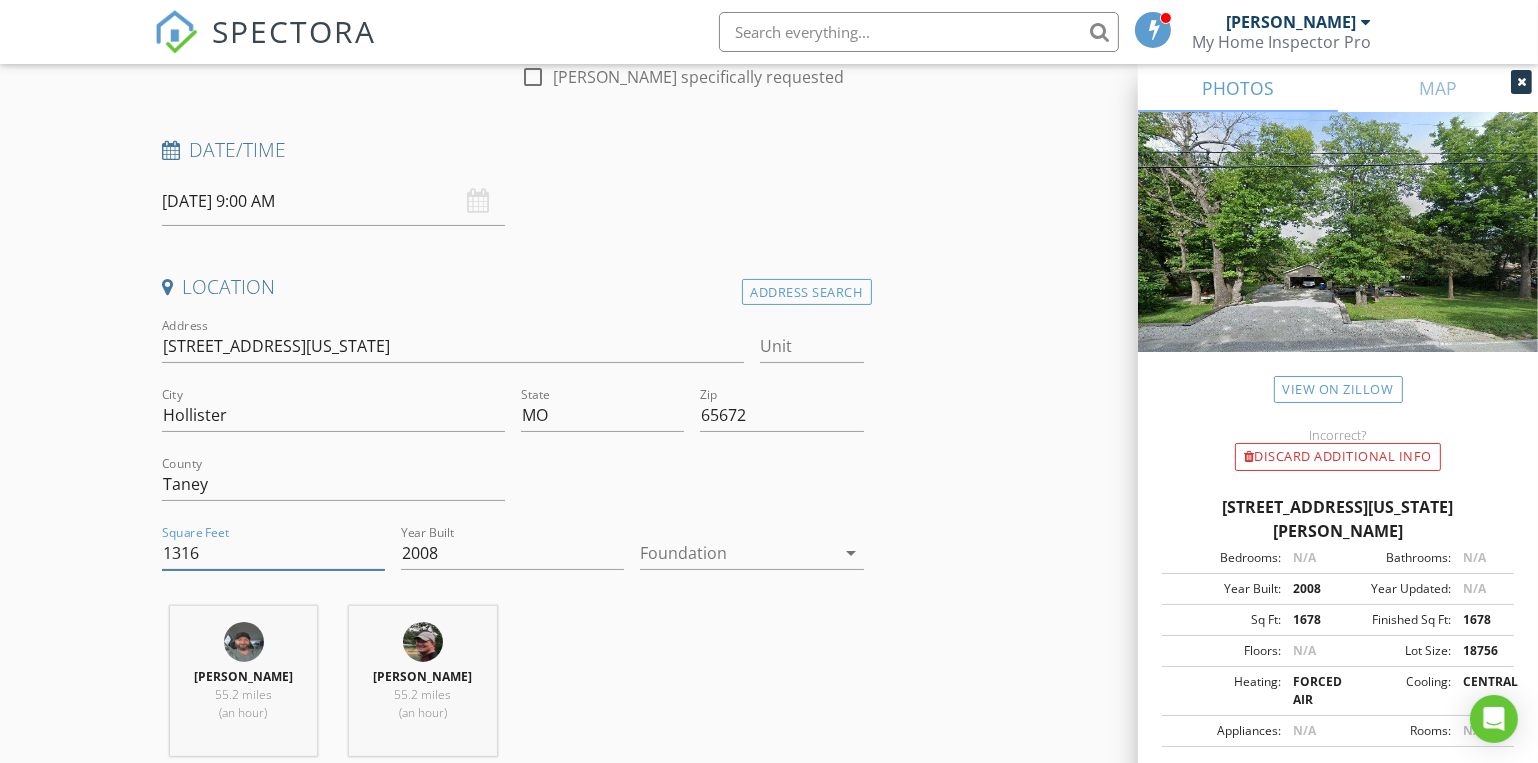 type on "1316" 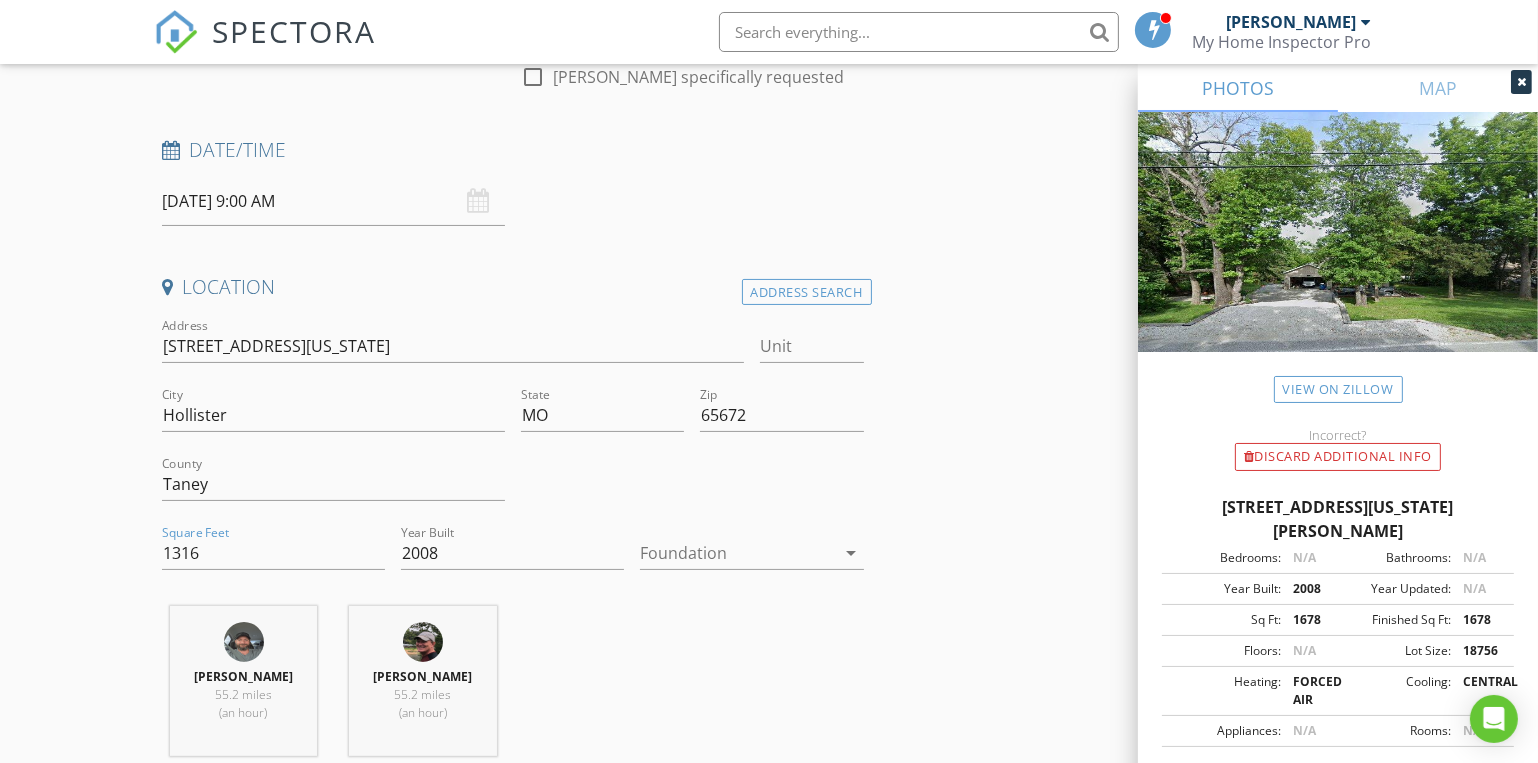 click at bounding box center (737, 553) 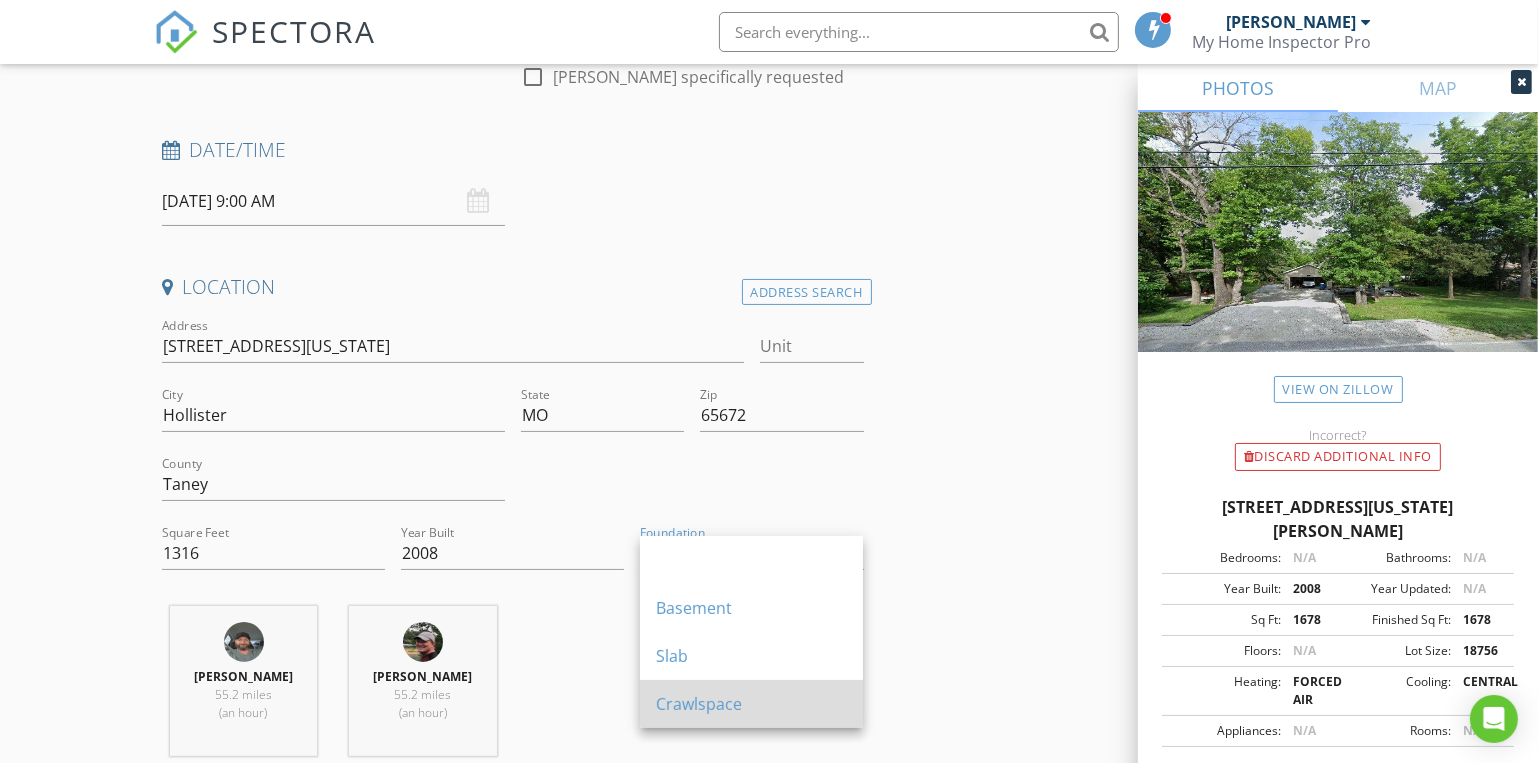 click on "Crawlspace" at bounding box center [751, 704] 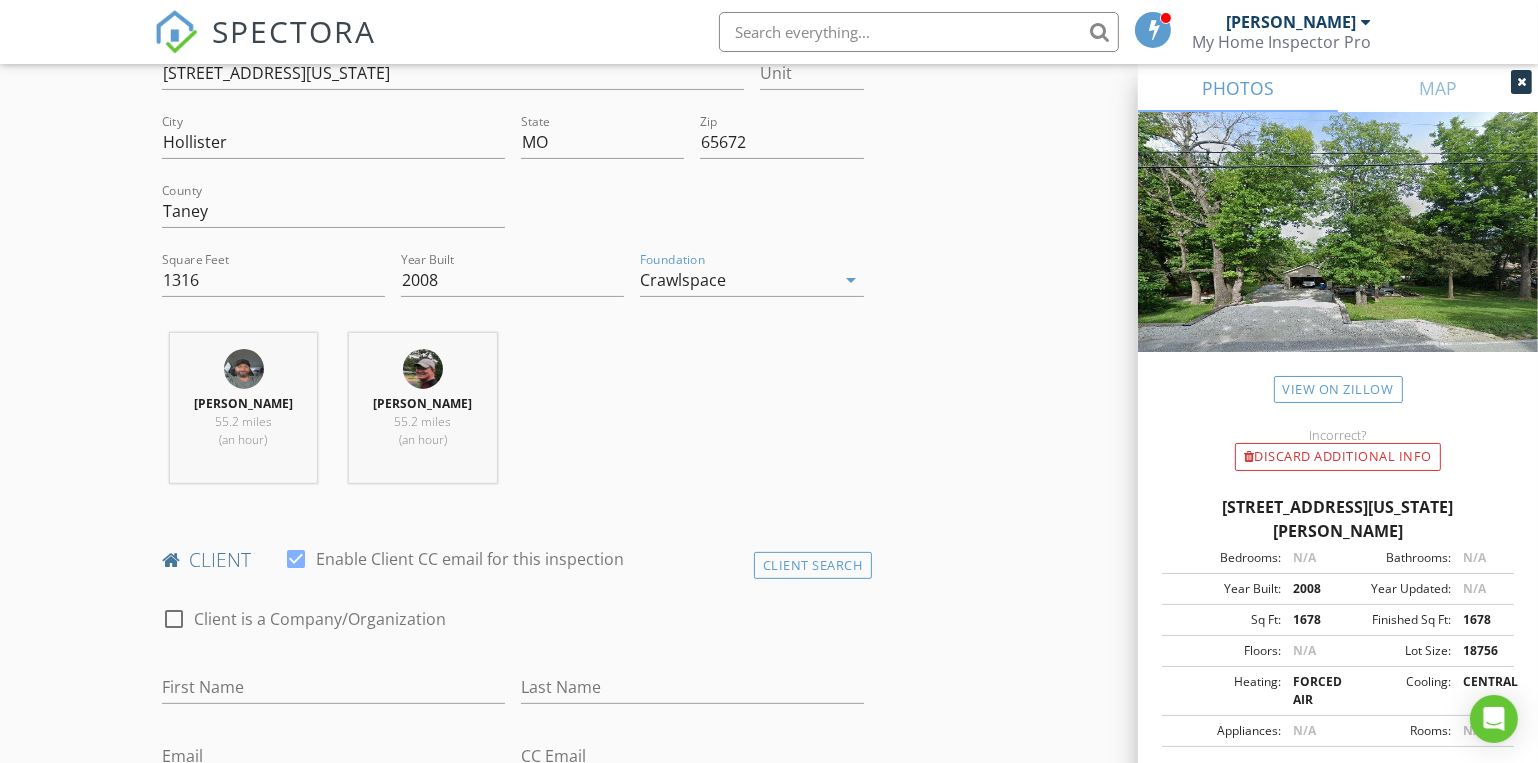 scroll, scrollTop: 818, scrollLeft: 0, axis: vertical 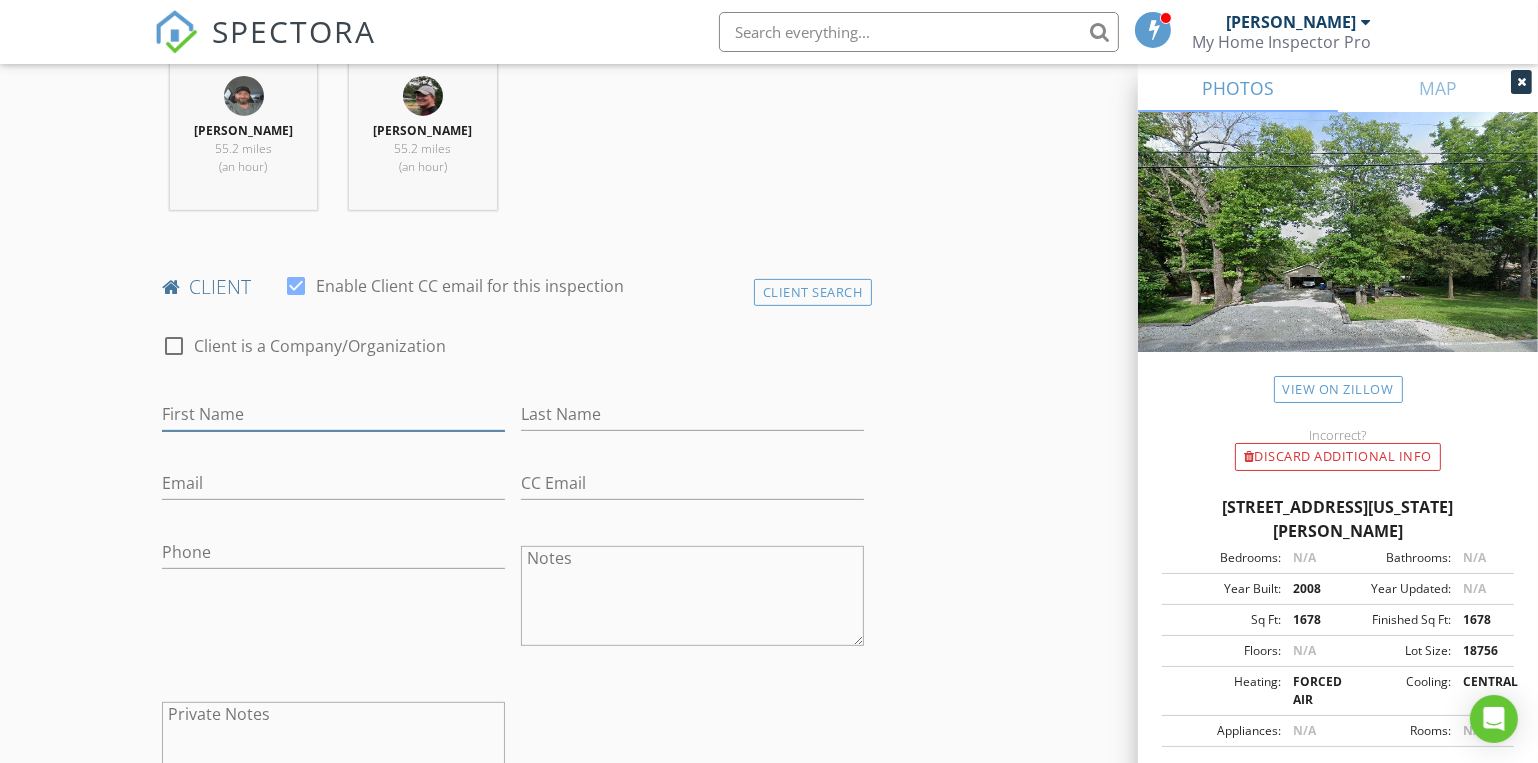 click on "First Name" at bounding box center [333, 414] 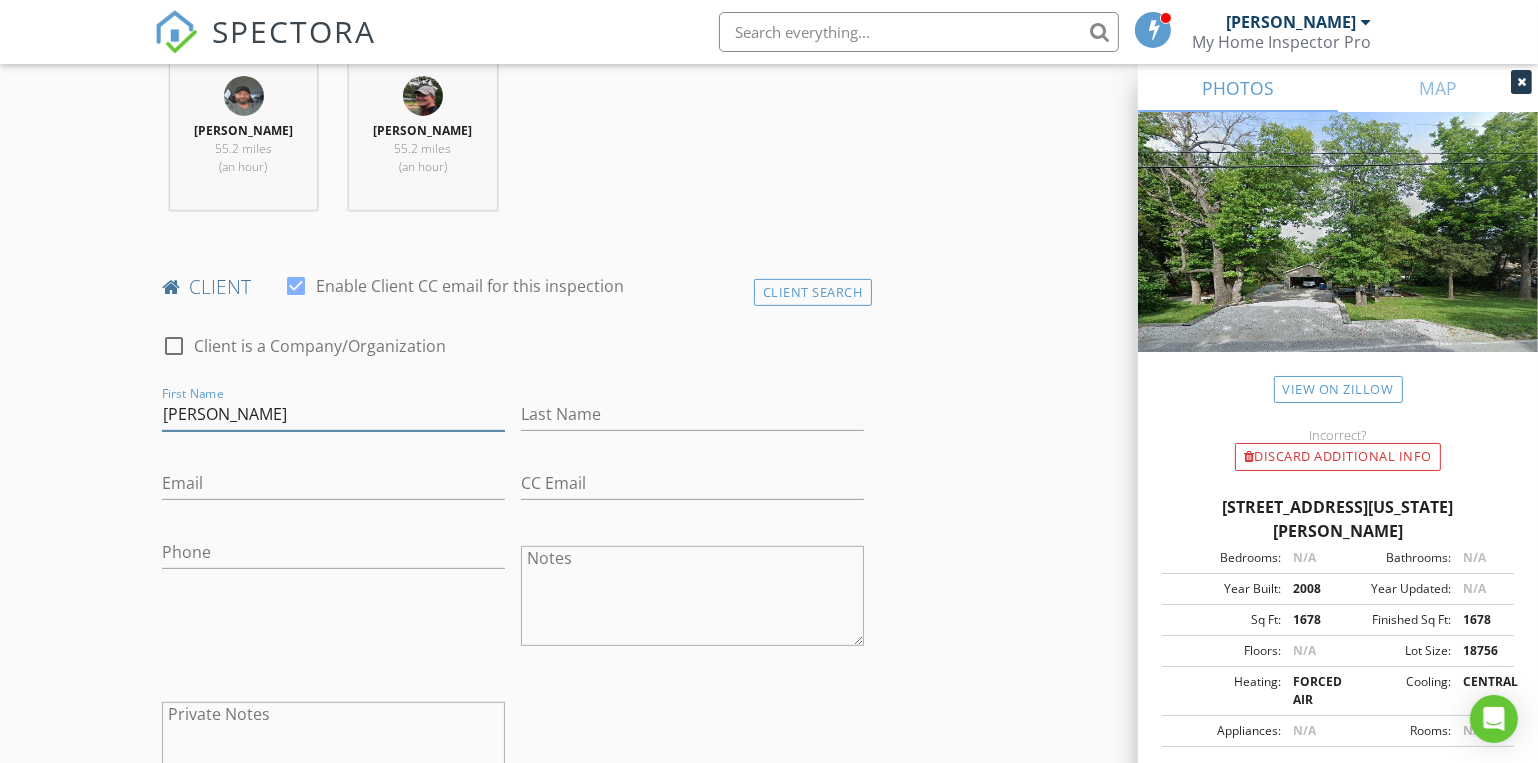 type on "Tayler" 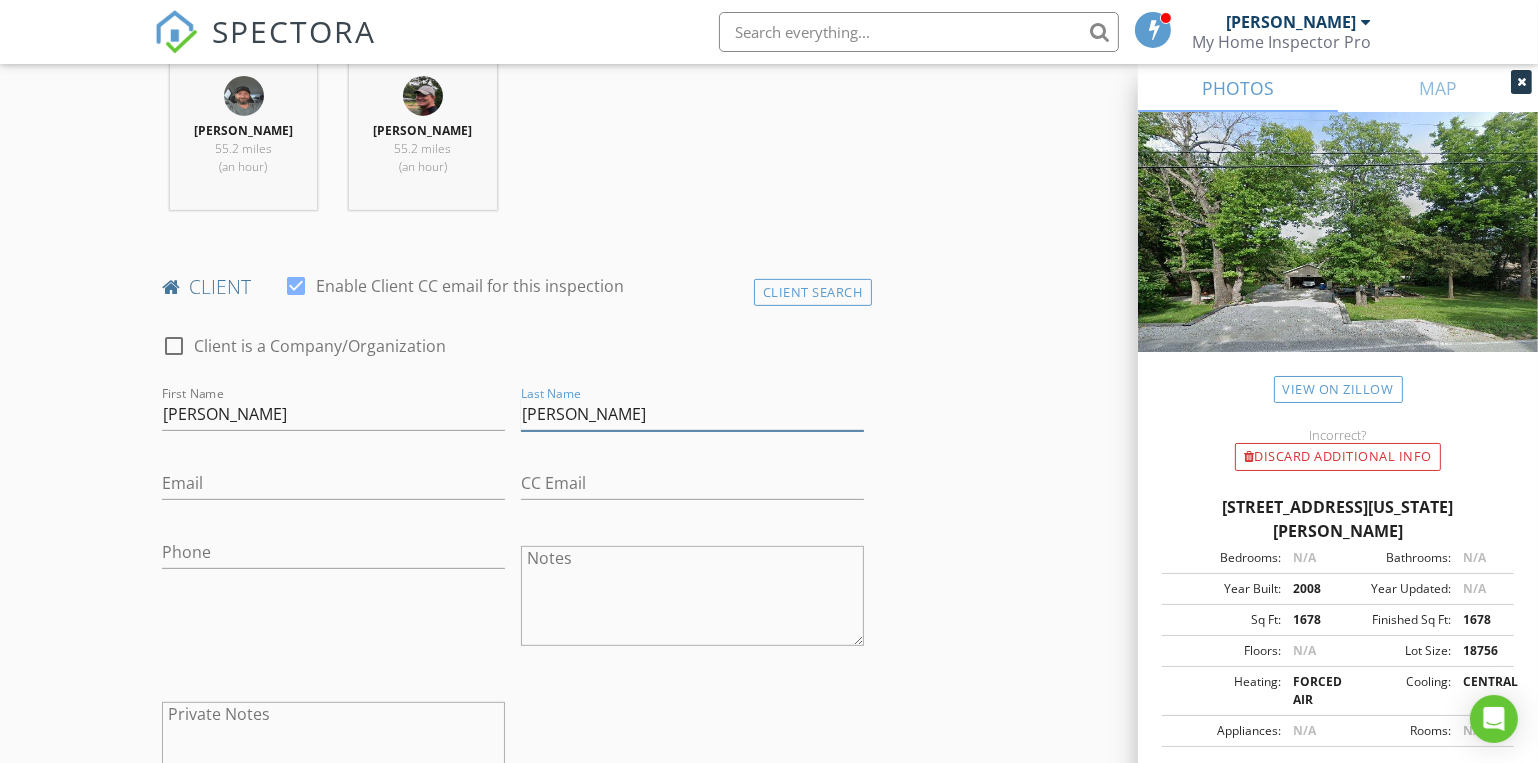 type on "Greg" 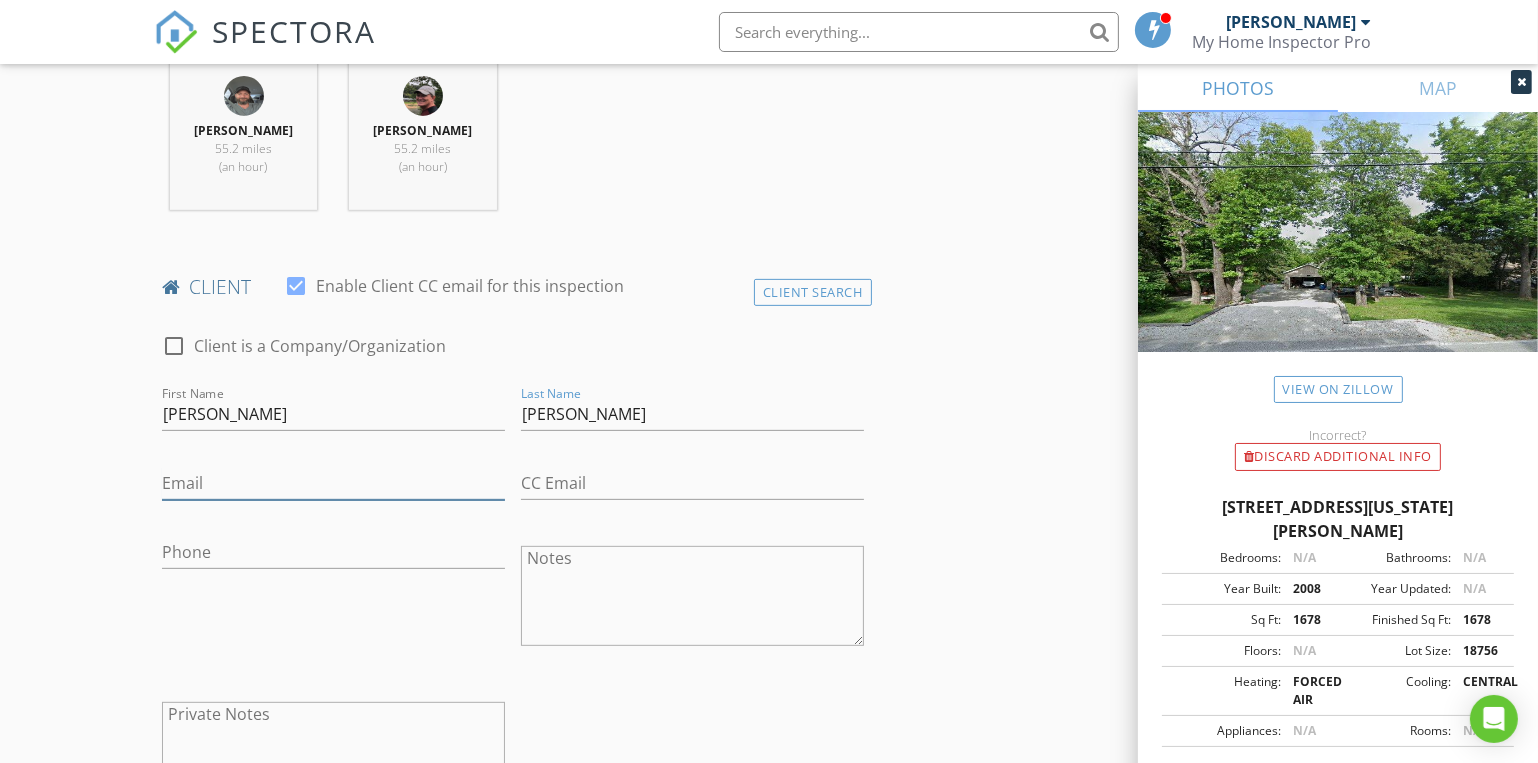 click on "Email" at bounding box center (333, 483) 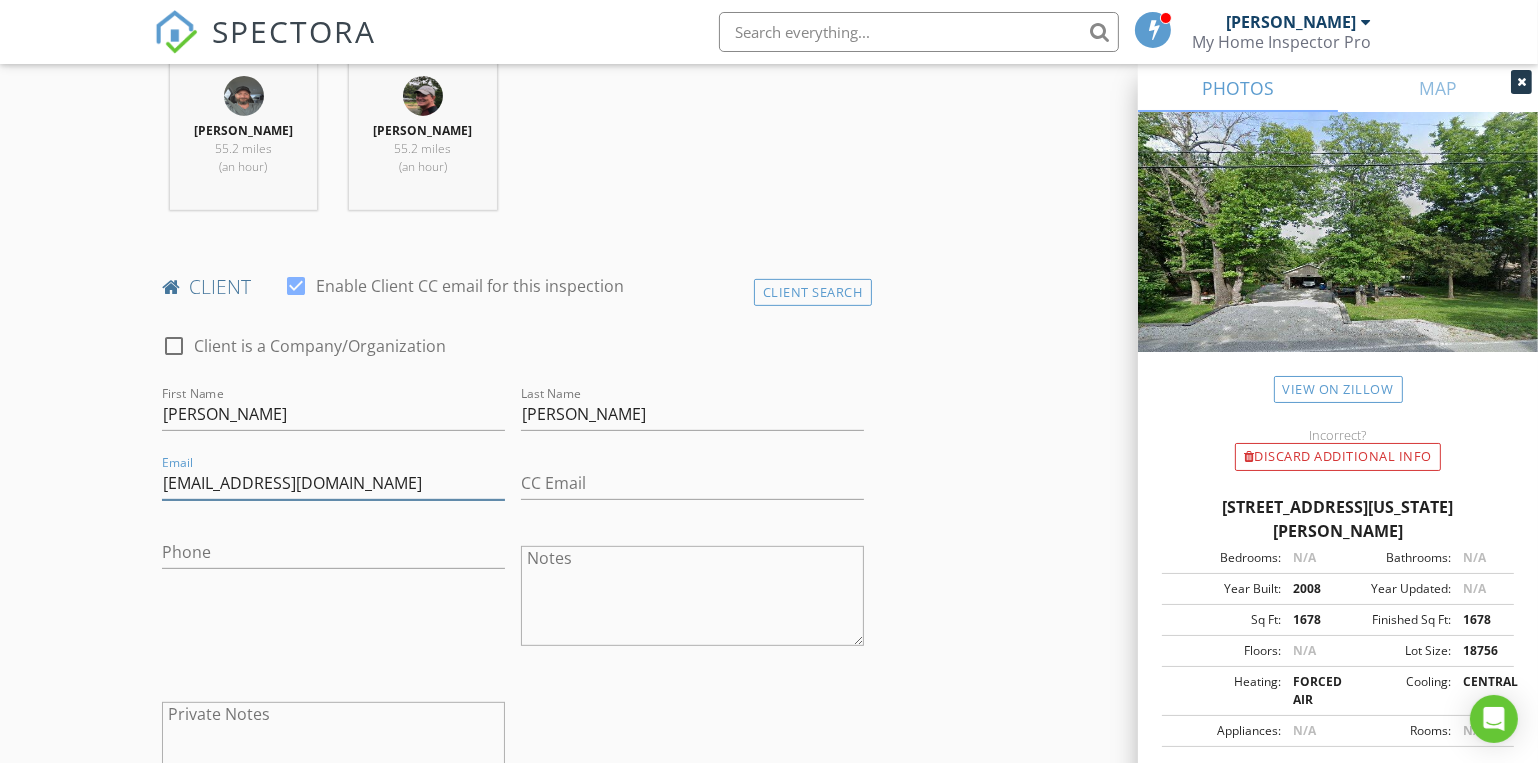 type on "drmagicgorg2@gmail.com" 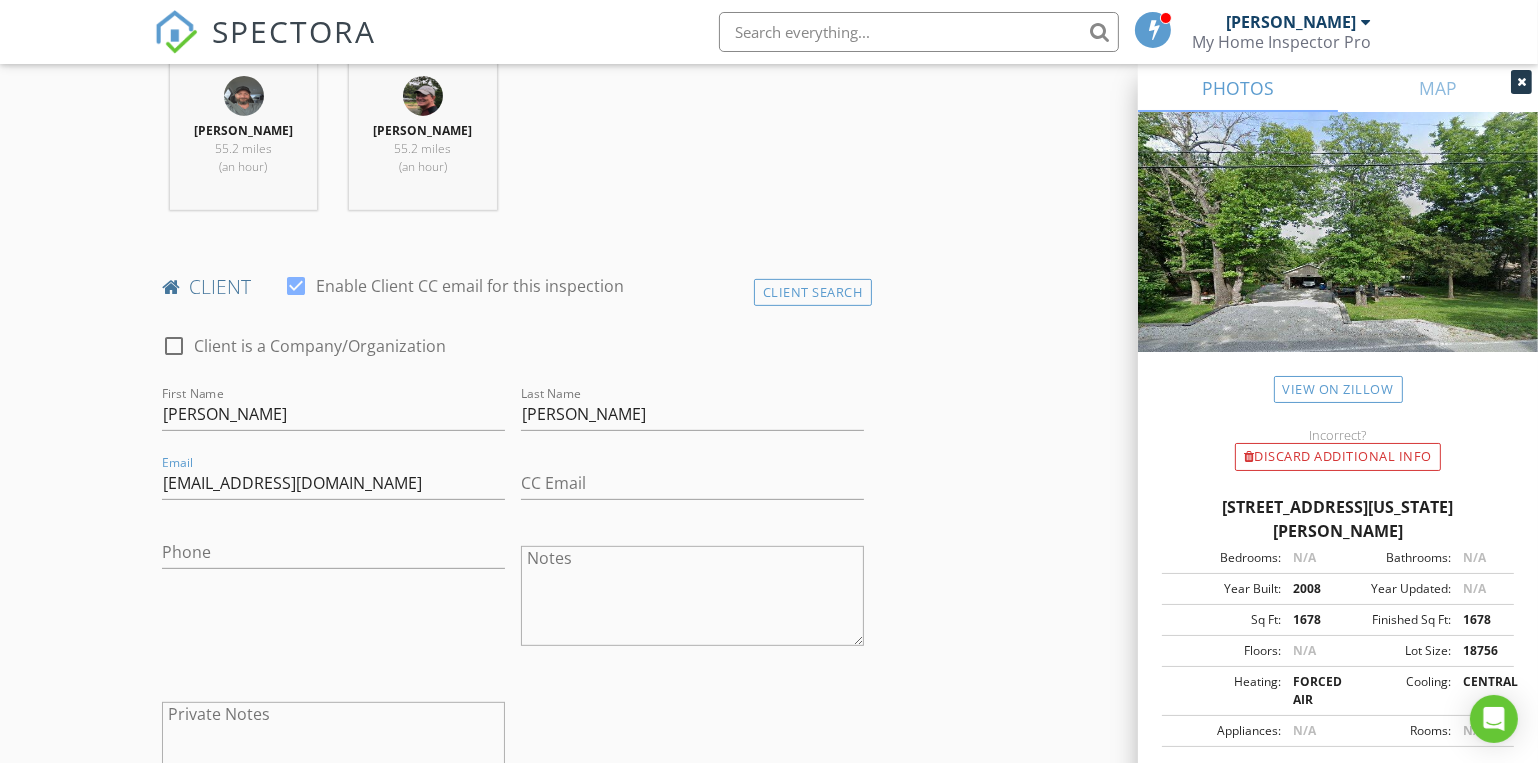 click on "Phone" at bounding box center (333, 556) 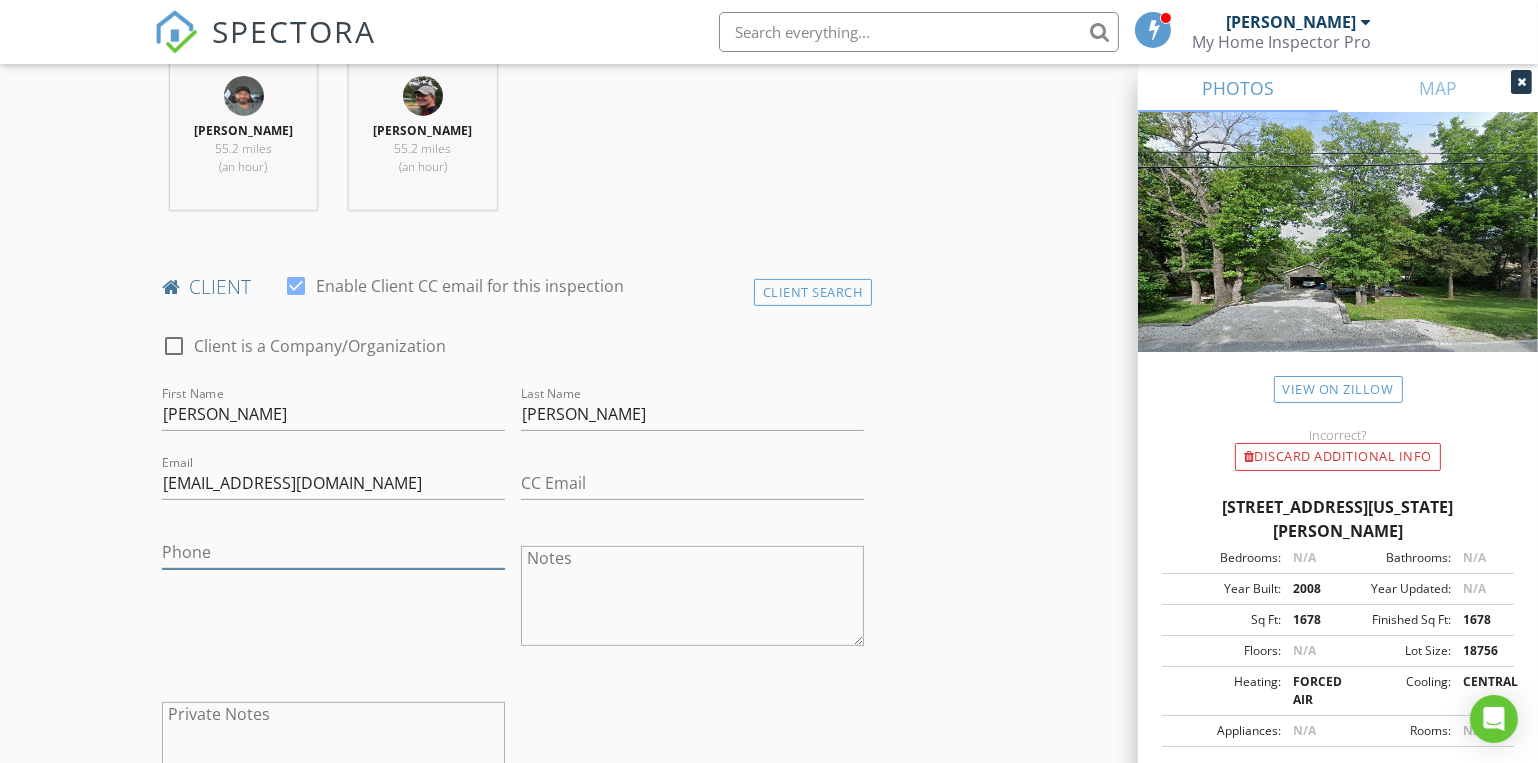 click on "Phone" at bounding box center [333, 552] 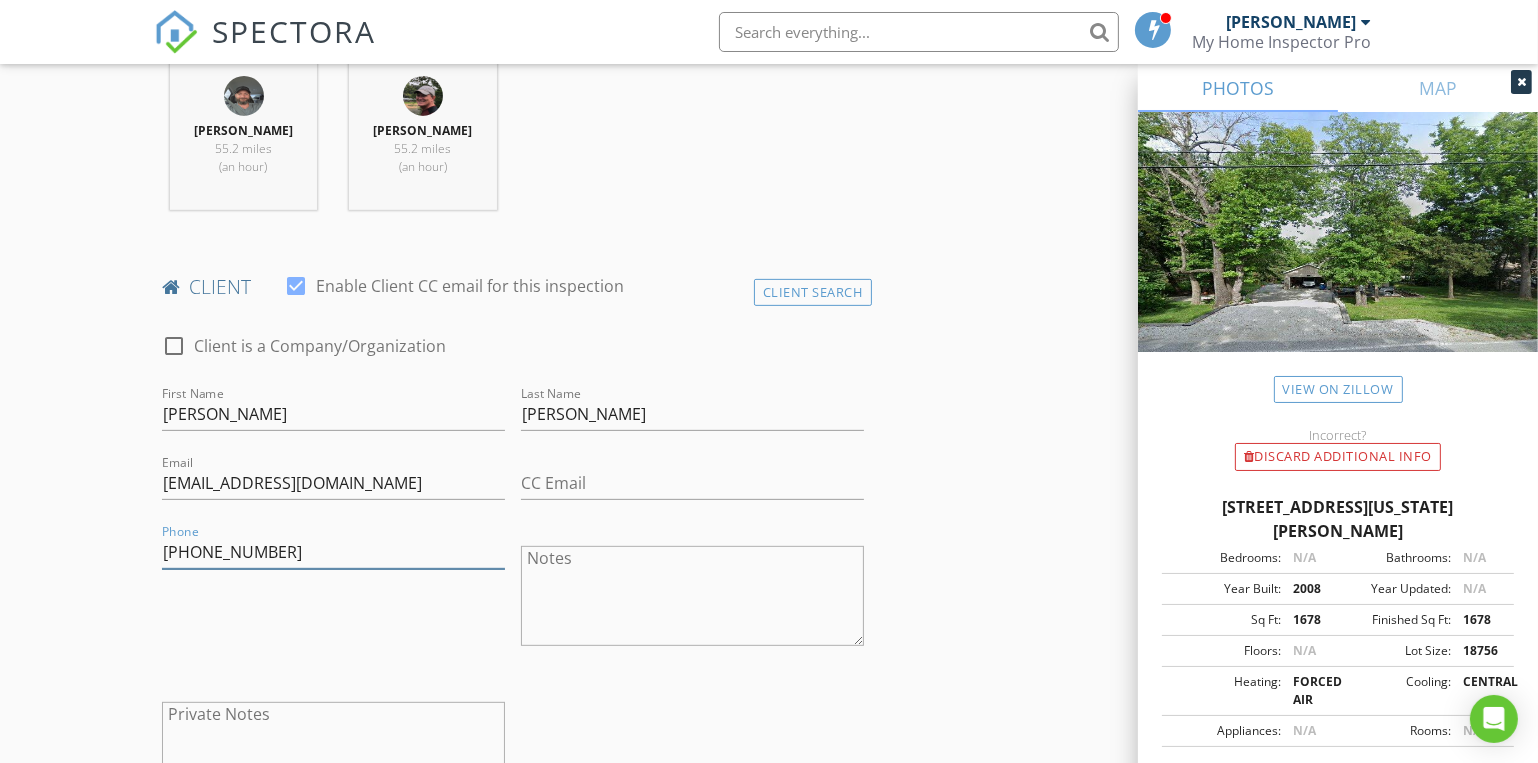 type on "541-425-0095" 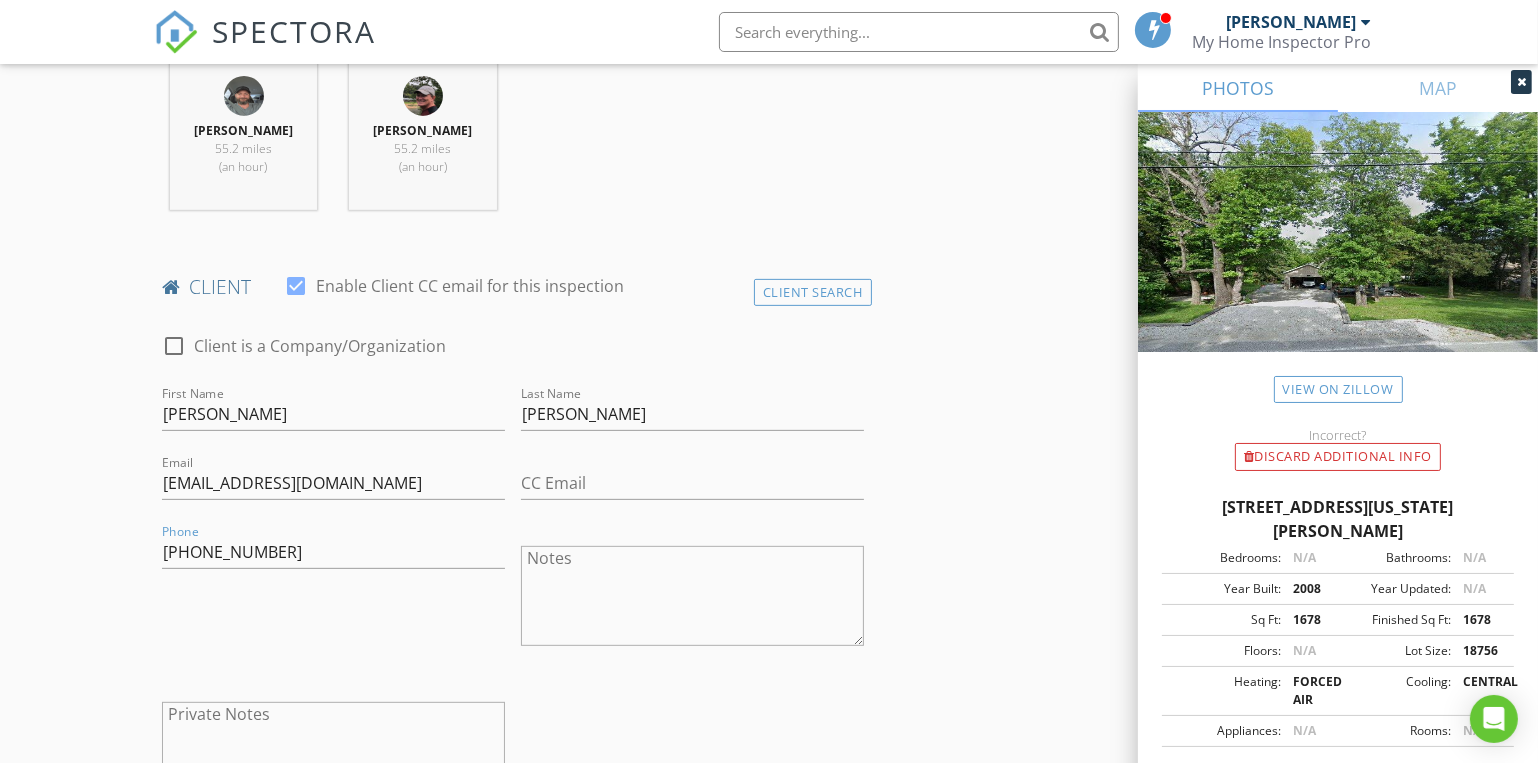 click on "New Inspection
Click here to use the New Order Form
INSPECTOR(S)
check_box   Dave Gress   PRIMARY   check_box   Josh Gress     Dave Gress,  Josh Gress arrow_drop_down   check_box_outline_blank Dave Gress specifically requested check_box_outline_blank Josh Gress specifically requested
Date/Time
07/22/2025 9:00 AM
Location
Address Search       Address 519 Iowa Colony Rd   Unit   City Hollister   State MO   Zip 65672   County Taney     Square Feet 1316   Year Built 2008   Foundation Crawlspace arrow_drop_down     Josh Gress     55.2 miles     (an hour)         Dave Gress     55.2 miles     (an hour)
client
check_box Enable Client CC email for this inspection   Client Search     check_box_outline_blank Client is a Company/Organization     First Name Tayler   Last Name Greg   Email drmagicgorg2@gmail.com   CC Email   Phone 541-425-0095" at bounding box center [769, 1167] 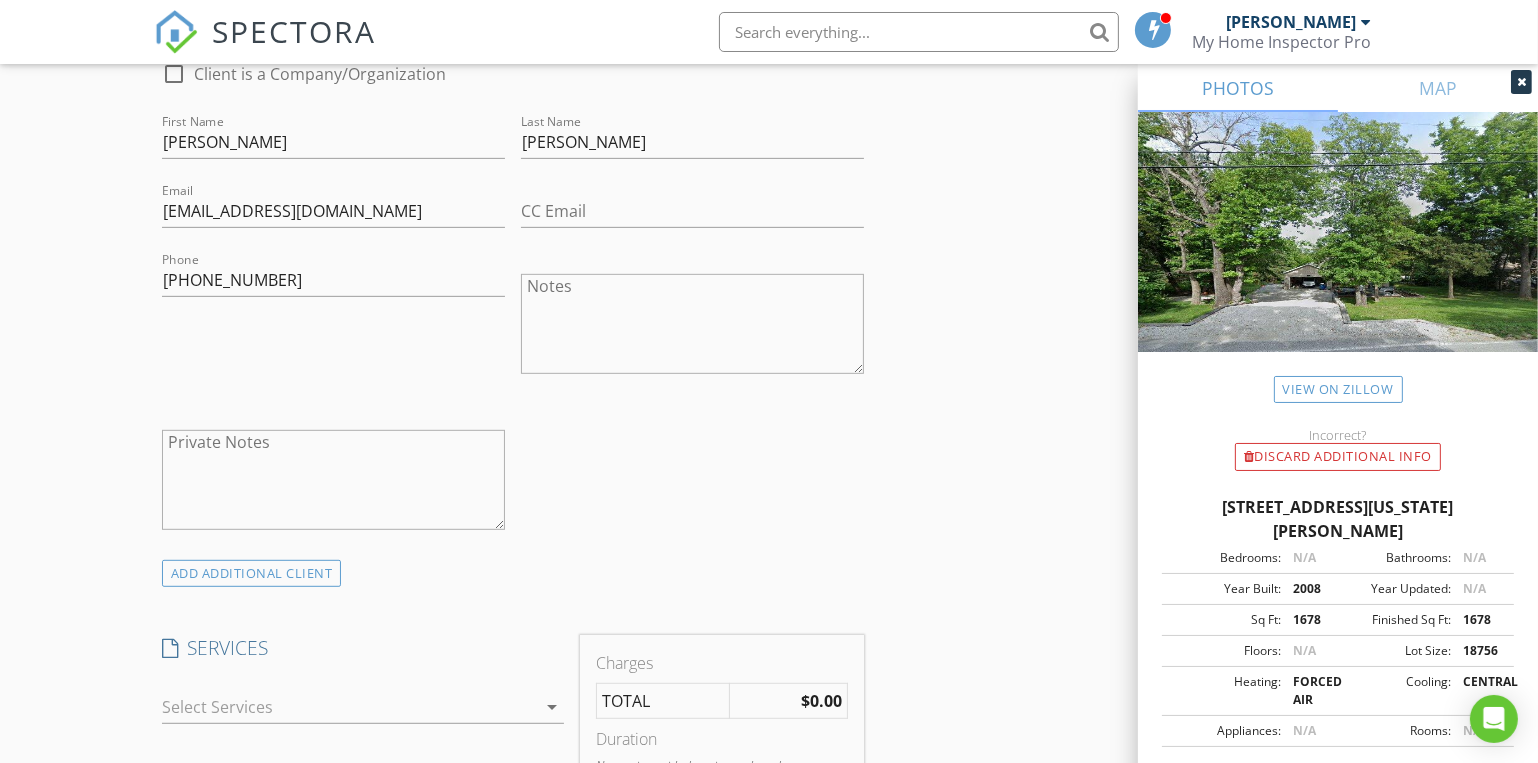 scroll, scrollTop: 1363, scrollLeft: 0, axis: vertical 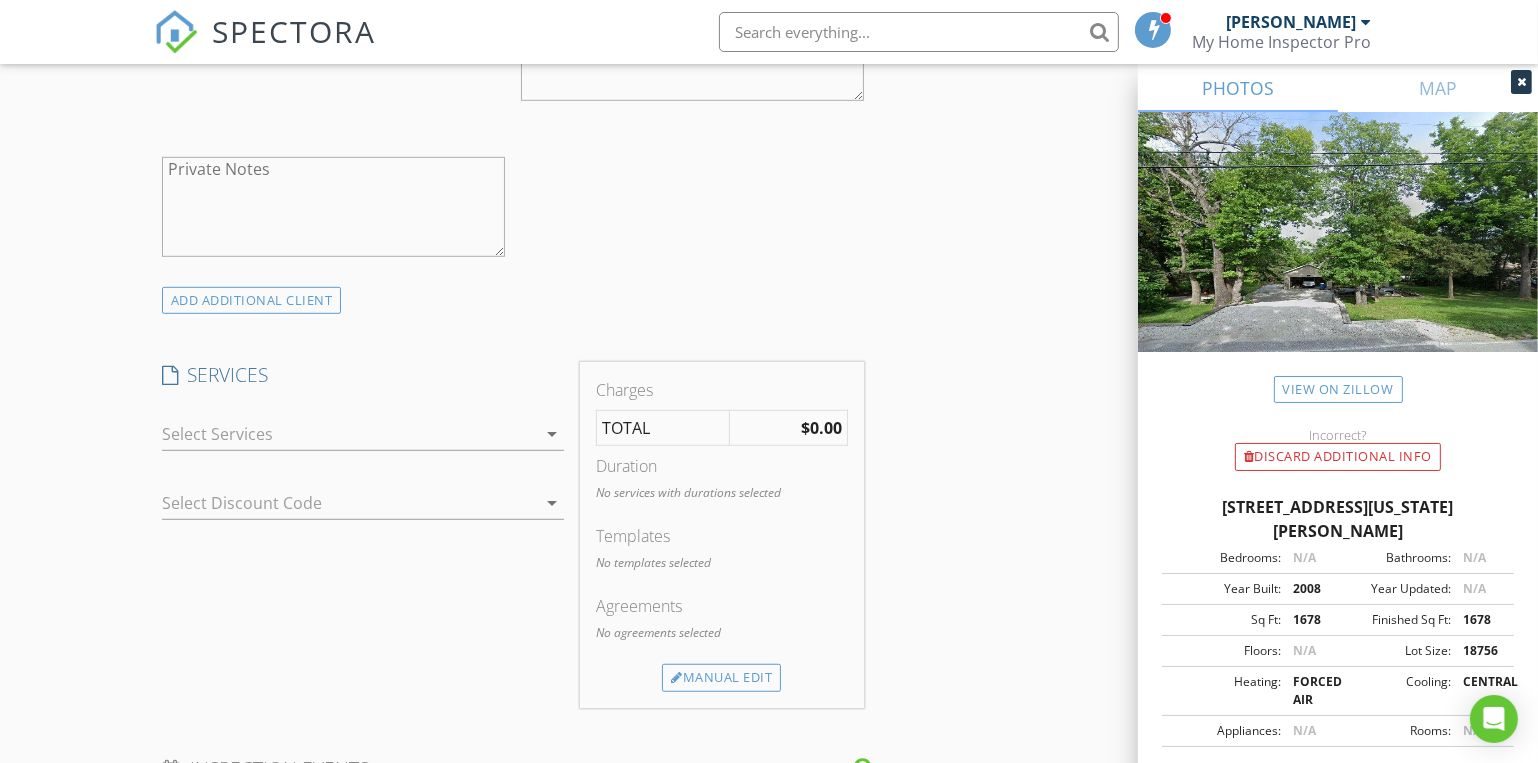 click at bounding box center (349, 434) 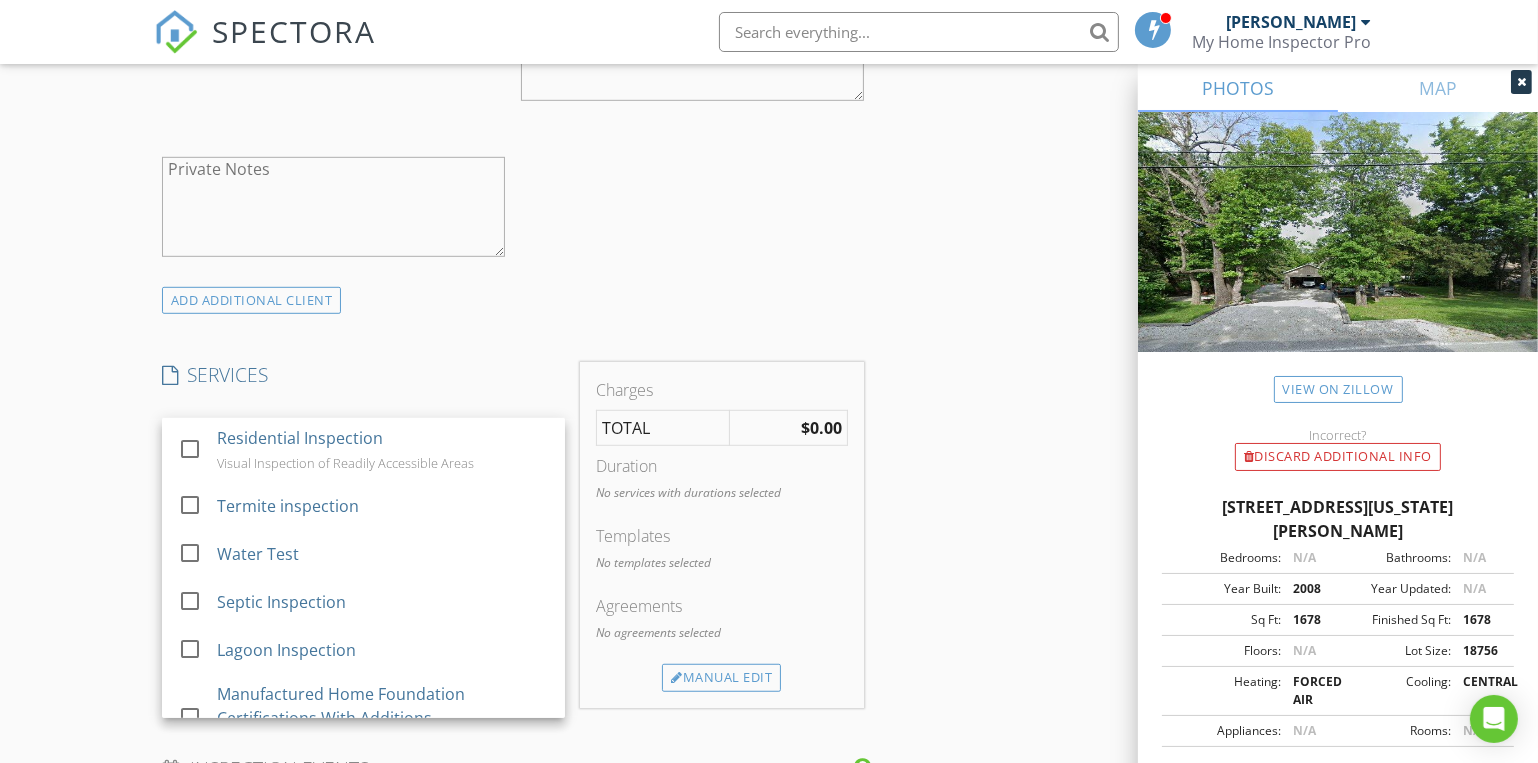 click on "Residential Inspection" at bounding box center [300, 438] 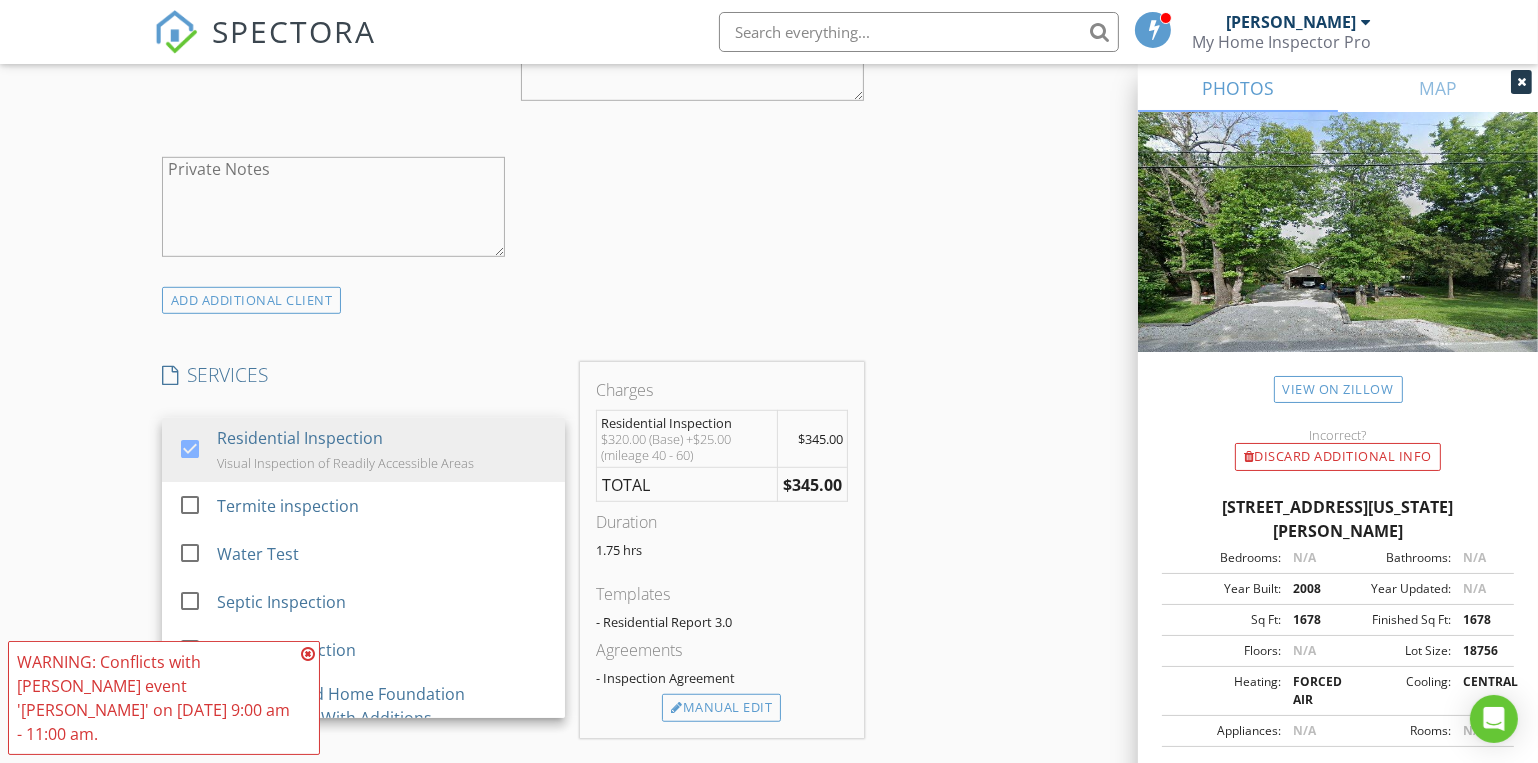 click on "New Inspection
Click here to use the New Order Form
INSPECTOR(S)
check_box   Dave Gress   PRIMARY   check_box   Josh Gress     Dave Gress,  Josh Gress arrow_drop_down   check_box_outline_blank Dave Gress specifically requested check_box_outline_blank Josh Gress specifically requested
Date/Time
07/22/2025 9:00 AM
Location
Address Search       Address 519 Iowa Colony Rd   Unit   City Hollister   State MO   Zip 65672   County Taney     Square Feet 1316   Year Built 2008   Foundation Crawlspace arrow_drop_down     Josh Gress     55.2 miles     (an hour)         Dave Gress     55.2 miles     (an hour)
client
check_box Enable Client CC email for this inspection   Client Search     check_box_outline_blank Client is a Company/Organization     First Name Tayler   Last Name Greg   Email drmagicgorg2@gmail.com   CC Email   Phone 541-425-0095" at bounding box center [769, 637] 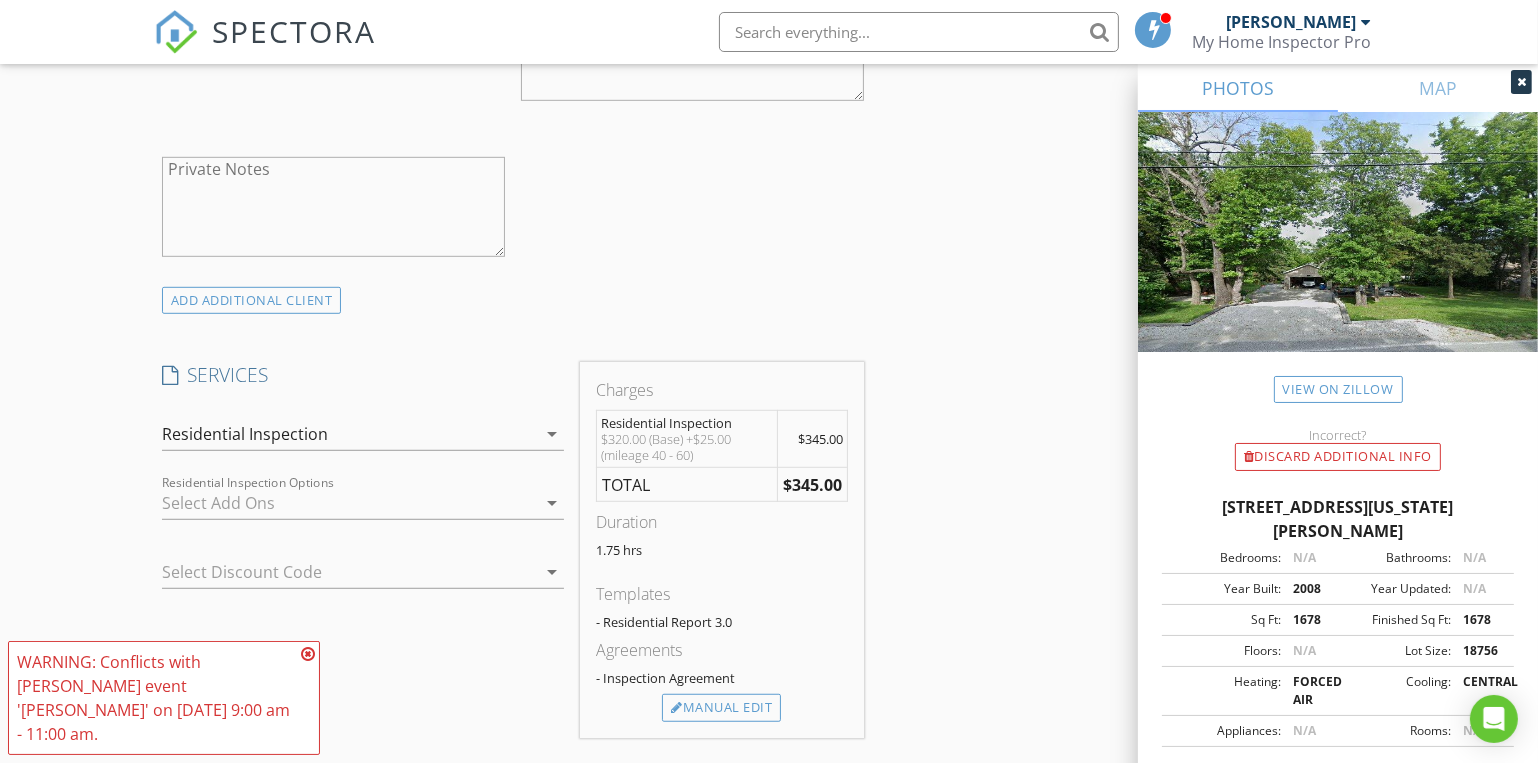 click at bounding box center [308, 654] 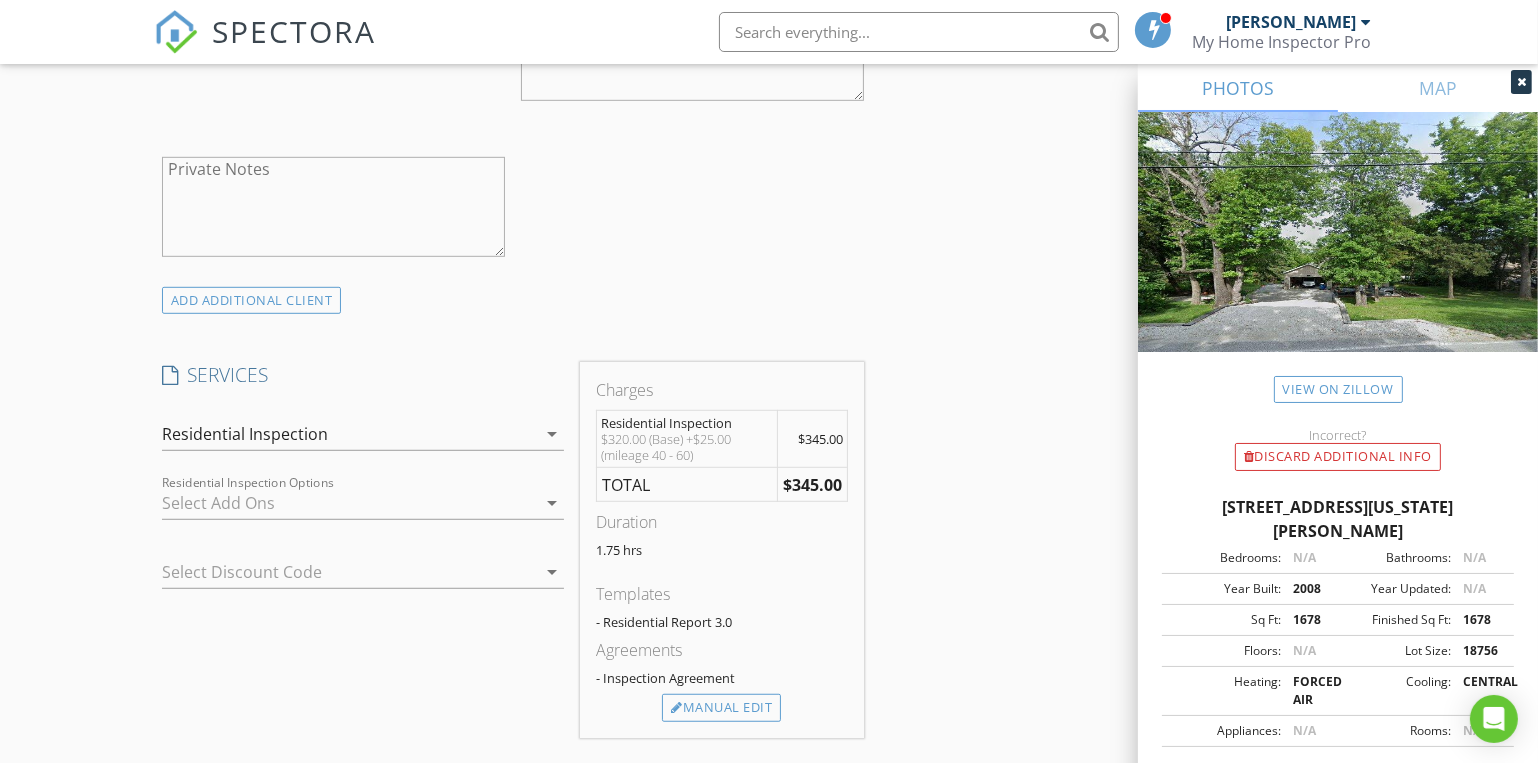 click at bounding box center (349, 503) 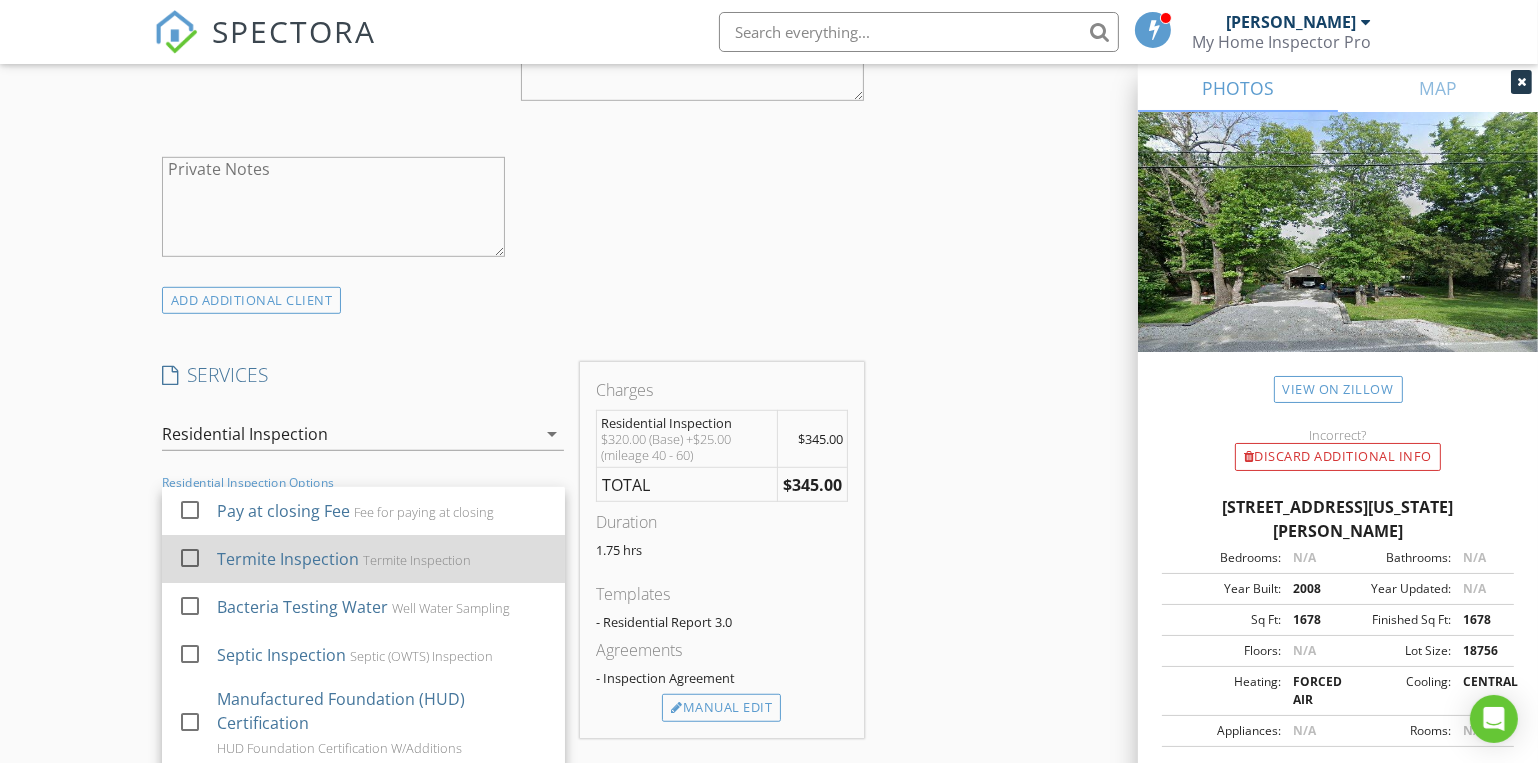 click on "Termite Inspection" at bounding box center (288, 559) 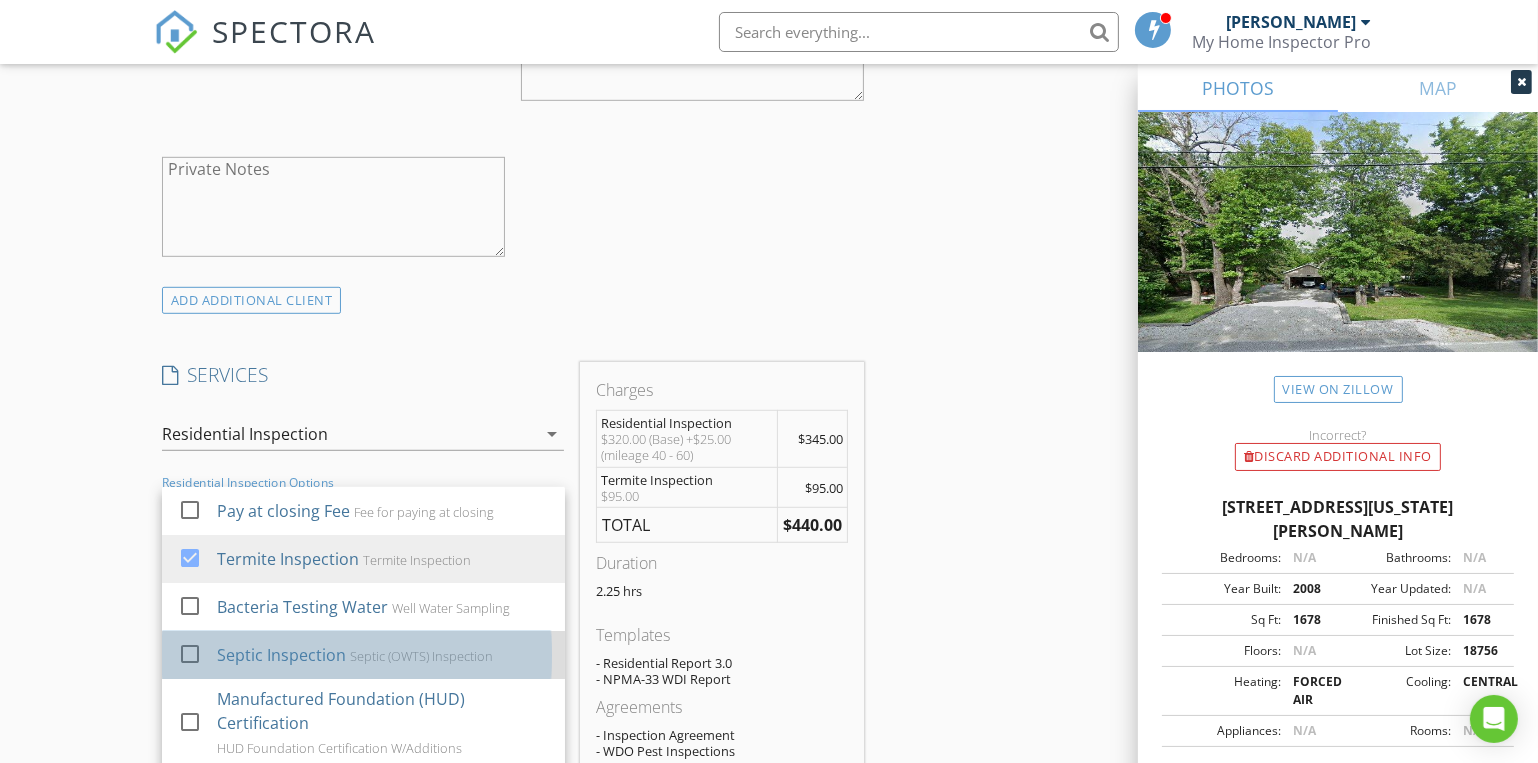 click on "Septic Inspection" at bounding box center (281, 655) 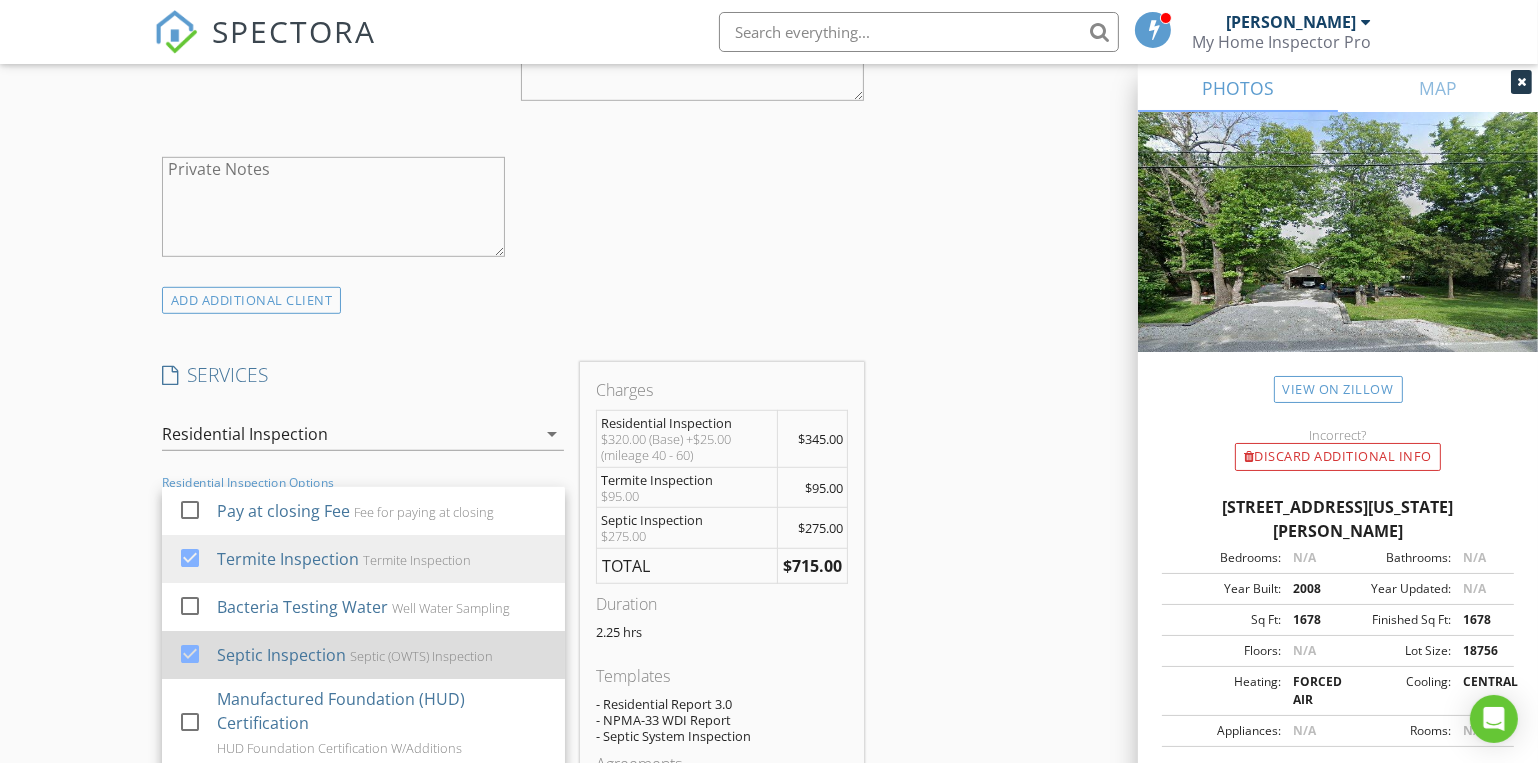 scroll, scrollTop: 123, scrollLeft: 0, axis: vertical 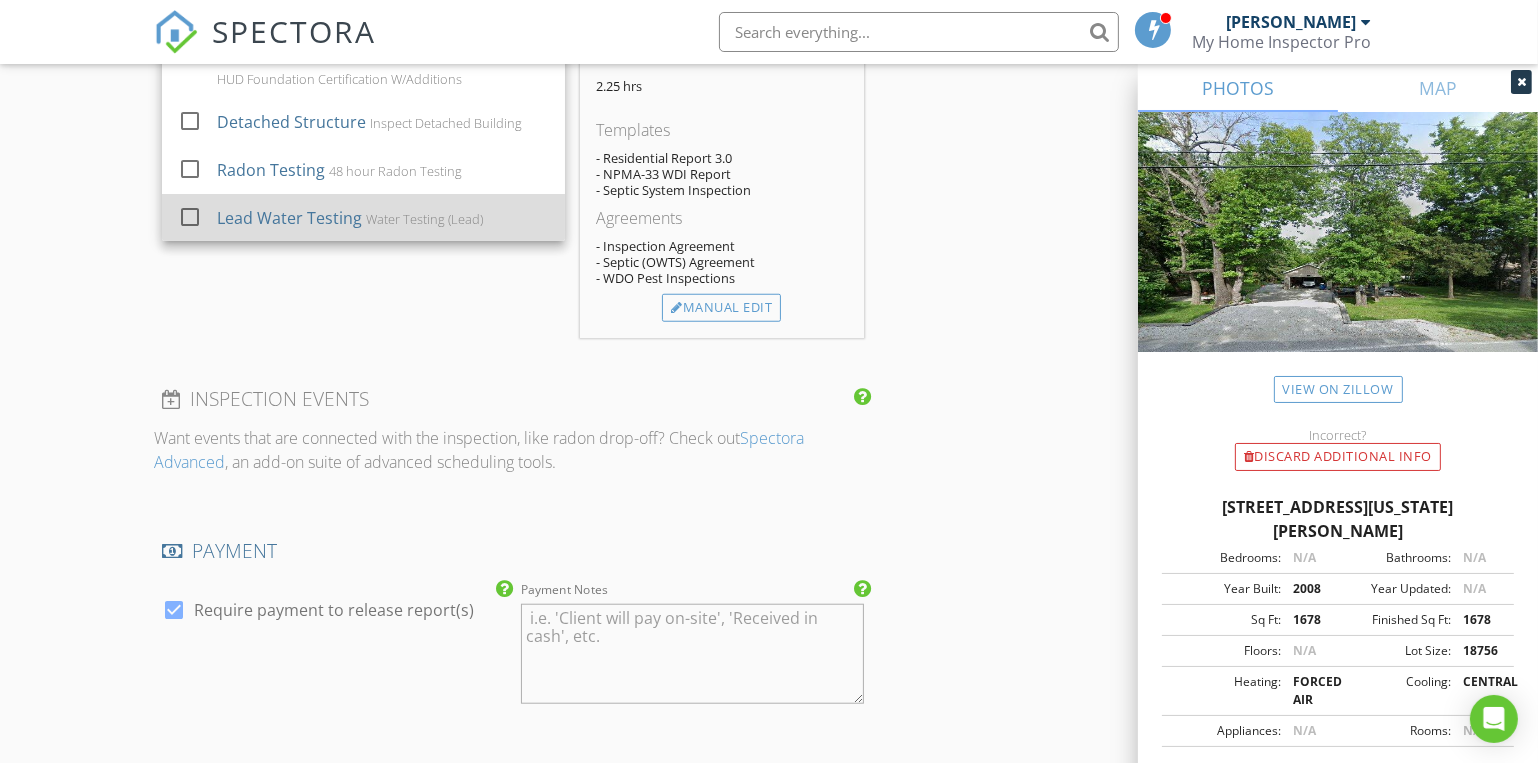 click on "Lead Water Testing   Water Testing (Lead)" at bounding box center [383, 218] 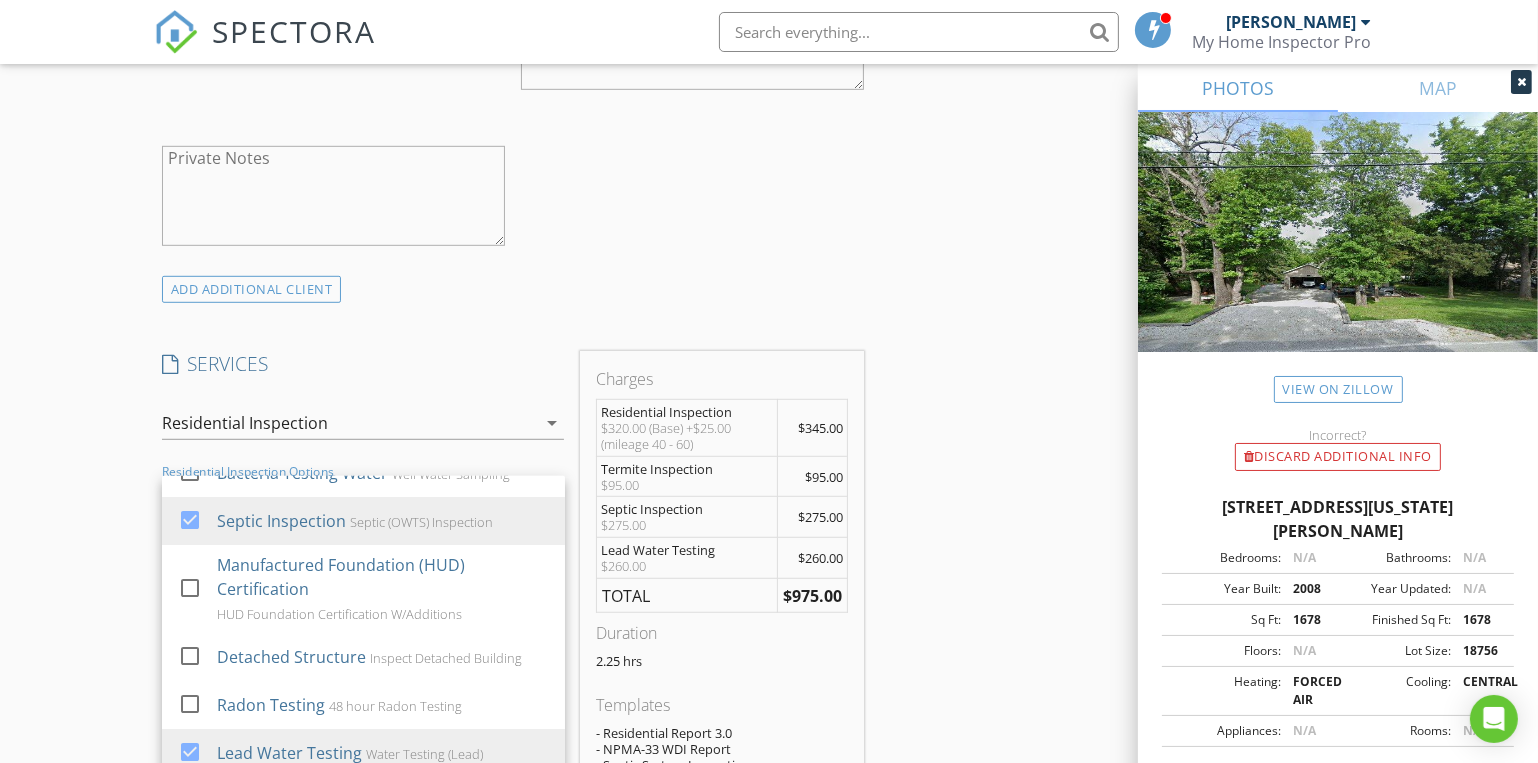 scroll, scrollTop: 1363, scrollLeft: 0, axis: vertical 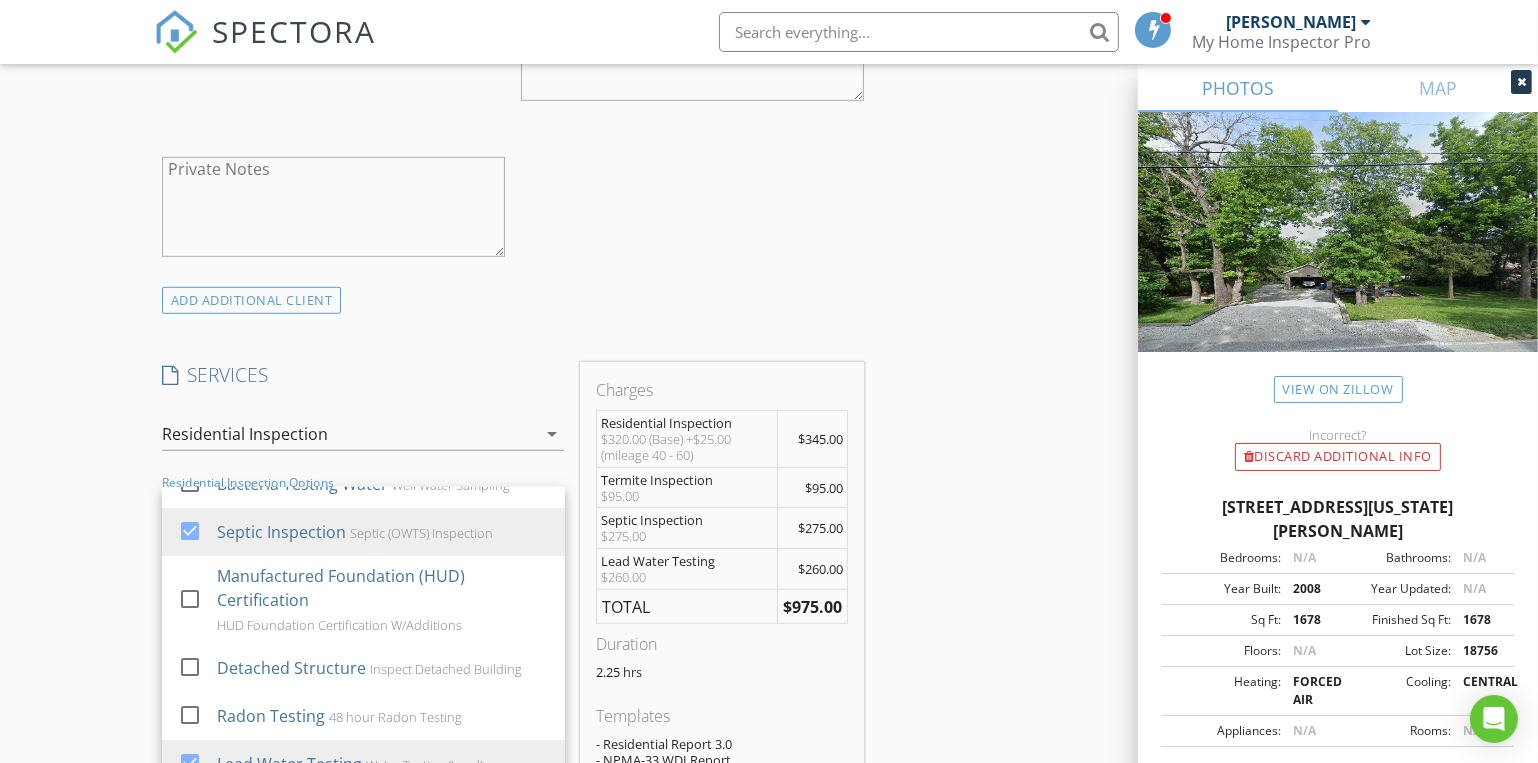 click on "SERVICES" at bounding box center (363, 375) 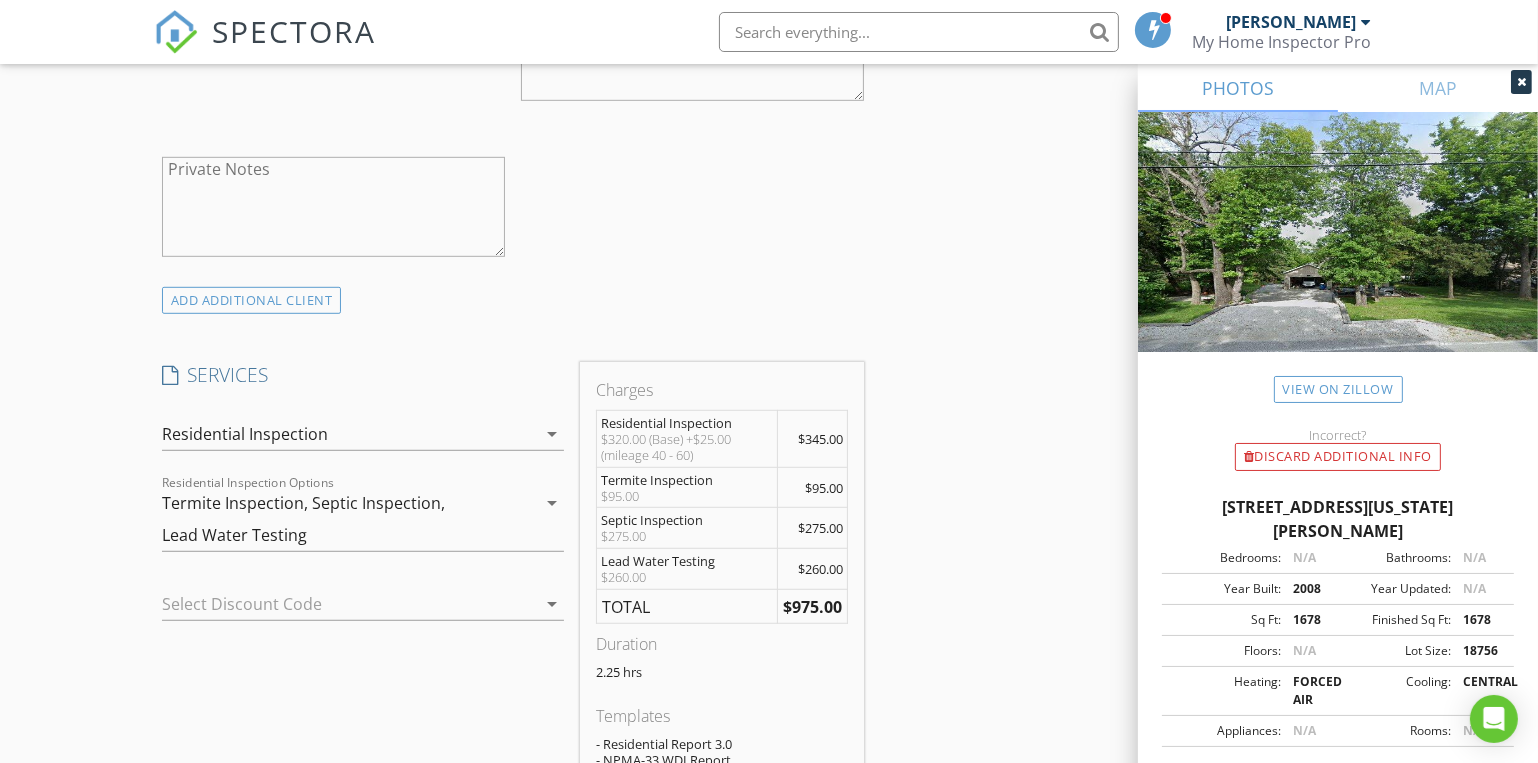 click on "Termite Inspection,  Septic Inspection,  Lead Water Testing" at bounding box center (349, 519) 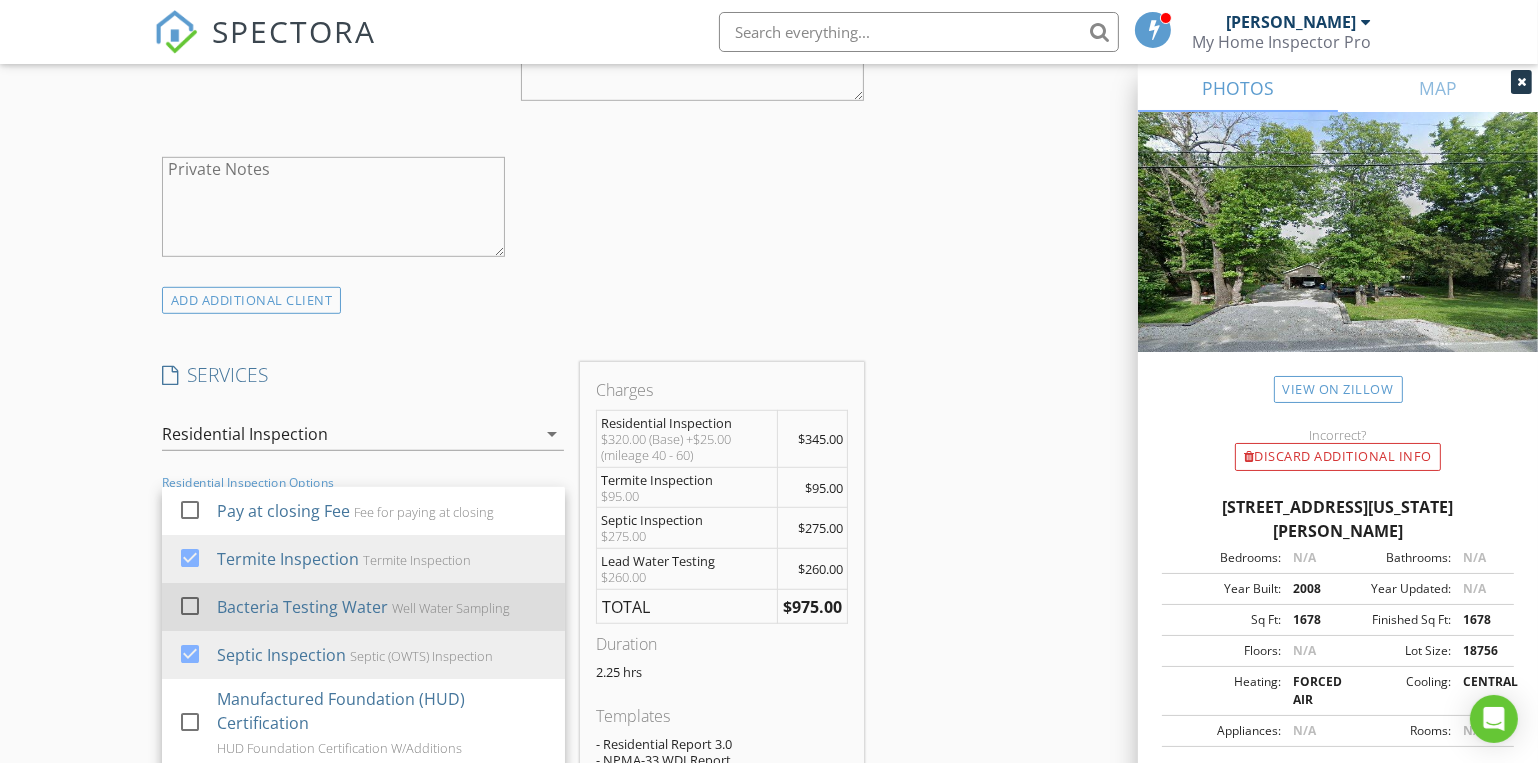 scroll, scrollTop: 123, scrollLeft: 0, axis: vertical 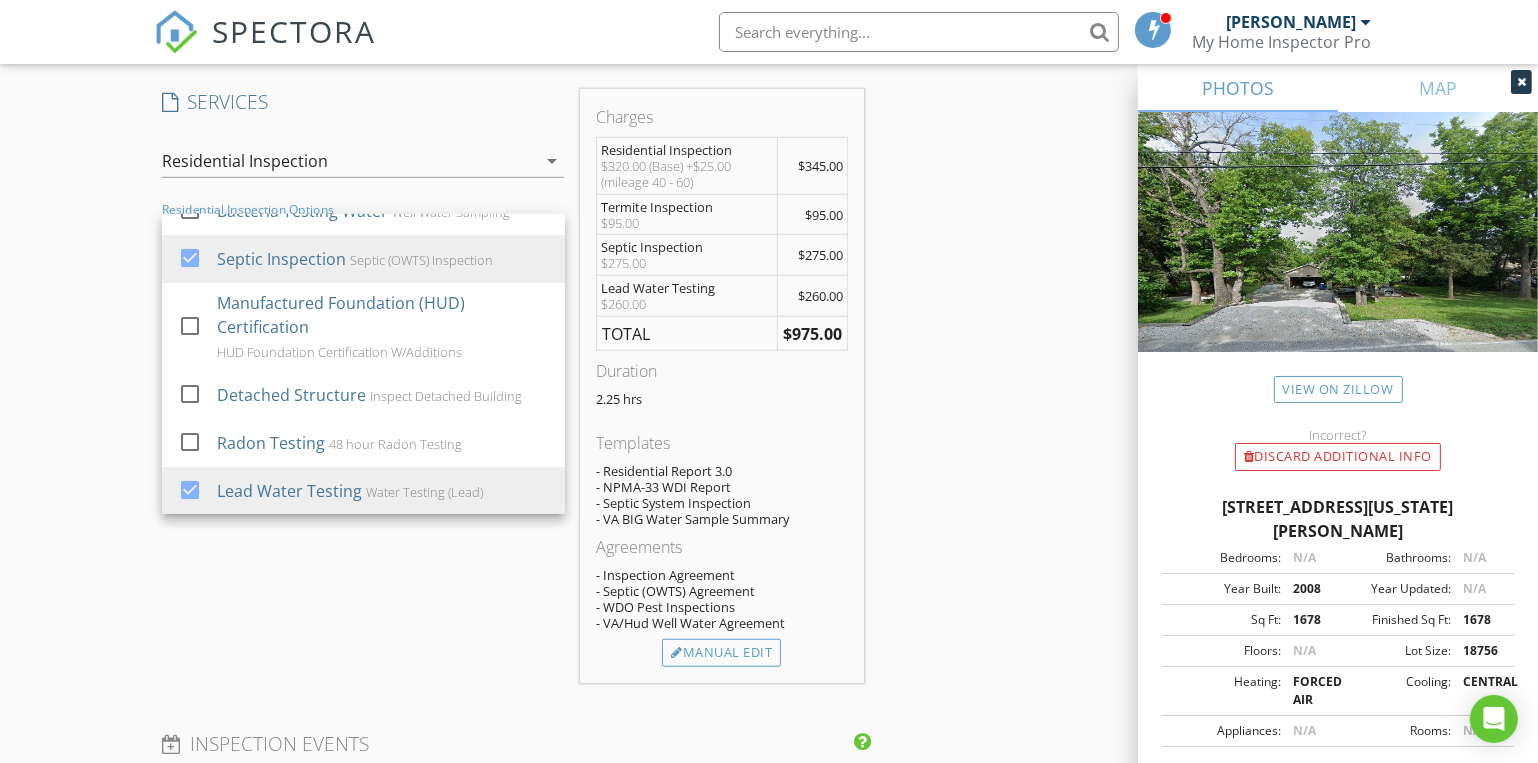 click on "Residential Inspection" at bounding box center [349, 161] 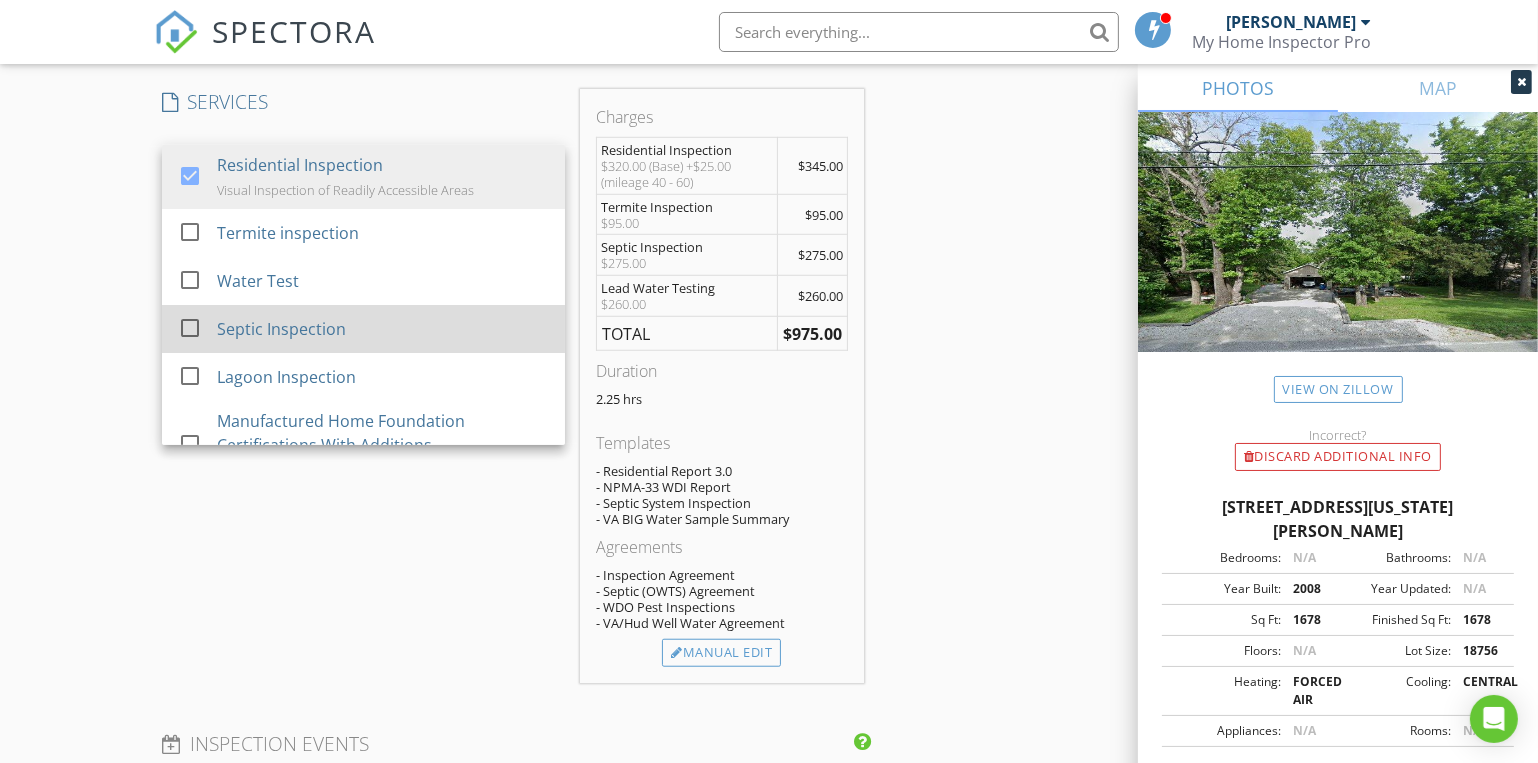 scroll, scrollTop: 1363, scrollLeft: 0, axis: vertical 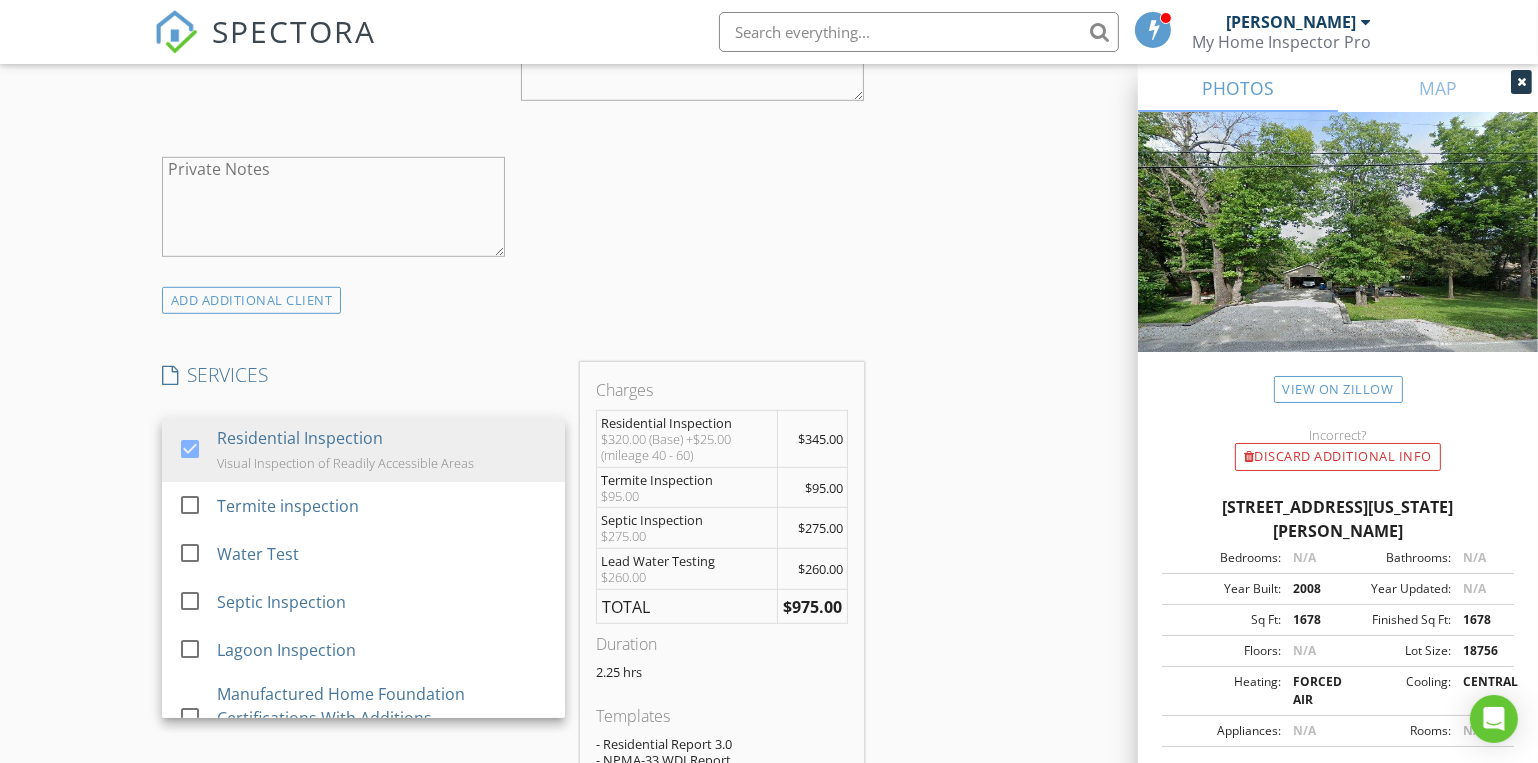 click on "ADD ADDITIONAL client" at bounding box center [513, 300] 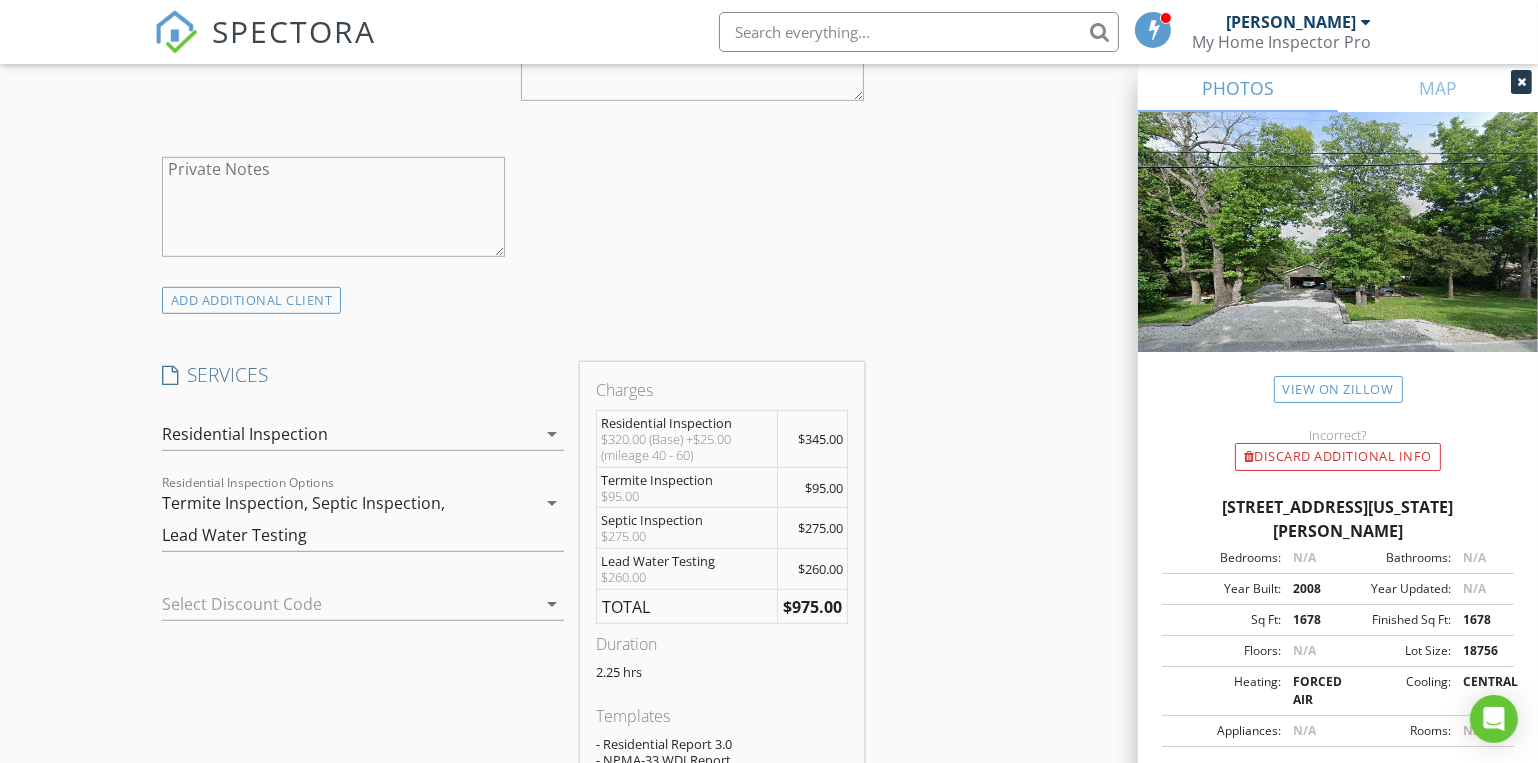 click on "Termite Inspection,  Septic Inspection,  Lead Water Testing" at bounding box center (349, 519) 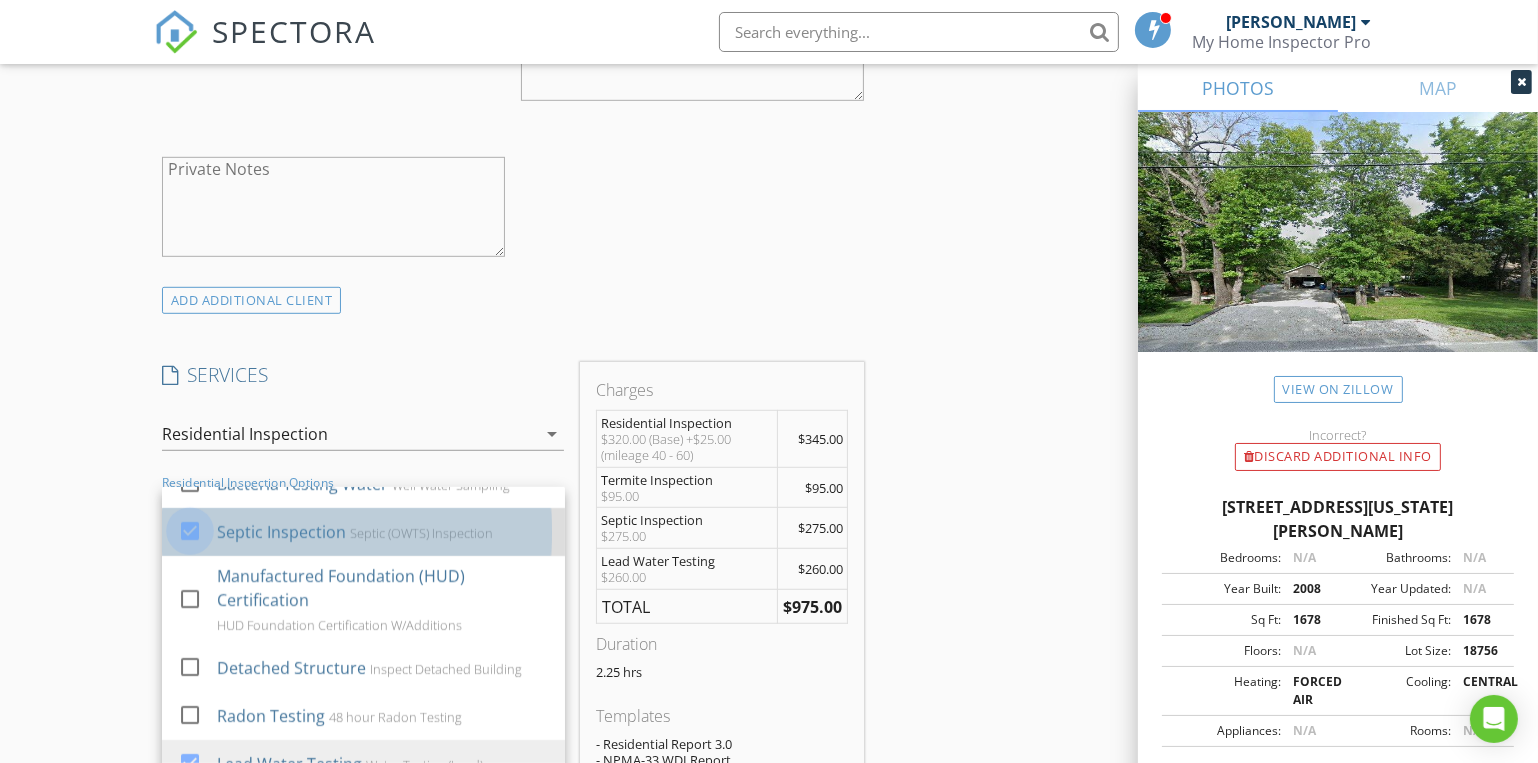 click at bounding box center (190, 531) 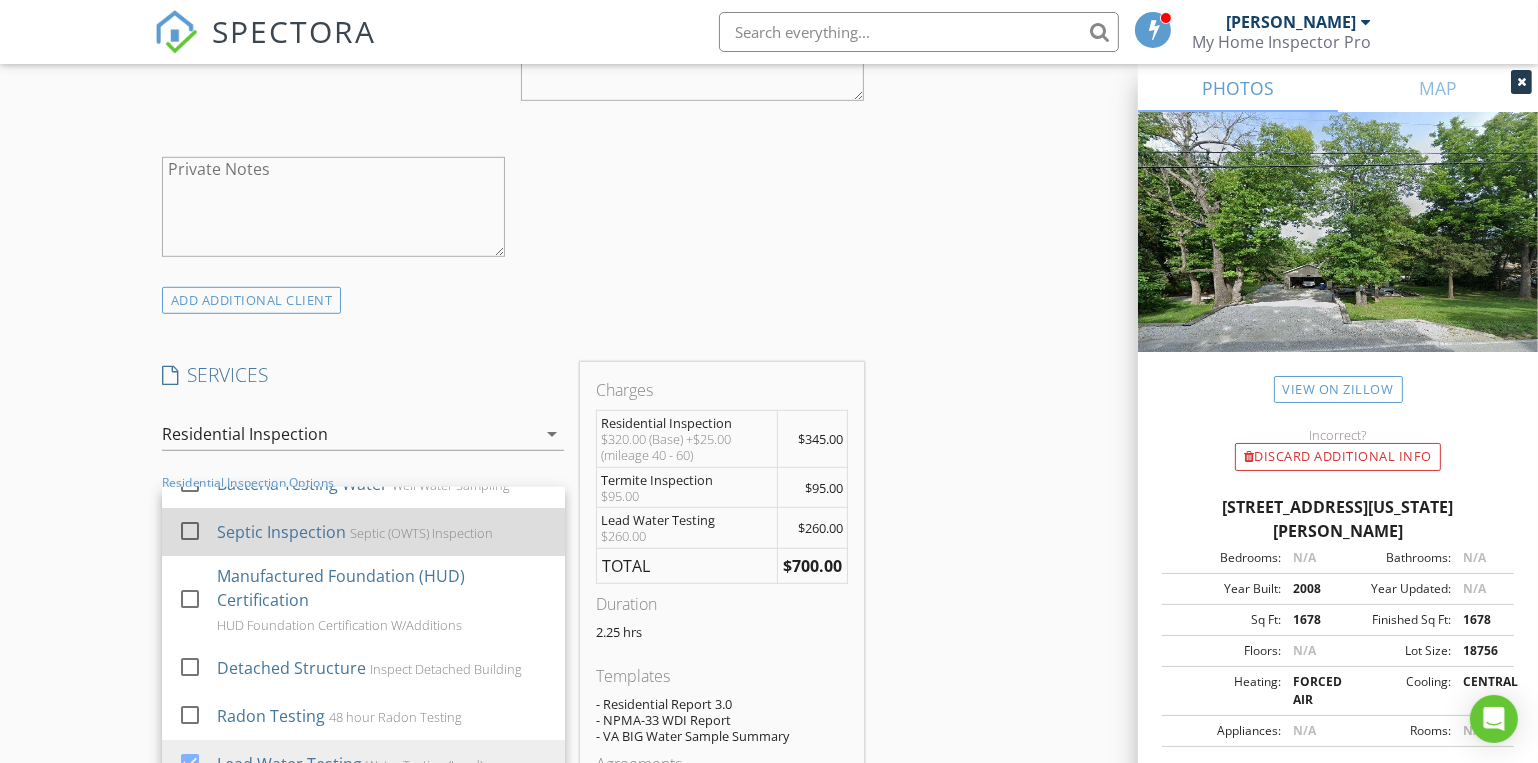 scroll, scrollTop: 1636, scrollLeft: 0, axis: vertical 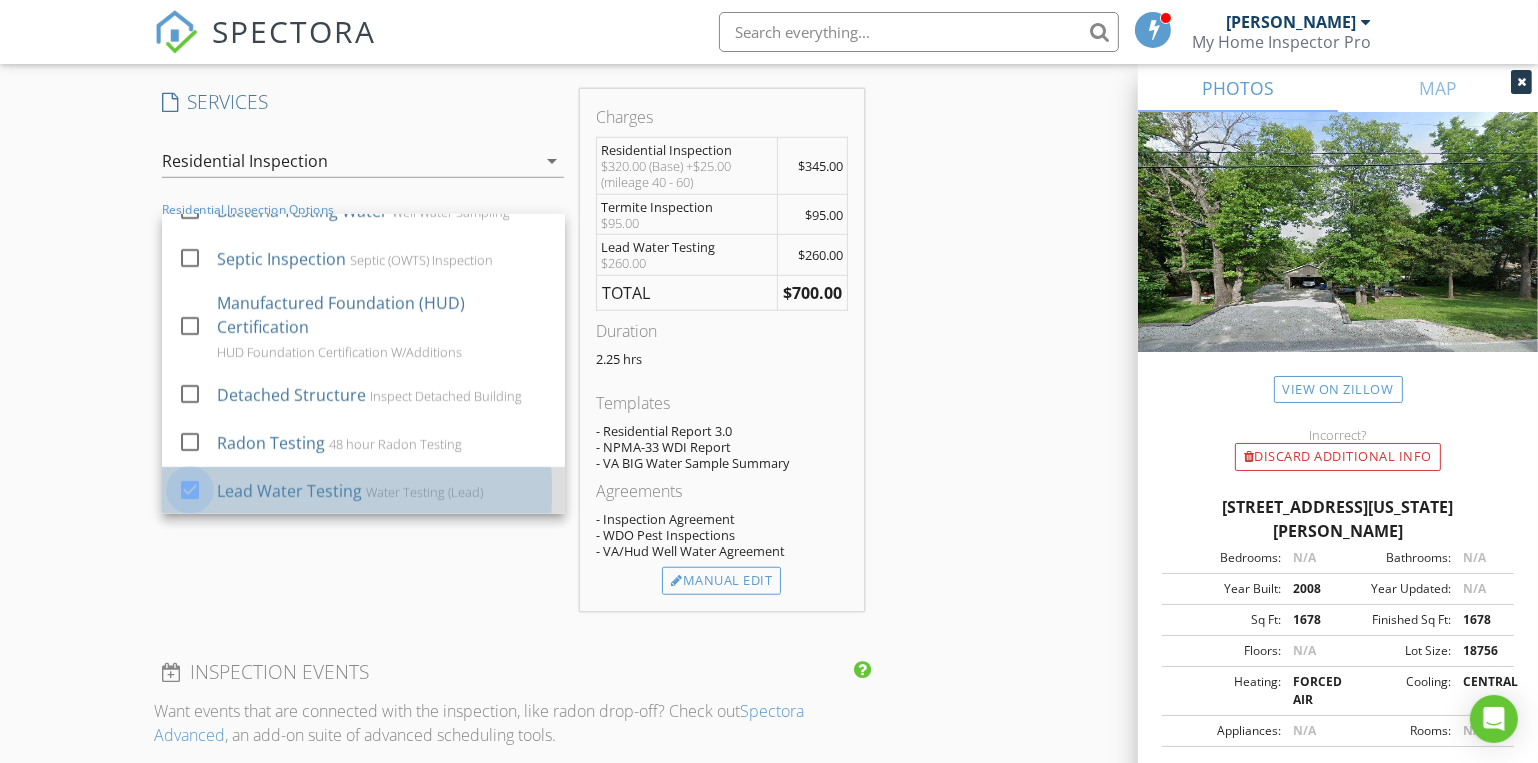 click at bounding box center [190, 490] 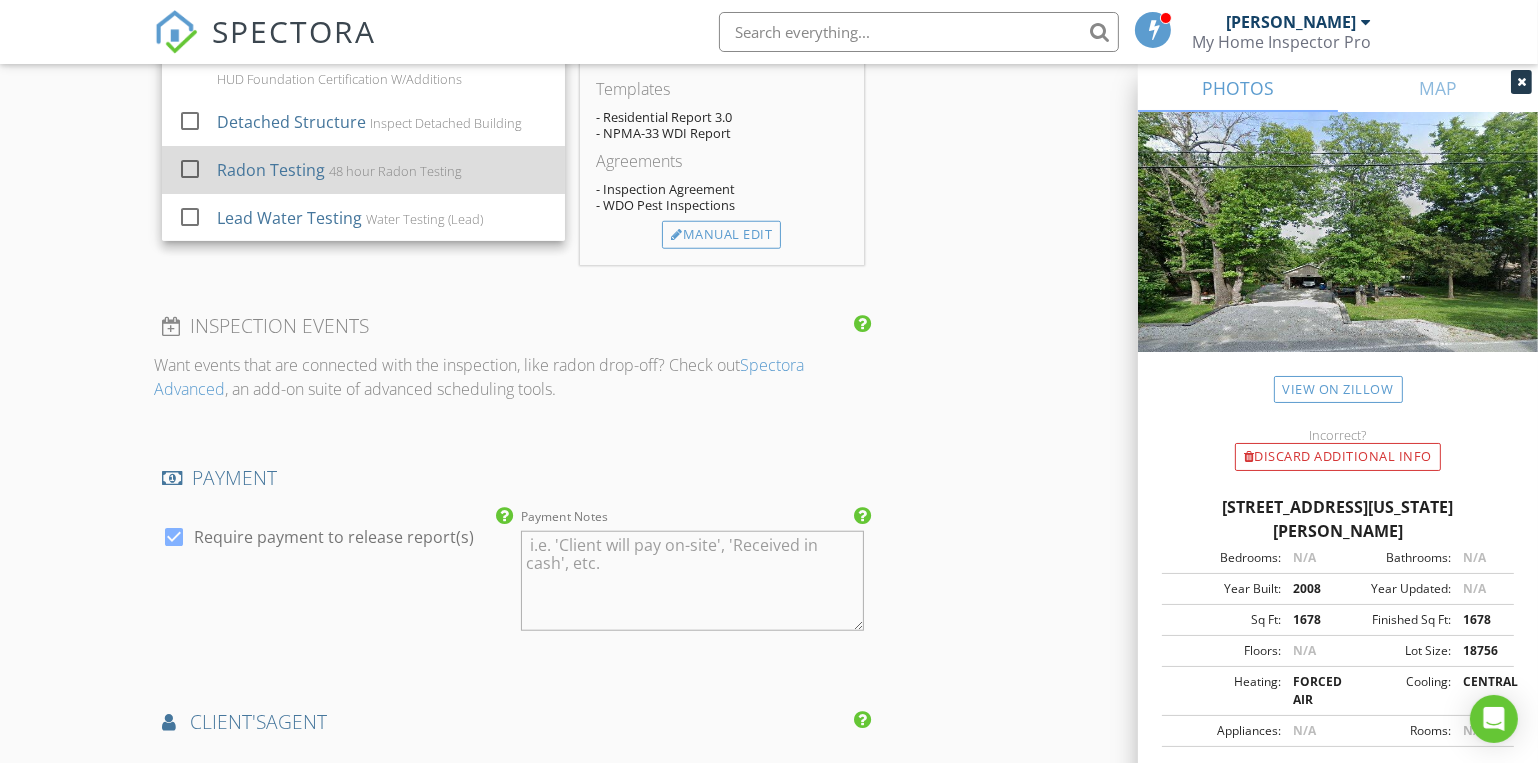 scroll, scrollTop: 1363, scrollLeft: 0, axis: vertical 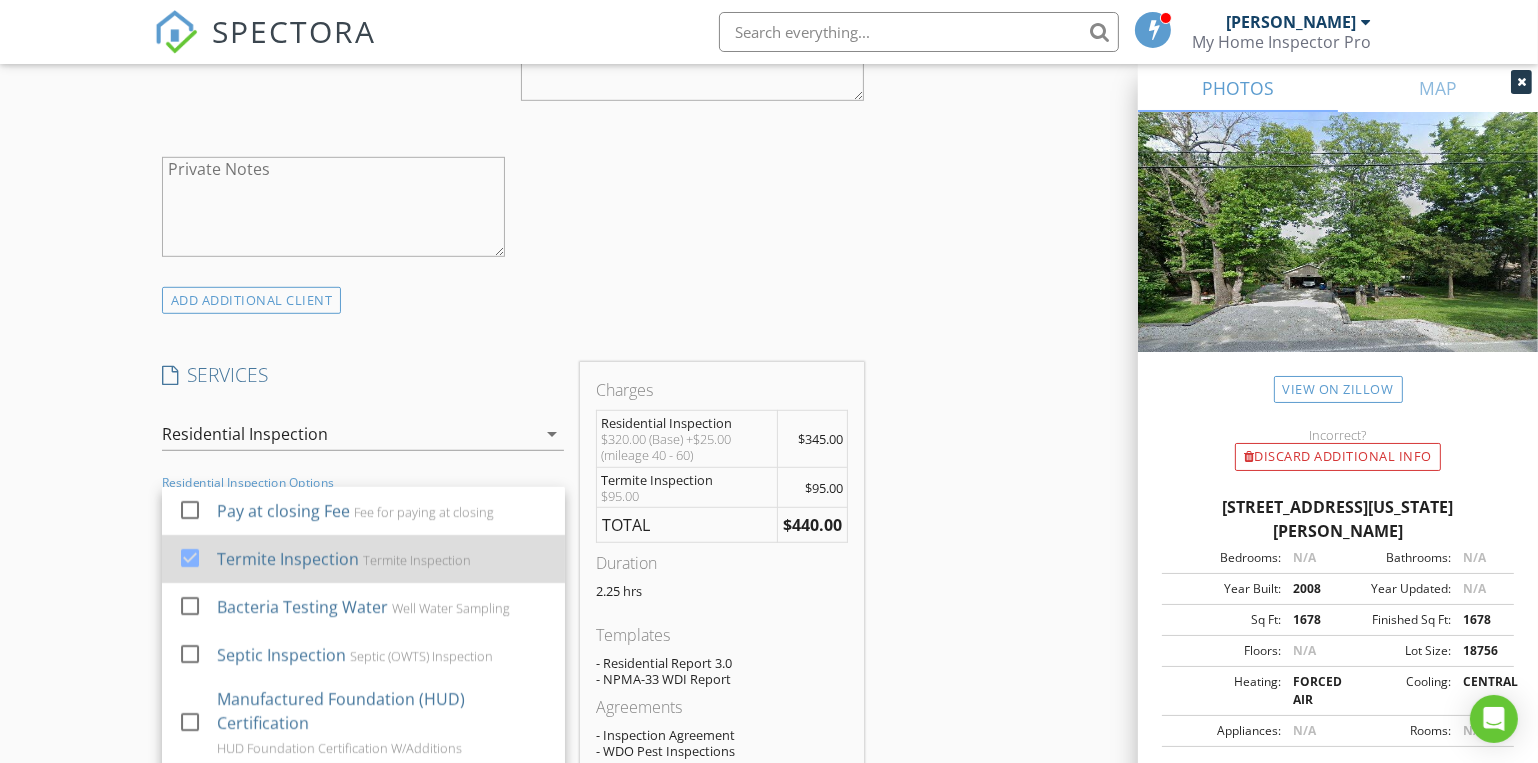 click at bounding box center [190, 558] 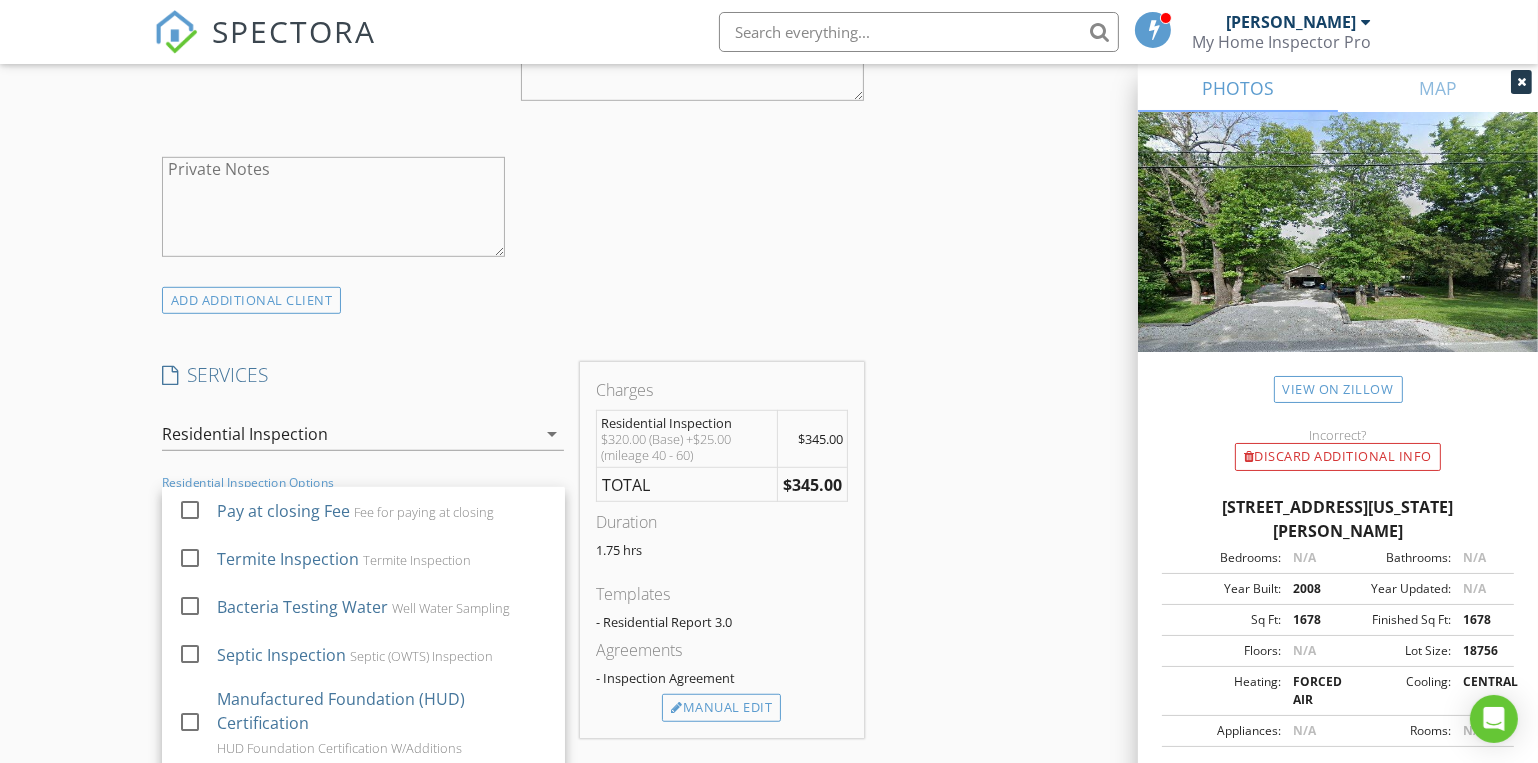 click on "Residential Inspection" at bounding box center [349, 434] 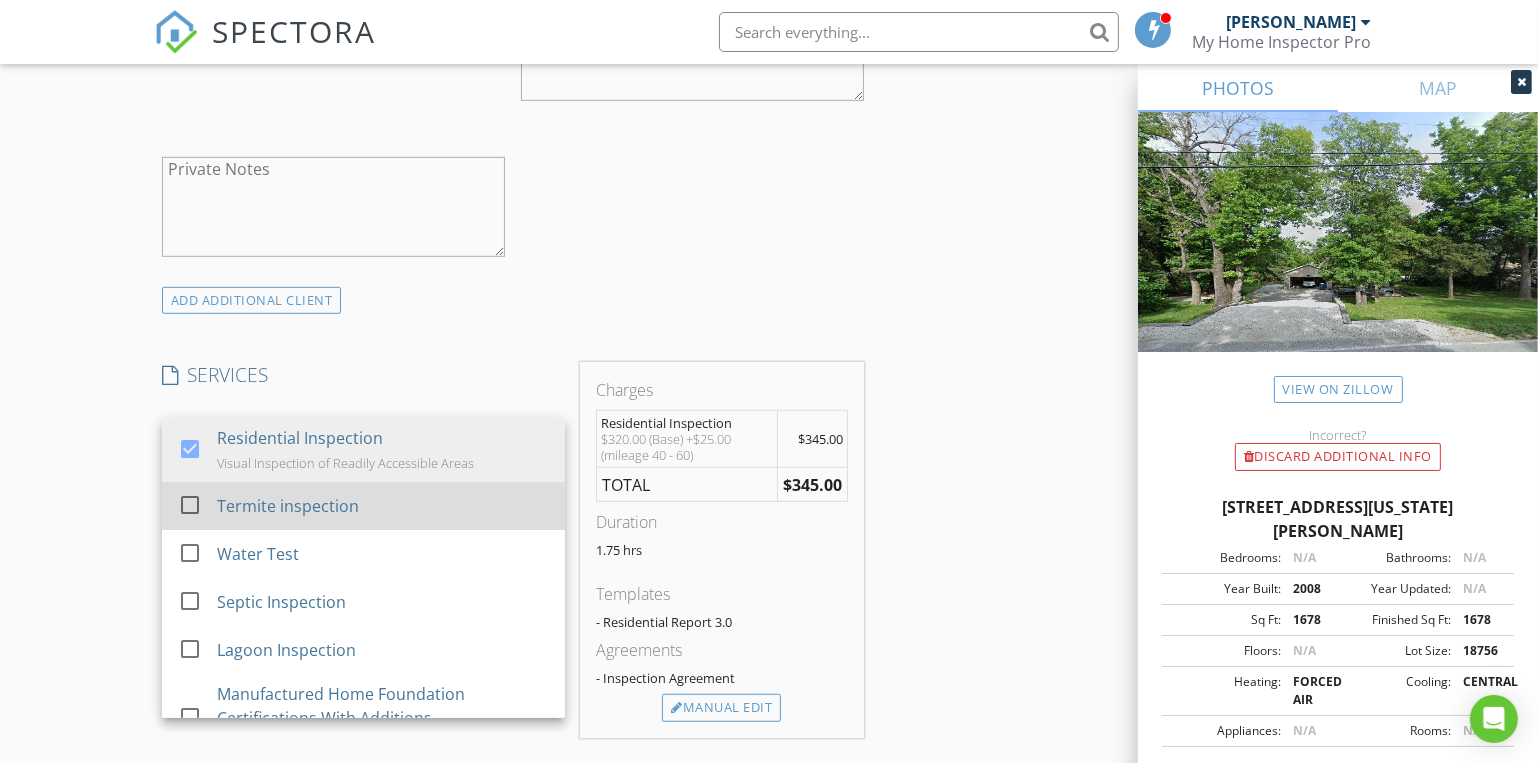 click on "Termite inspection" at bounding box center [288, 506] 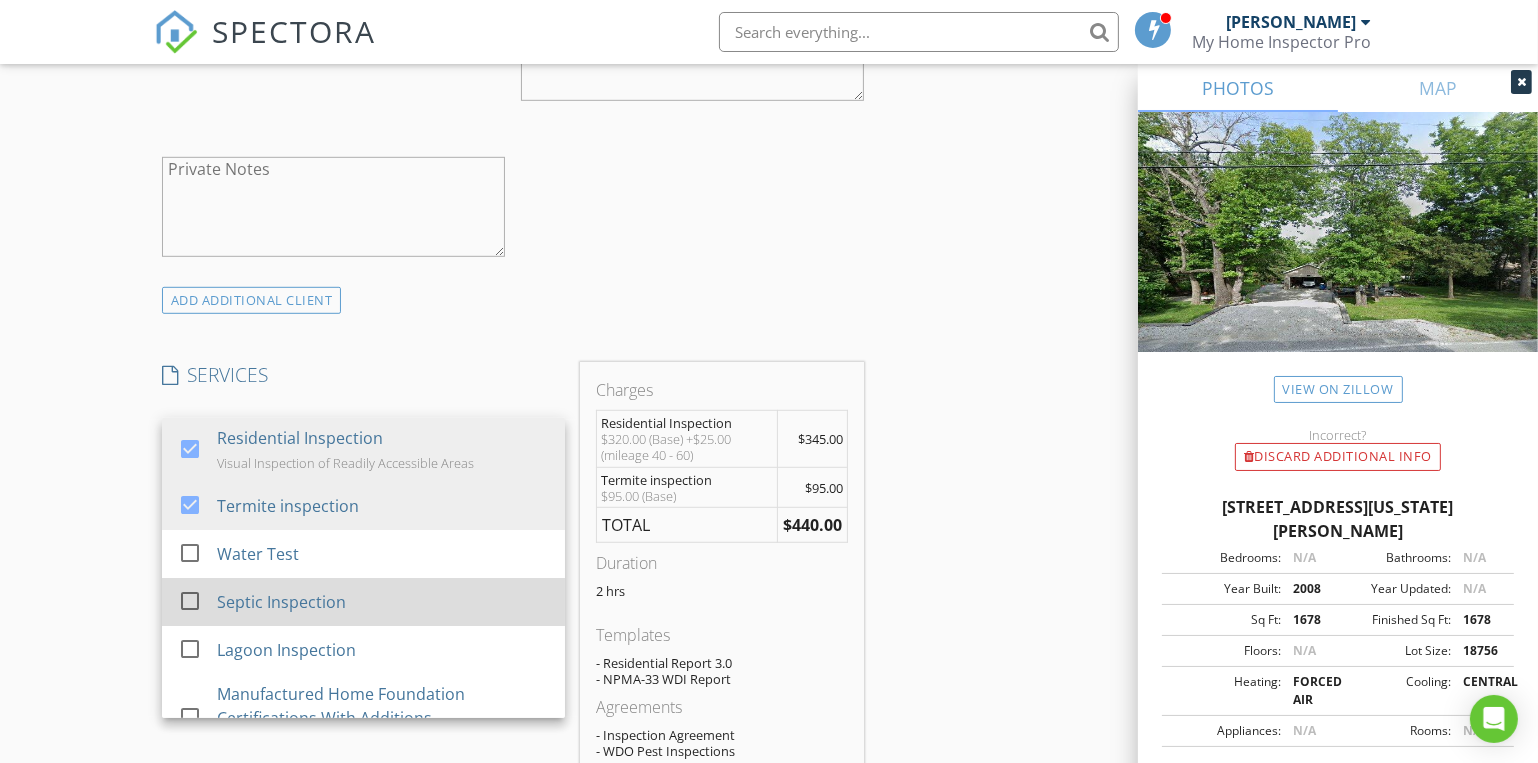 click on "Septic Inspection" at bounding box center (281, 602) 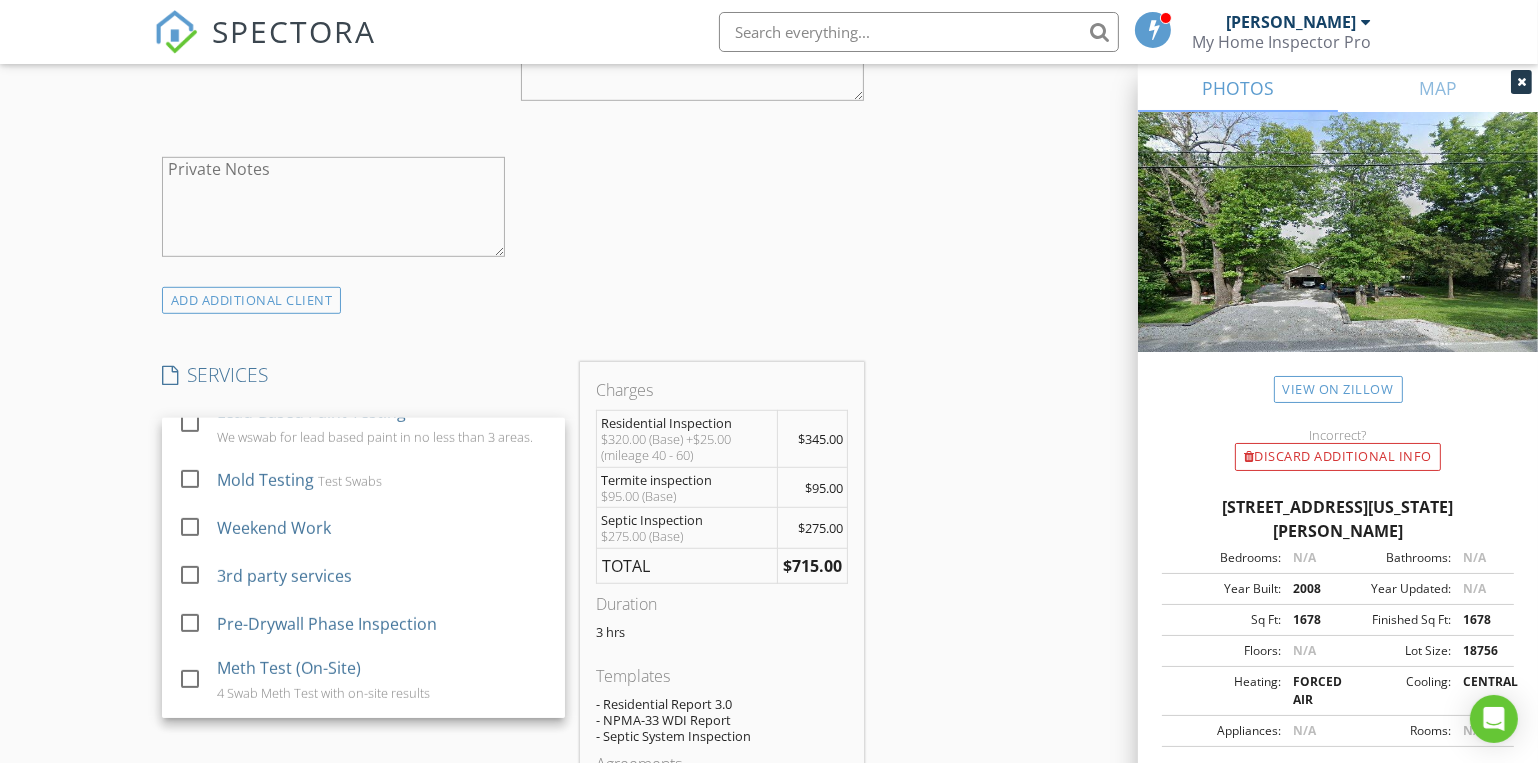 scroll, scrollTop: 1318, scrollLeft: 0, axis: vertical 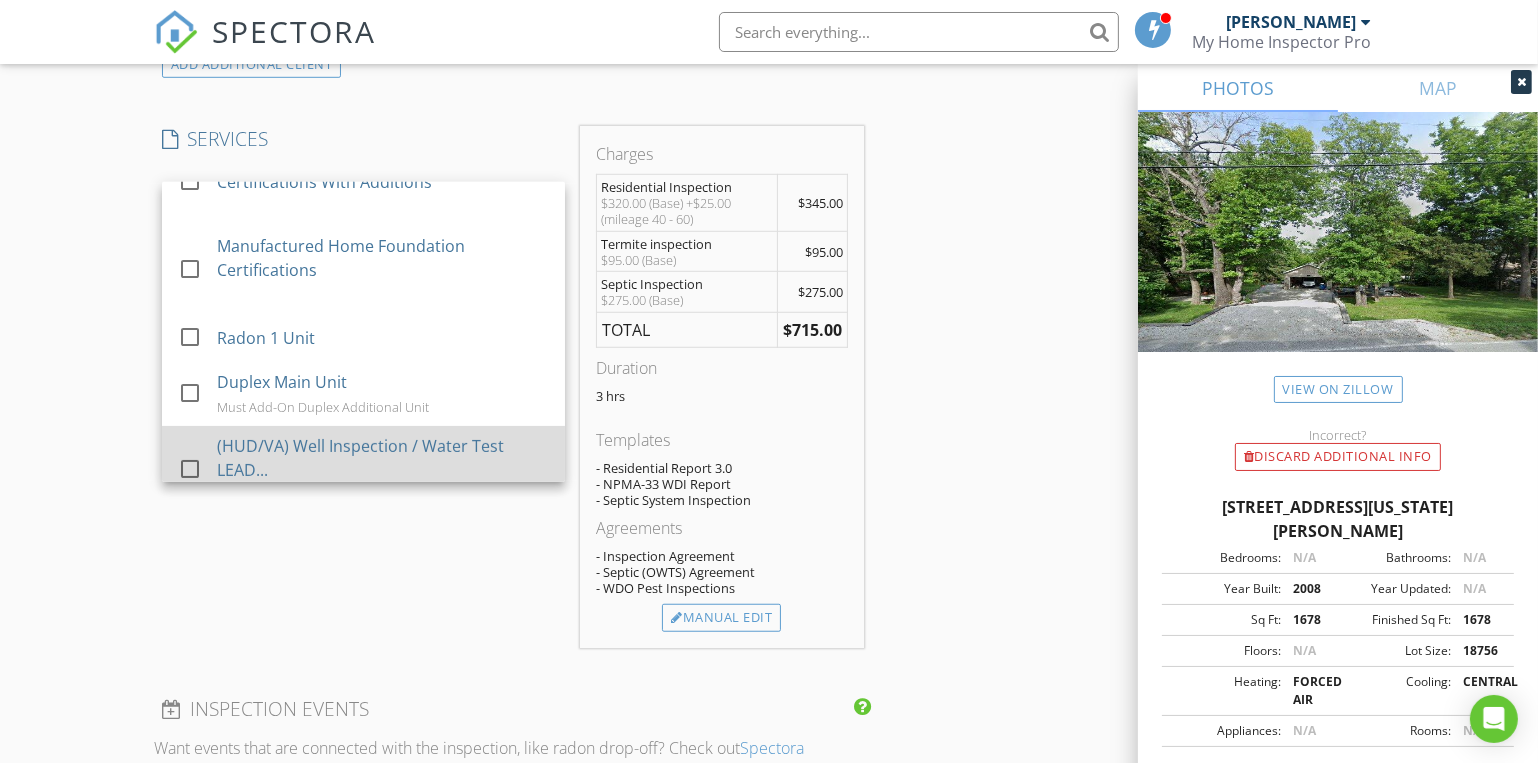 click at bounding box center (190, 469) 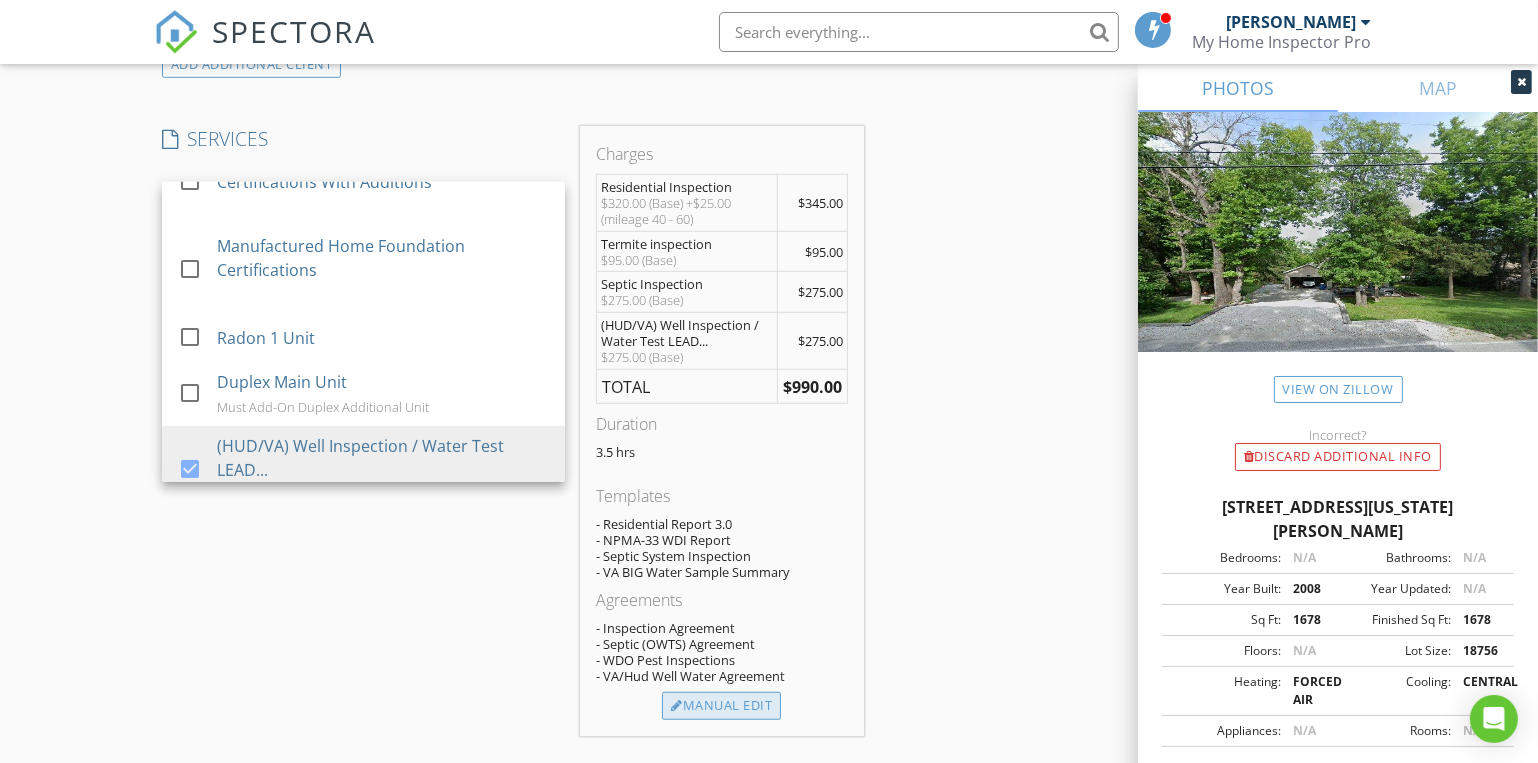 click on "Manual Edit" at bounding box center [721, 706] 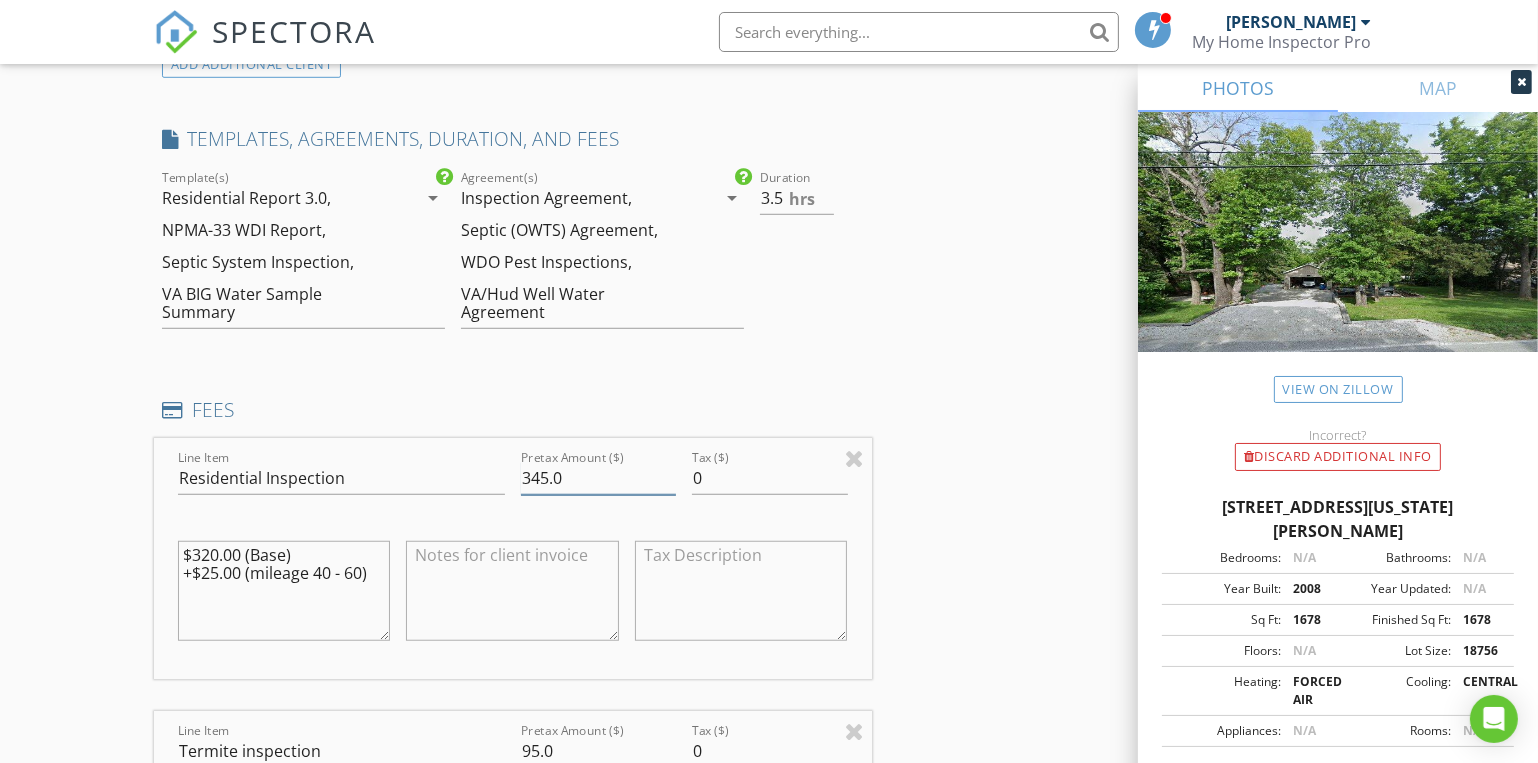click on "345.0" at bounding box center (598, 478) 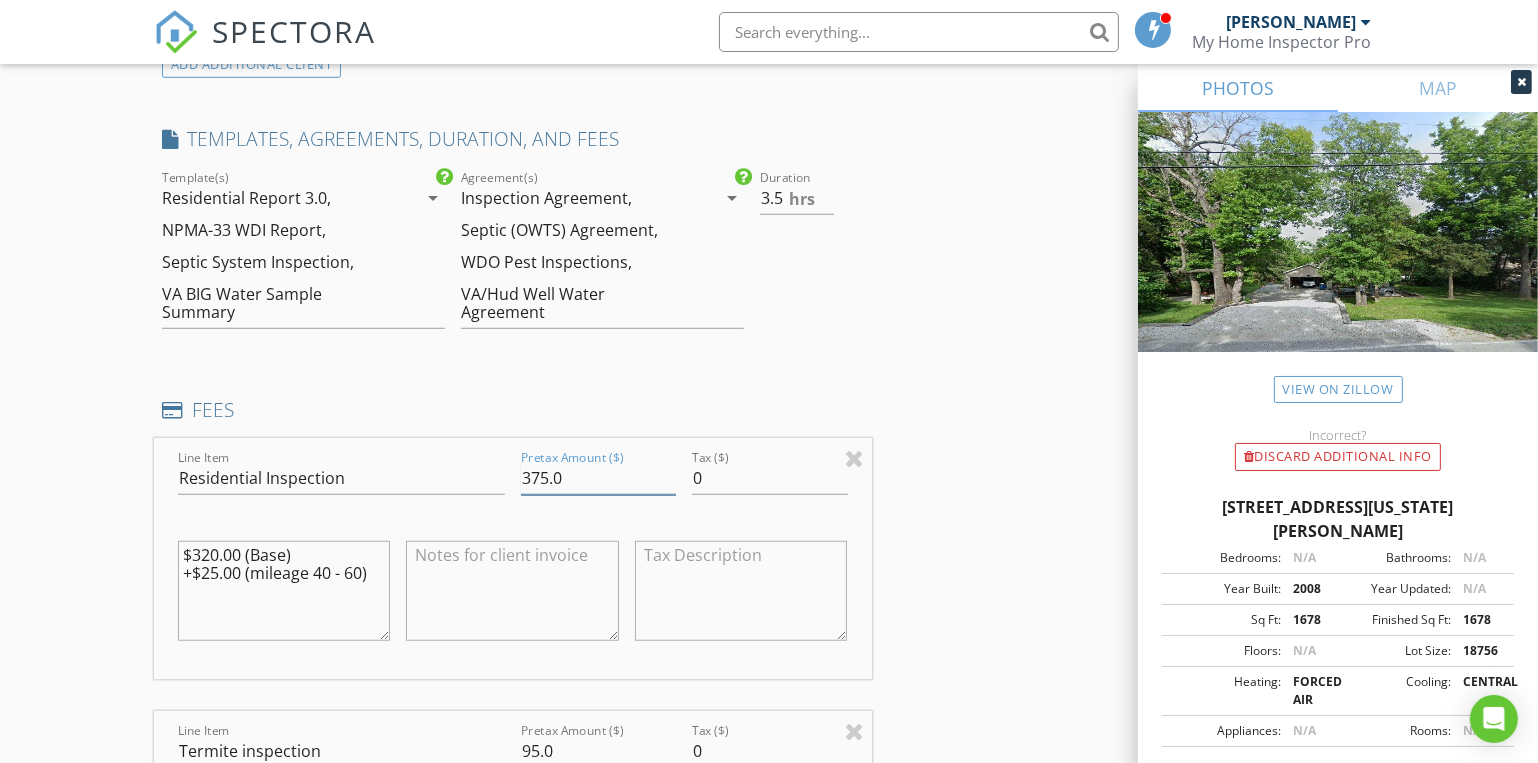 type on "375.0" 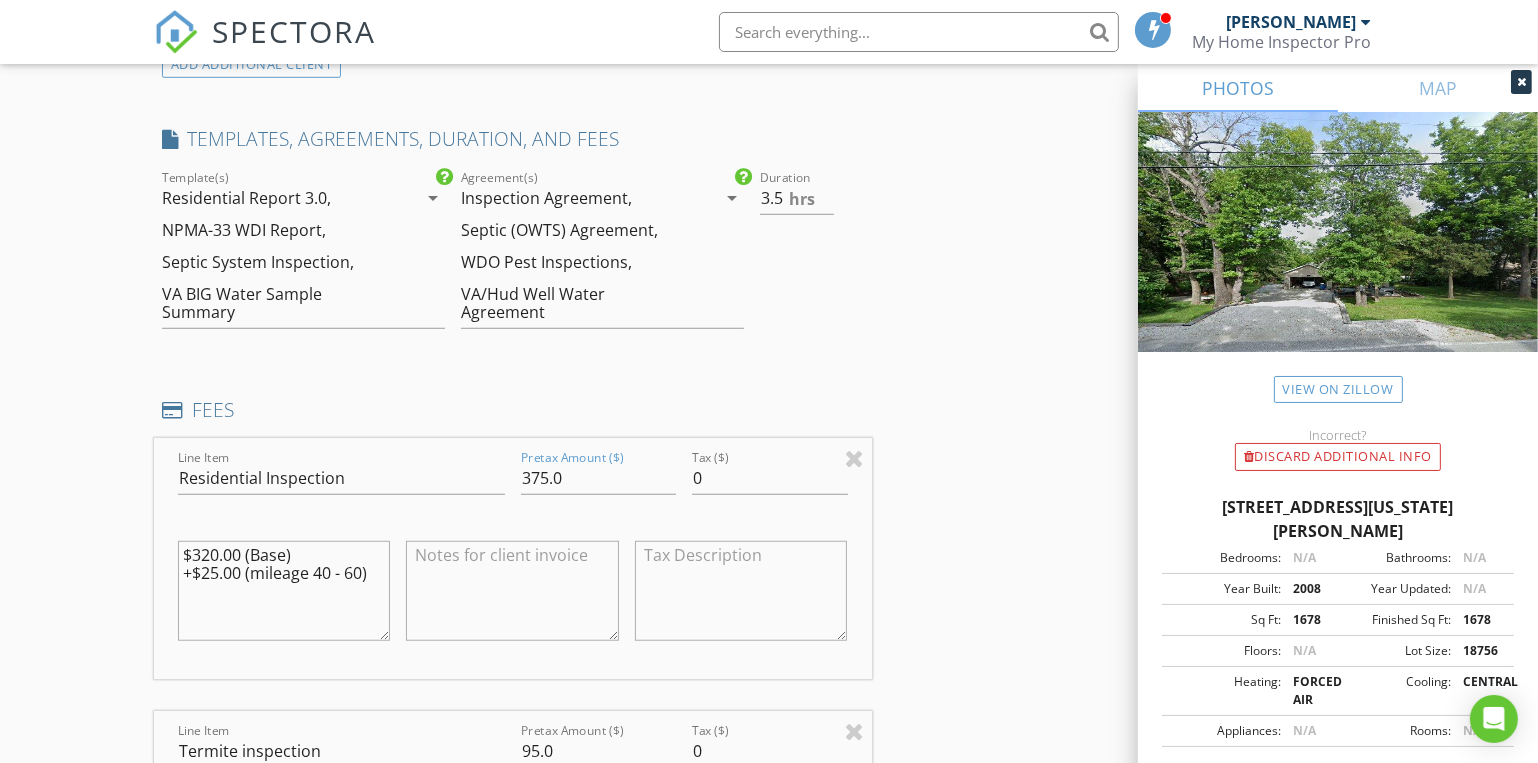 click on "INSPECTOR(S)
check_box   Dave Gress   PRIMARY   check_box   Josh Gress     Dave Gress,  Josh Gress arrow_drop_down   check_box_outline_blank Dave Gress specifically requested check_box_outline_blank Josh Gress specifically requested
Date/Time
07/22/2025 9:00 AM
Location
Address Search       Address 519 Iowa Colony Rd   Unit   City Hollister   State MO   Zip 65672   County Taney     Square Feet 1316   Year Built 2008   Foundation Crawlspace arrow_drop_down     Josh Gress     55.2 miles     (an hour)         Dave Gress     55.2 miles     (an hour)
client
check_box Enable Client CC email for this inspection   Client Search     check_box_outline_blank Client is a Company/Organization     First Name Tayler   Last Name Greg   Email drmagicgorg2@gmail.com   CC Email   Phone 541-425-0095           Notes   Private Notes          check_box   Residential Inspection" at bounding box center (769, 995) 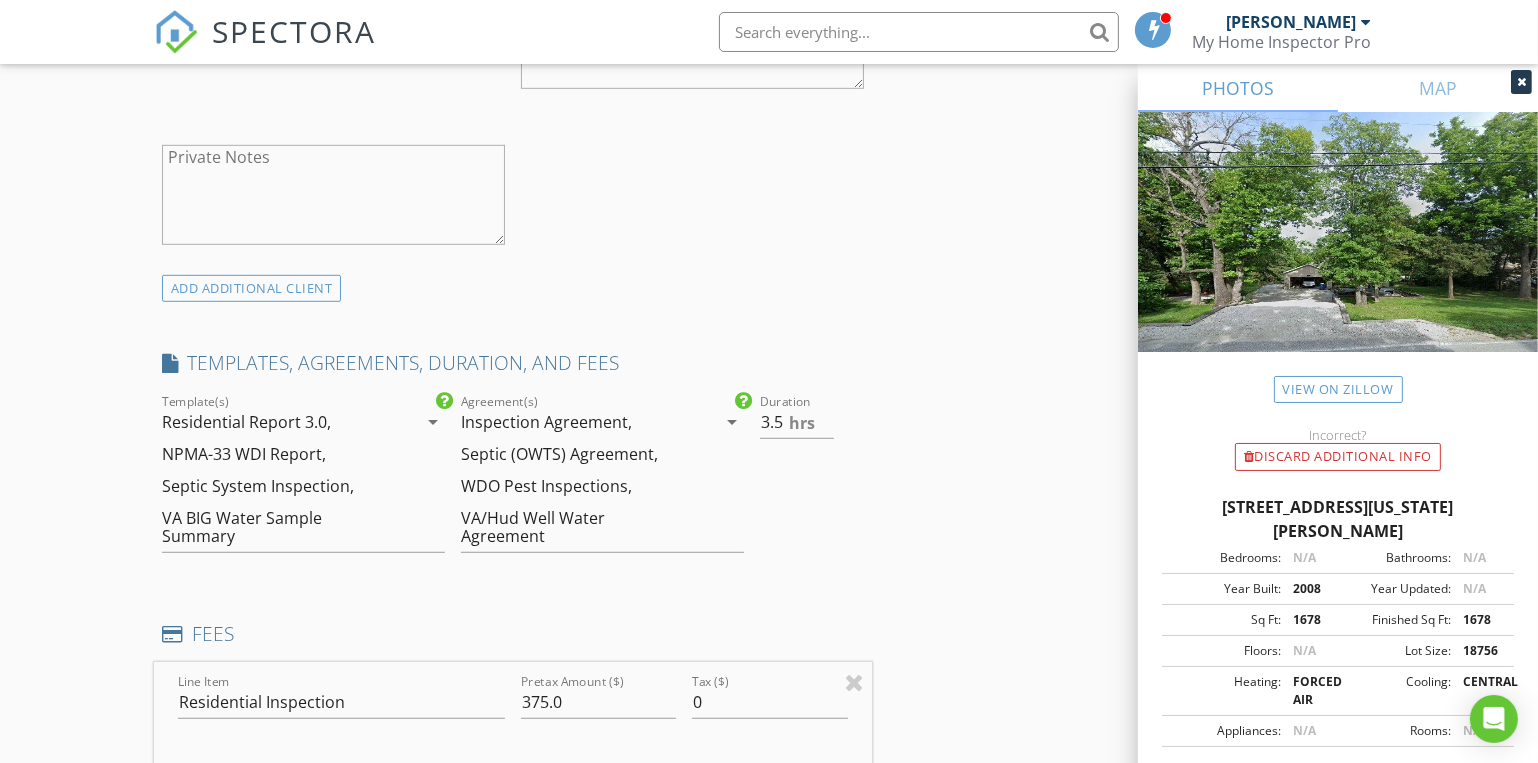 scroll, scrollTop: 1327, scrollLeft: 0, axis: vertical 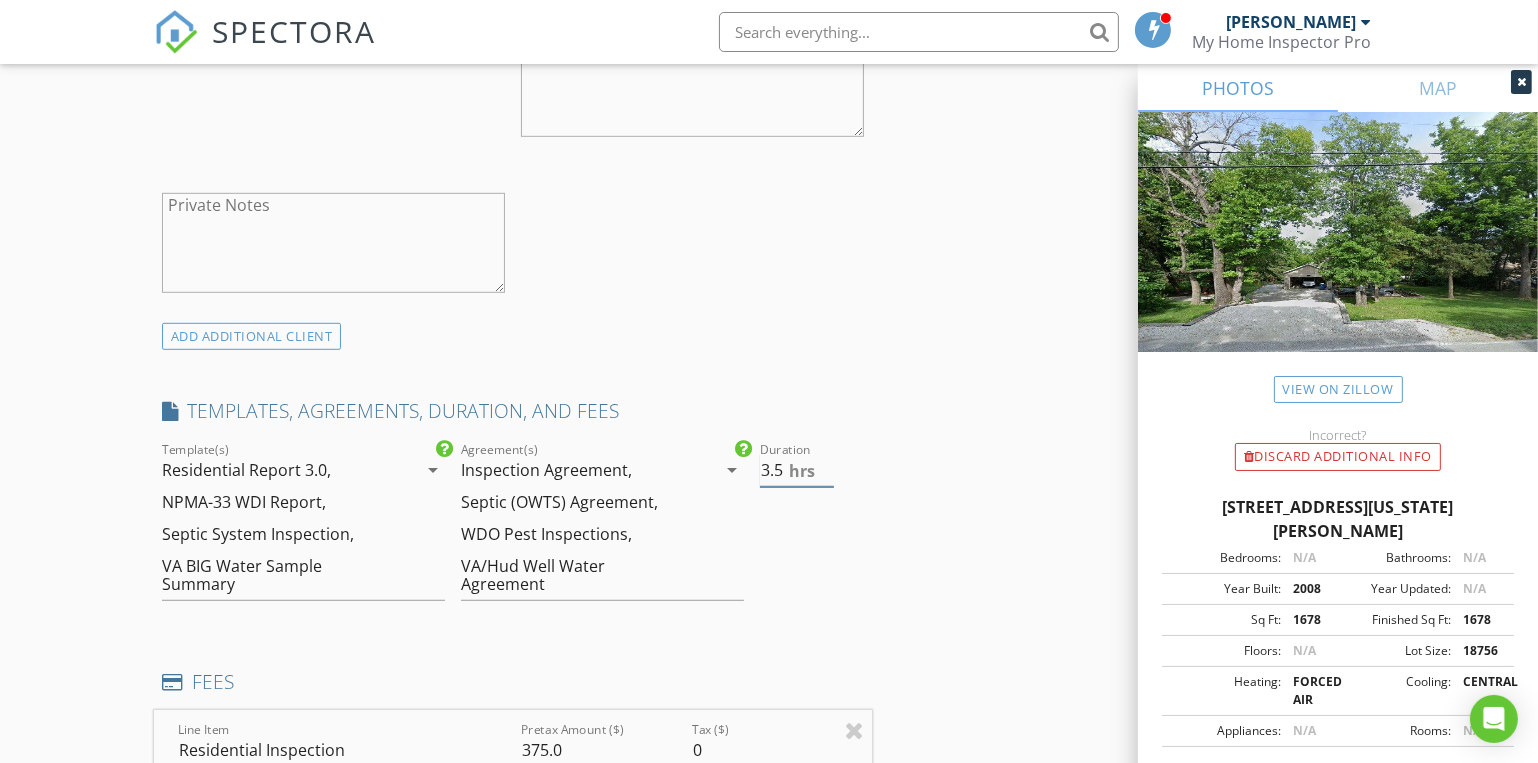 click on "3.5" at bounding box center [797, 470] 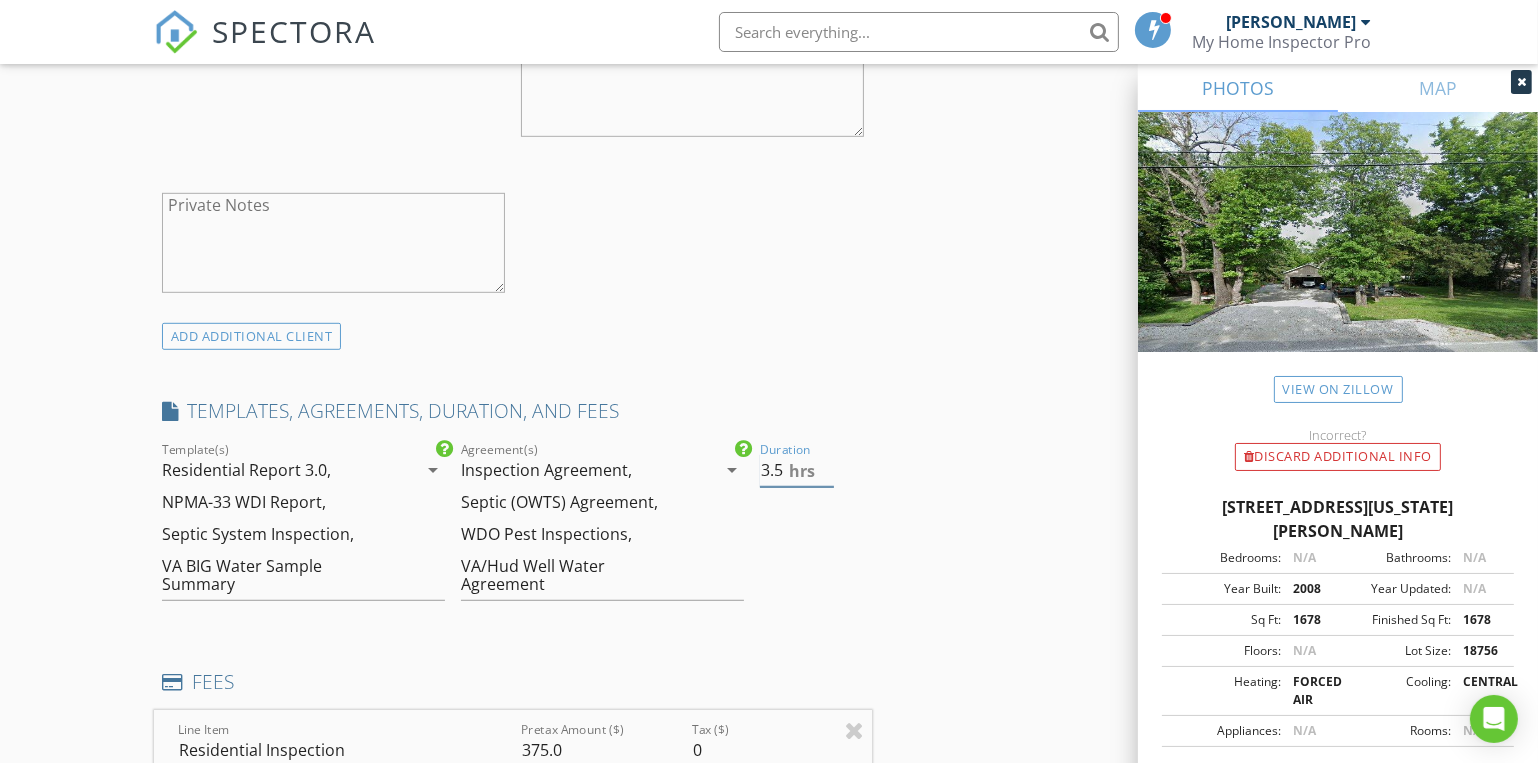 type on "3" 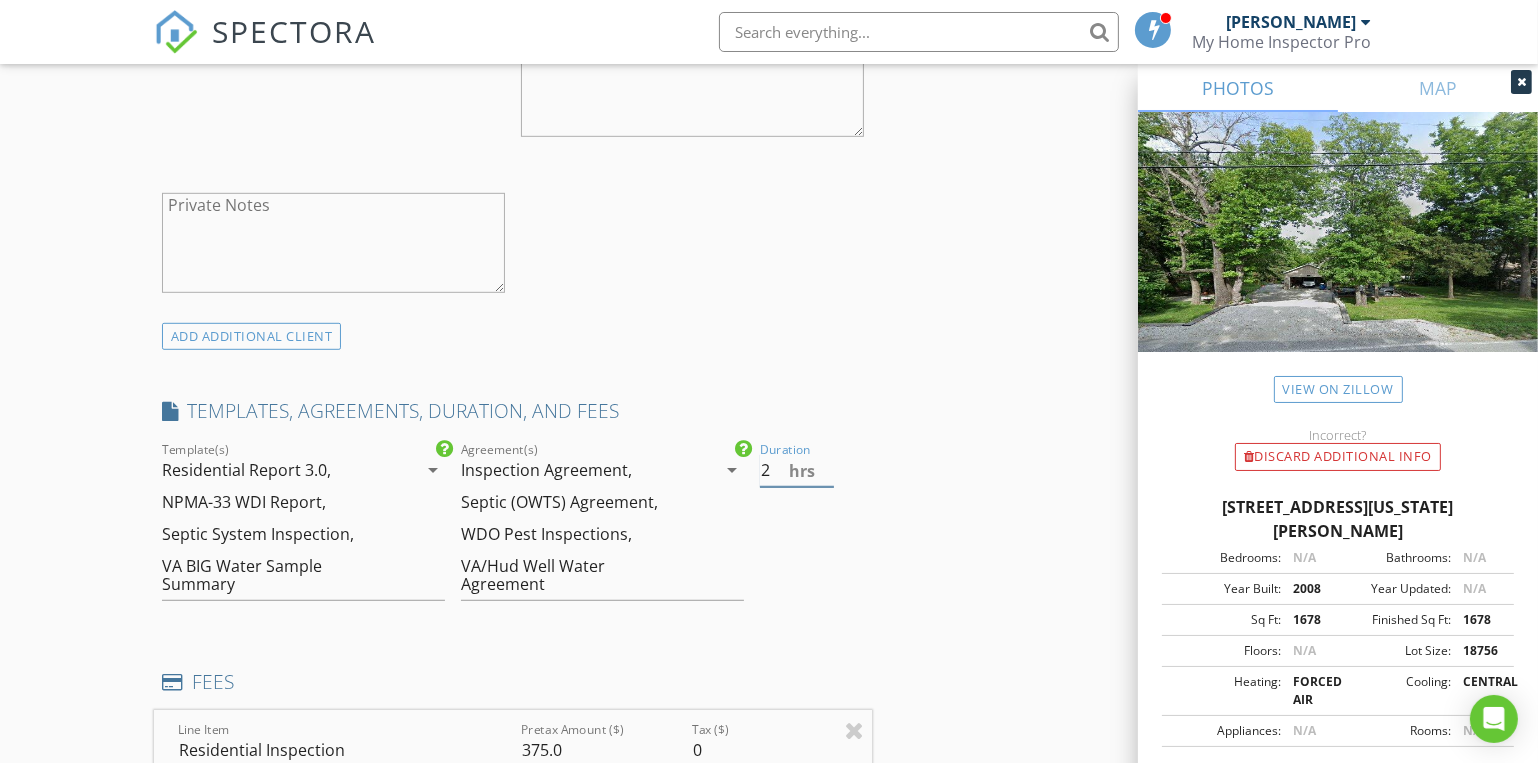 type on "2" 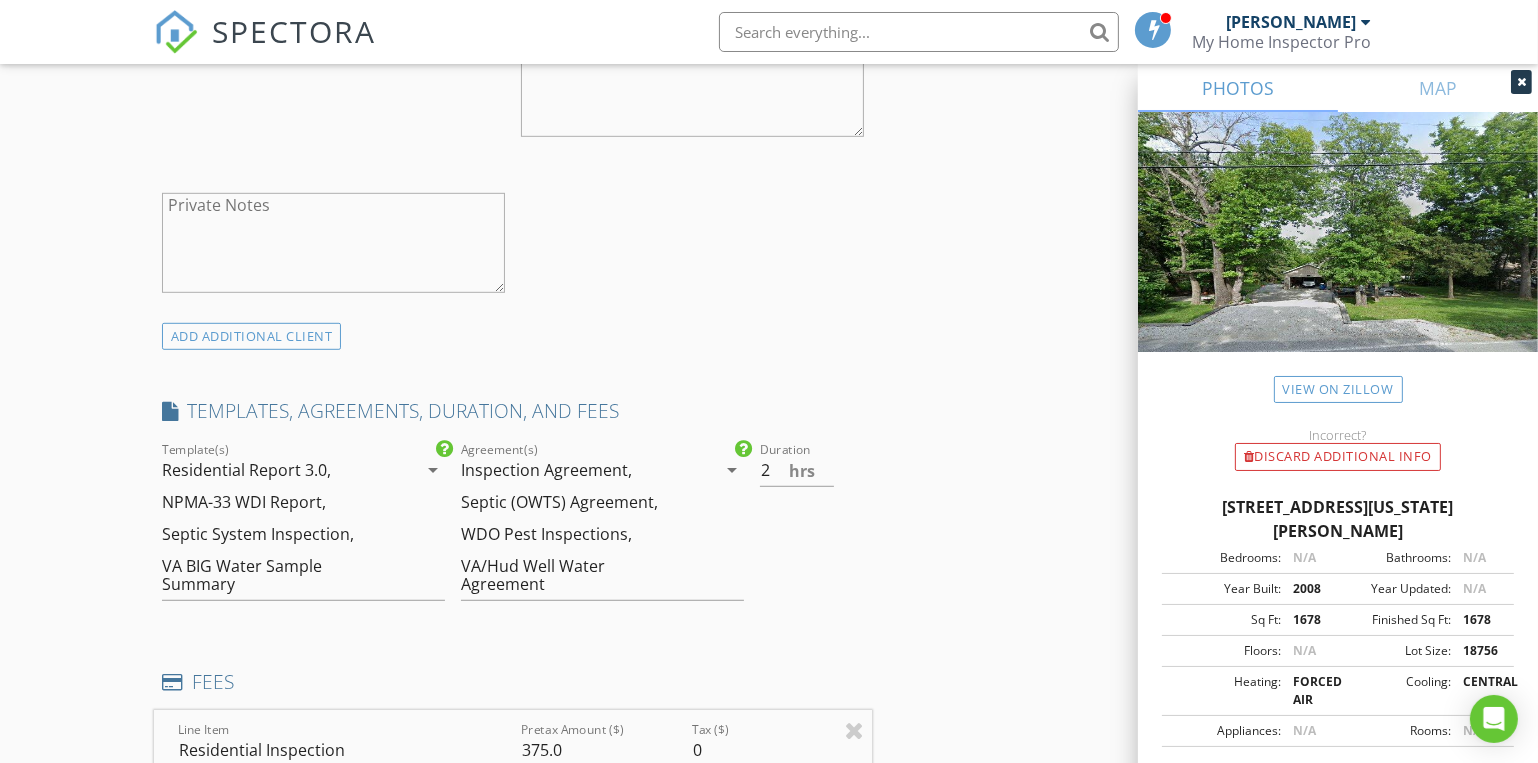 click on "INSPECTOR(S)
check_box   Dave Gress   PRIMARY   check_box   Josh Gress     Dave Gress,  Josh Gress arrow_drop_down   check_box_outline_blank Dave Gress specifically requested check_box_outline_blank Josh Gress specifically requested
Date/Time
07/22/2025 9:00 AM
Location
Address Search       Address 519 Iowa Colony Rd   Unit   City Hollister   State MO   Zip 65672   County Taney     Square Feet 1316   Year Built 2008   Foundation Crawlspace arrow_drop_down     Josh Gress     55.2 miles     (an hour)         Dave Gress     55.2 miles     (an hour)
client
check_box Enable Client CC email for this inspection   Client Search     check_box_outline_blank Client is a Company/Organization     First Name Tayler   Last Name Greg   Email drmagicgorg2@gmail.com   CC Email   Phone 541-425-0095           Notes   Private Notes          check_box   Residential Inspection" at bounding box center (769, 1267) 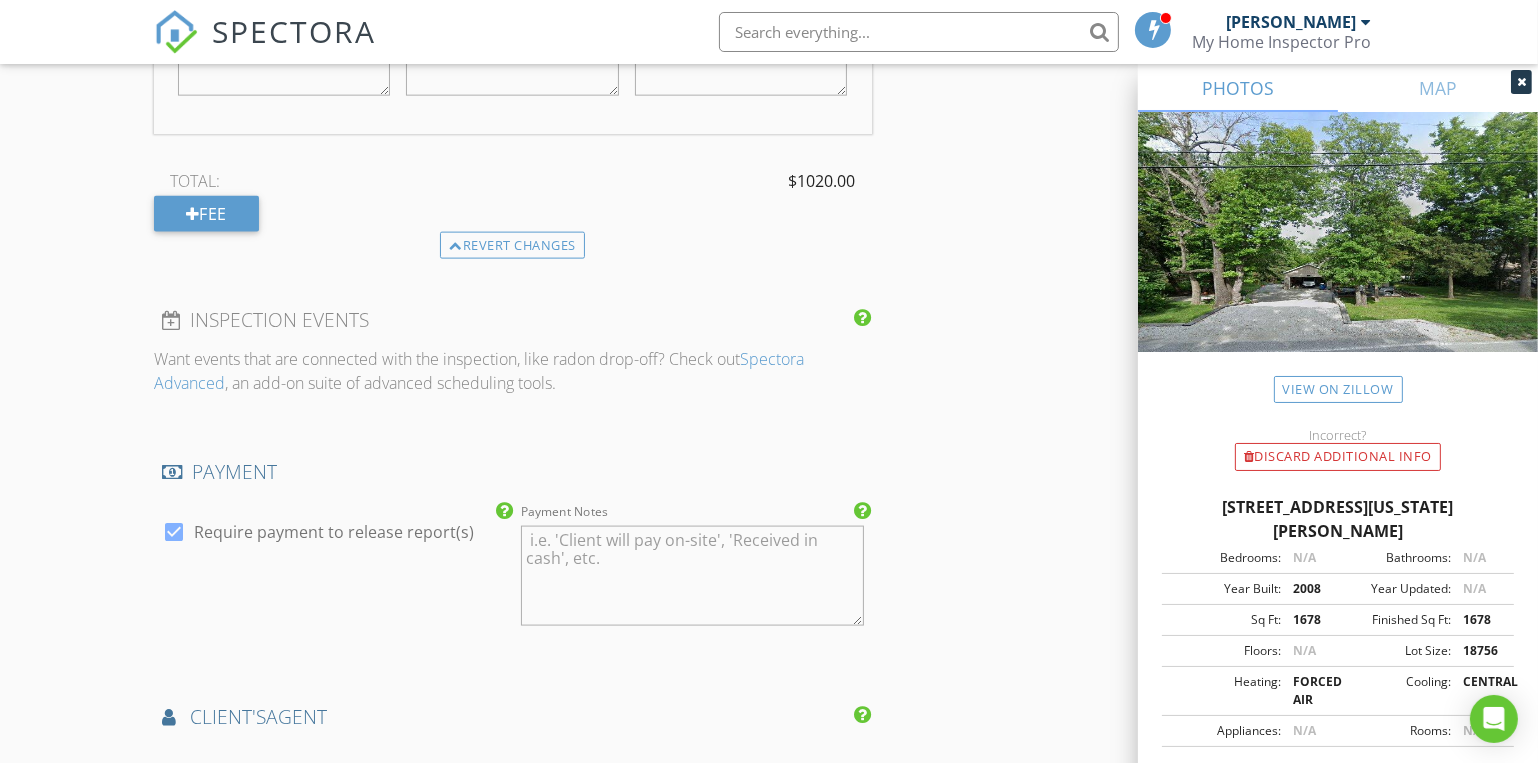 scroll, scrollTop: 3236, scrollLeft: 0, axis: vertical 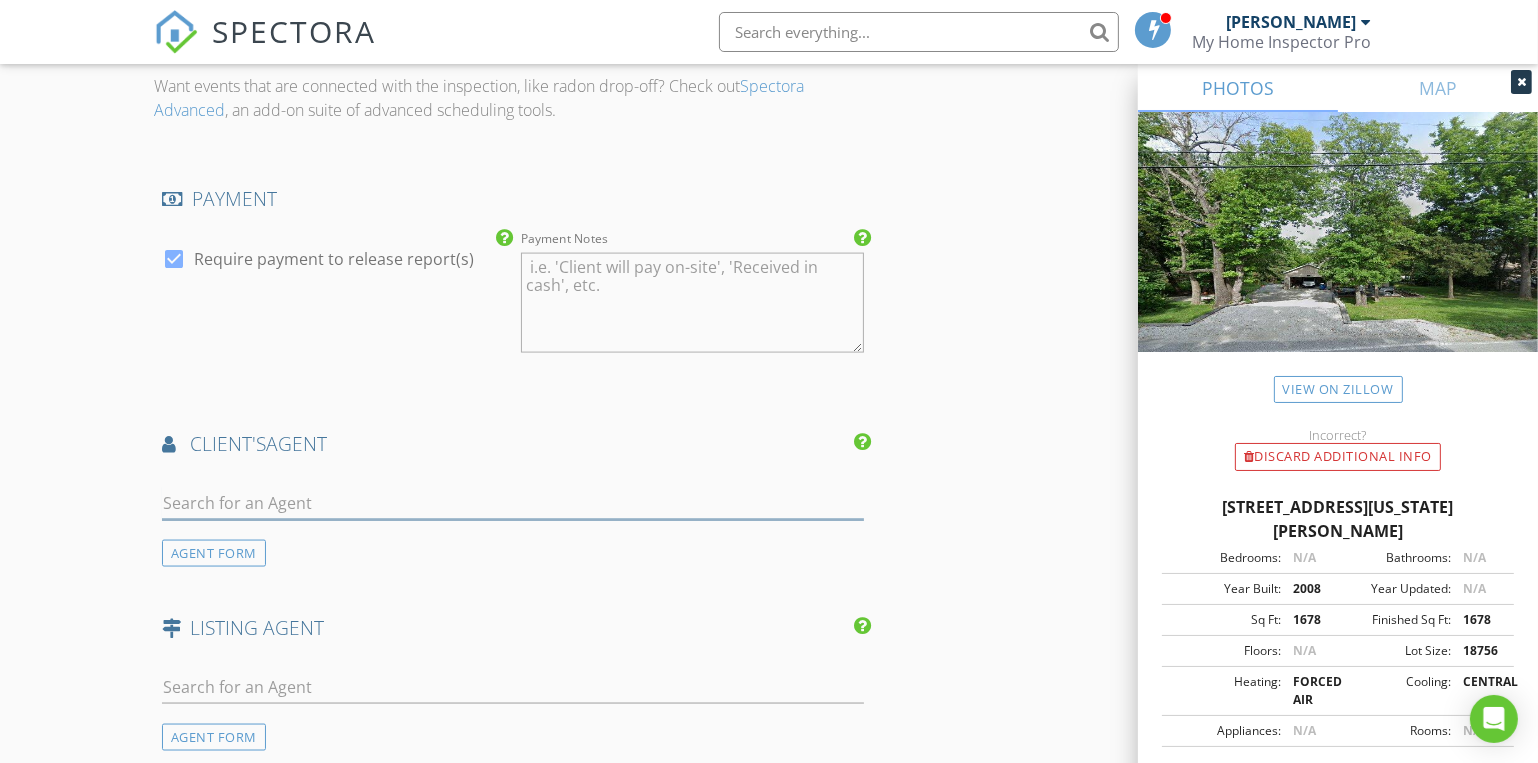 click at bounding box center [513, 503] 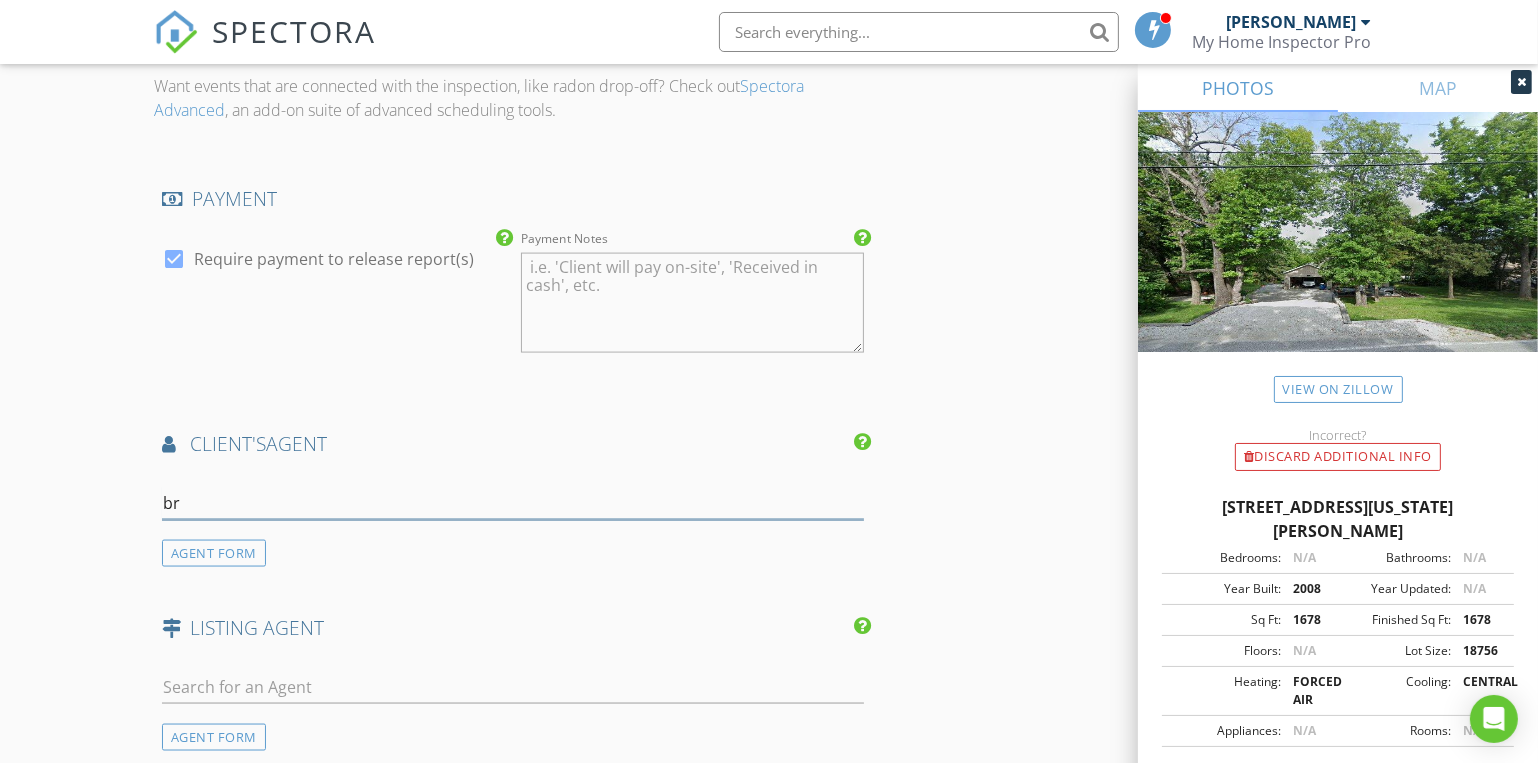 type on "[PERSON_NAME]" 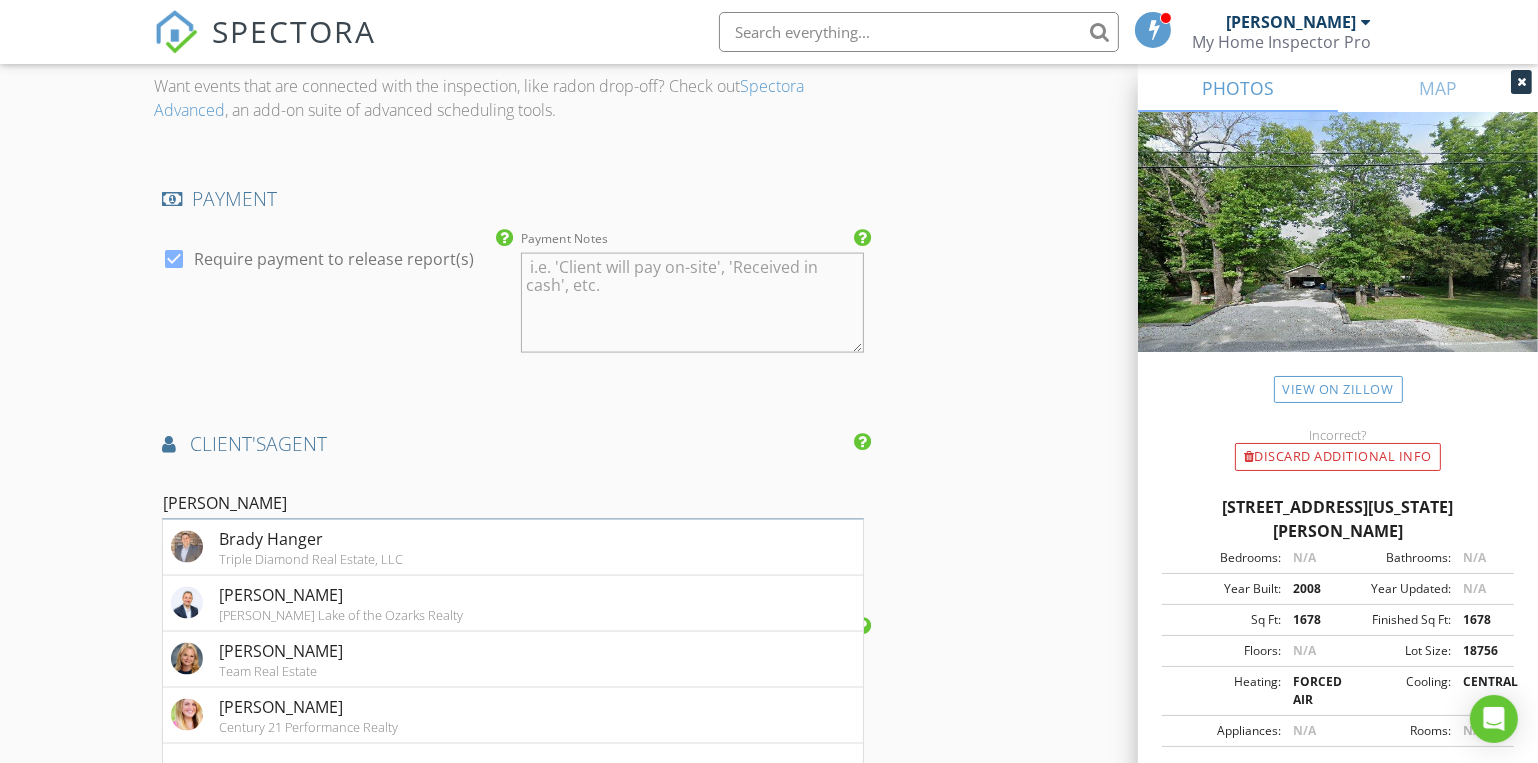 click on "[PERSON_NAME]" at bounding box center [513, 503] 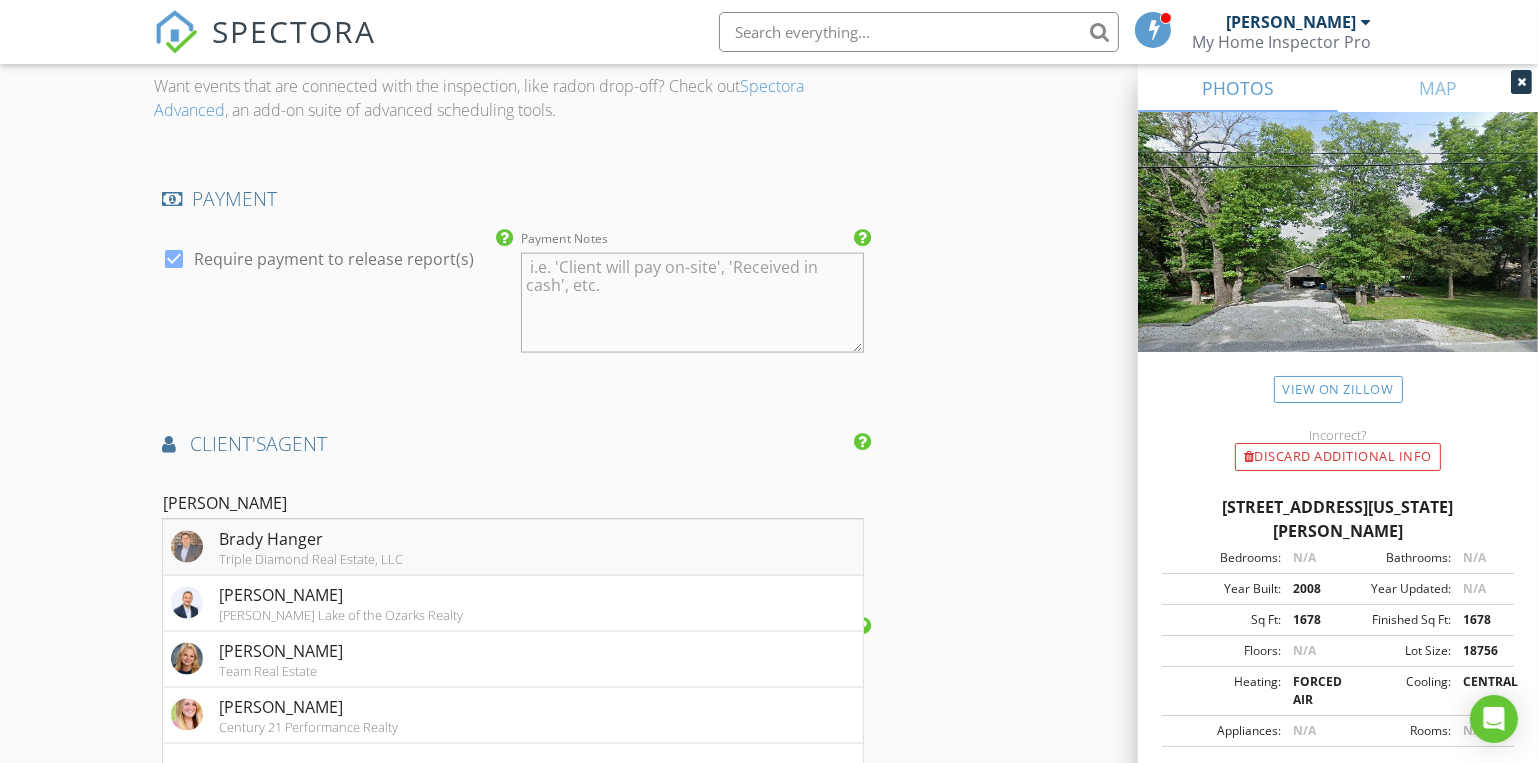 click on "Brady Hanger" at bounding box center (311, 539) 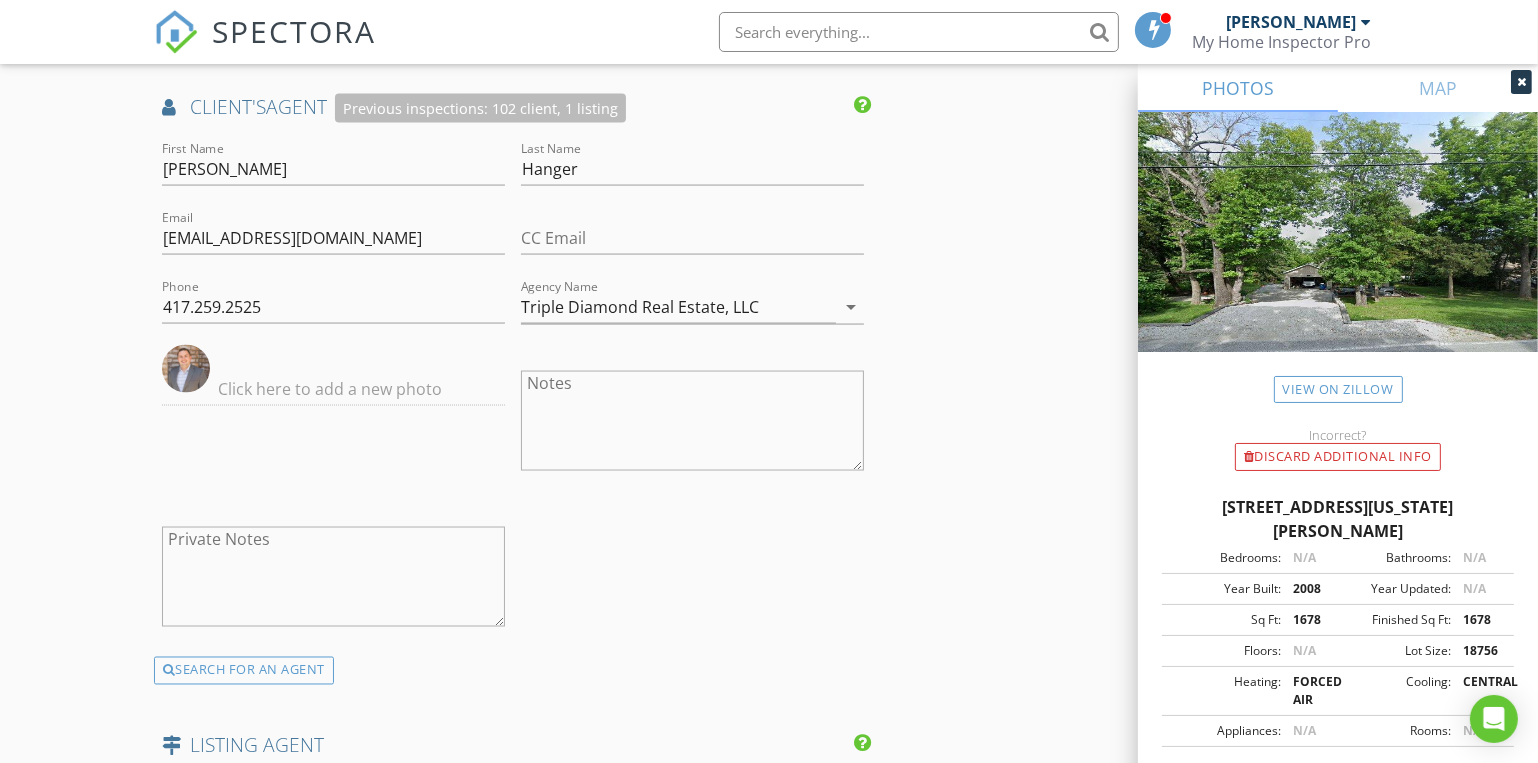 scroll, scrollTop: 3781, scrollLeft: 0, axis: vertical 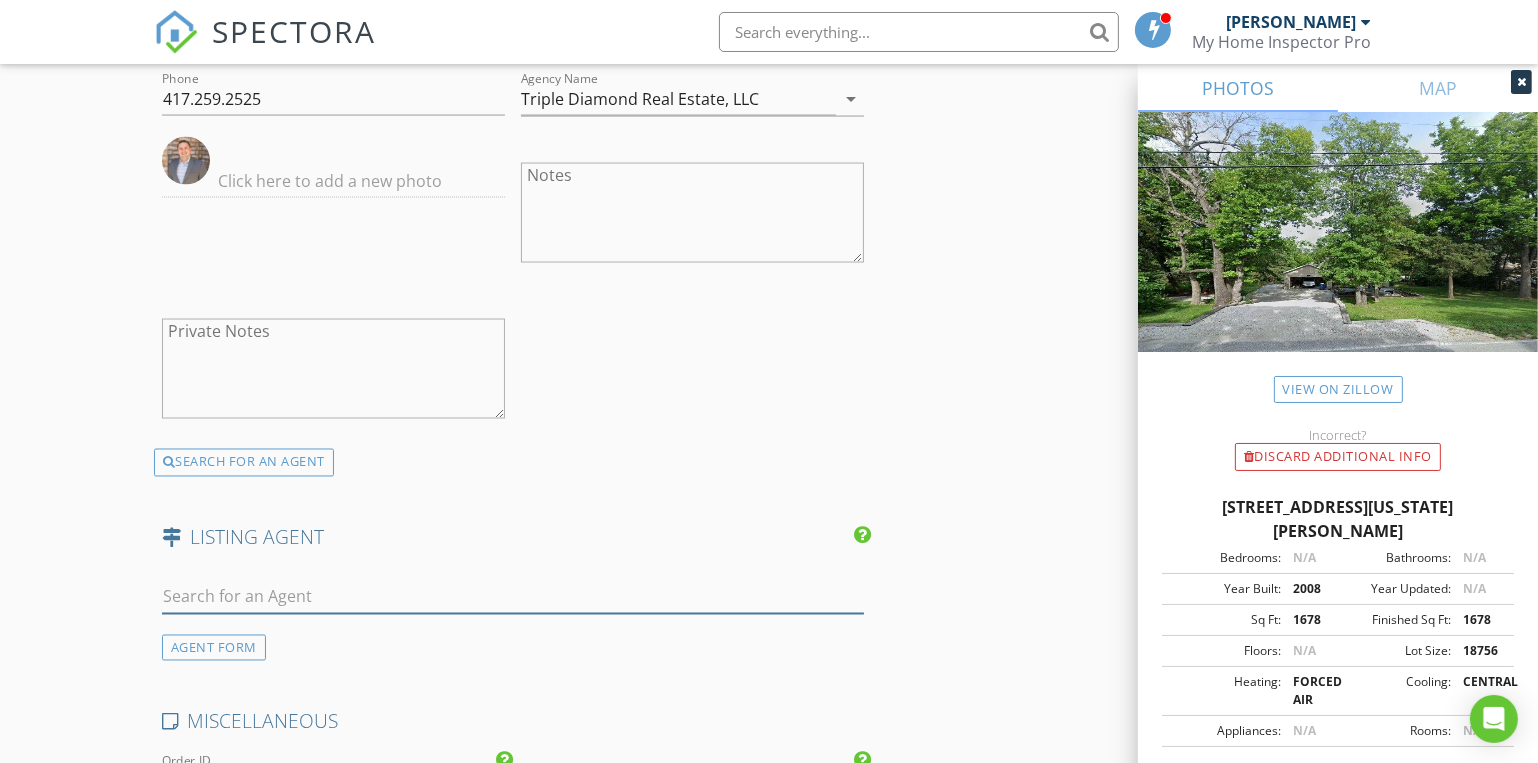 click at bounding box center (513, 597) 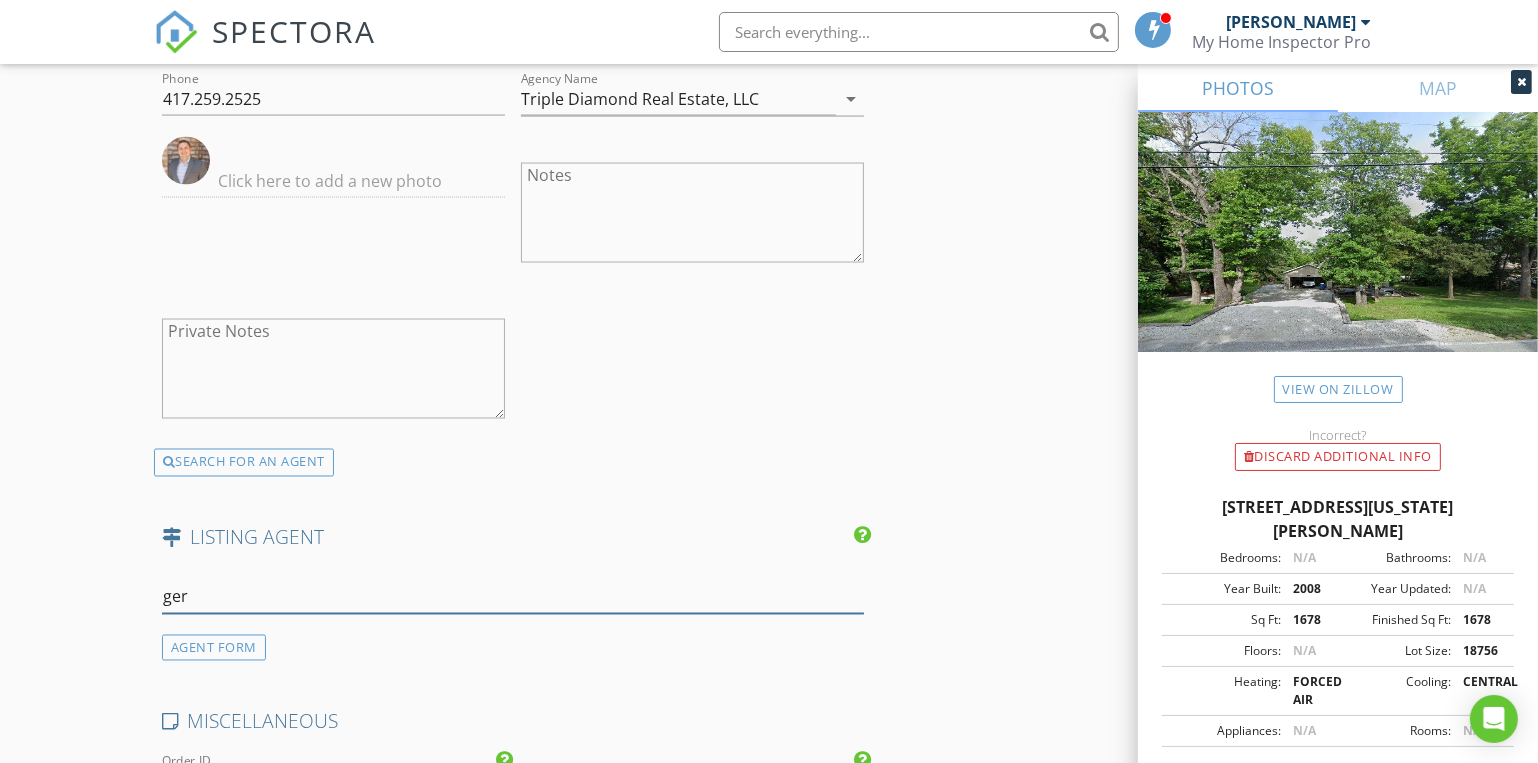 type on "gerk" 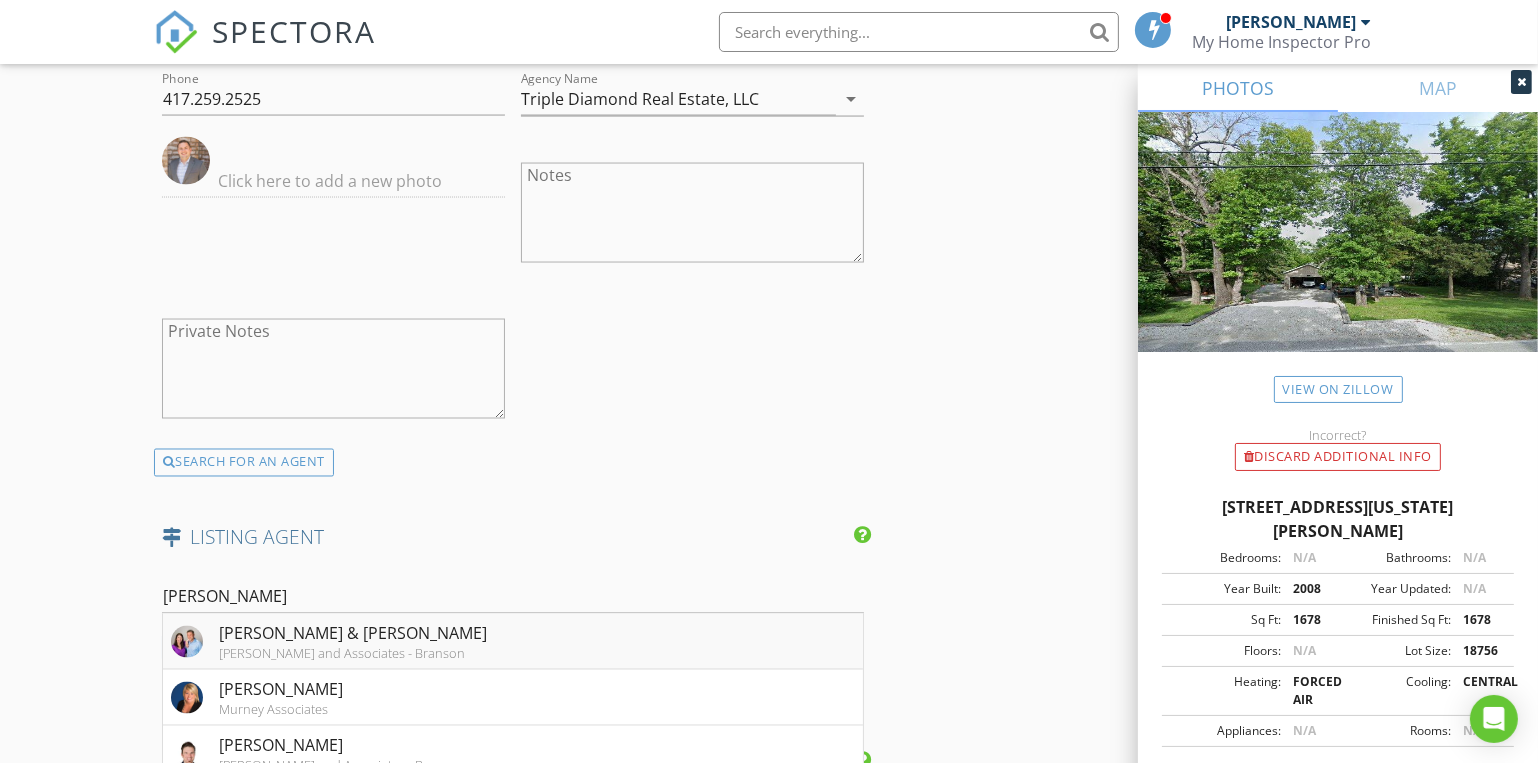 click on "Gerken and Associates - Branson" at bounding box center (353, 654) 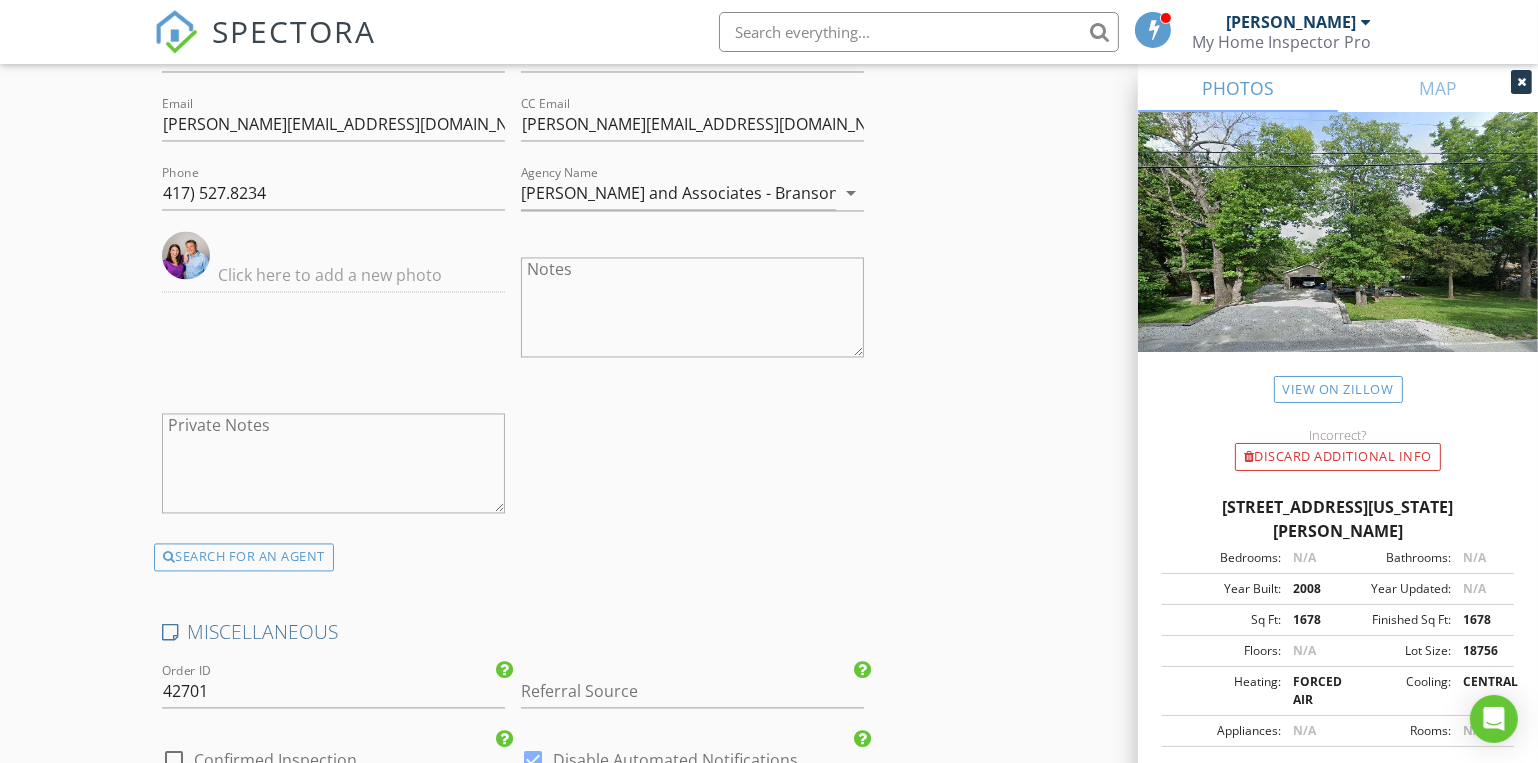 scroll, scrollTop: 4599, scrollLeft: 0, axis: vertical 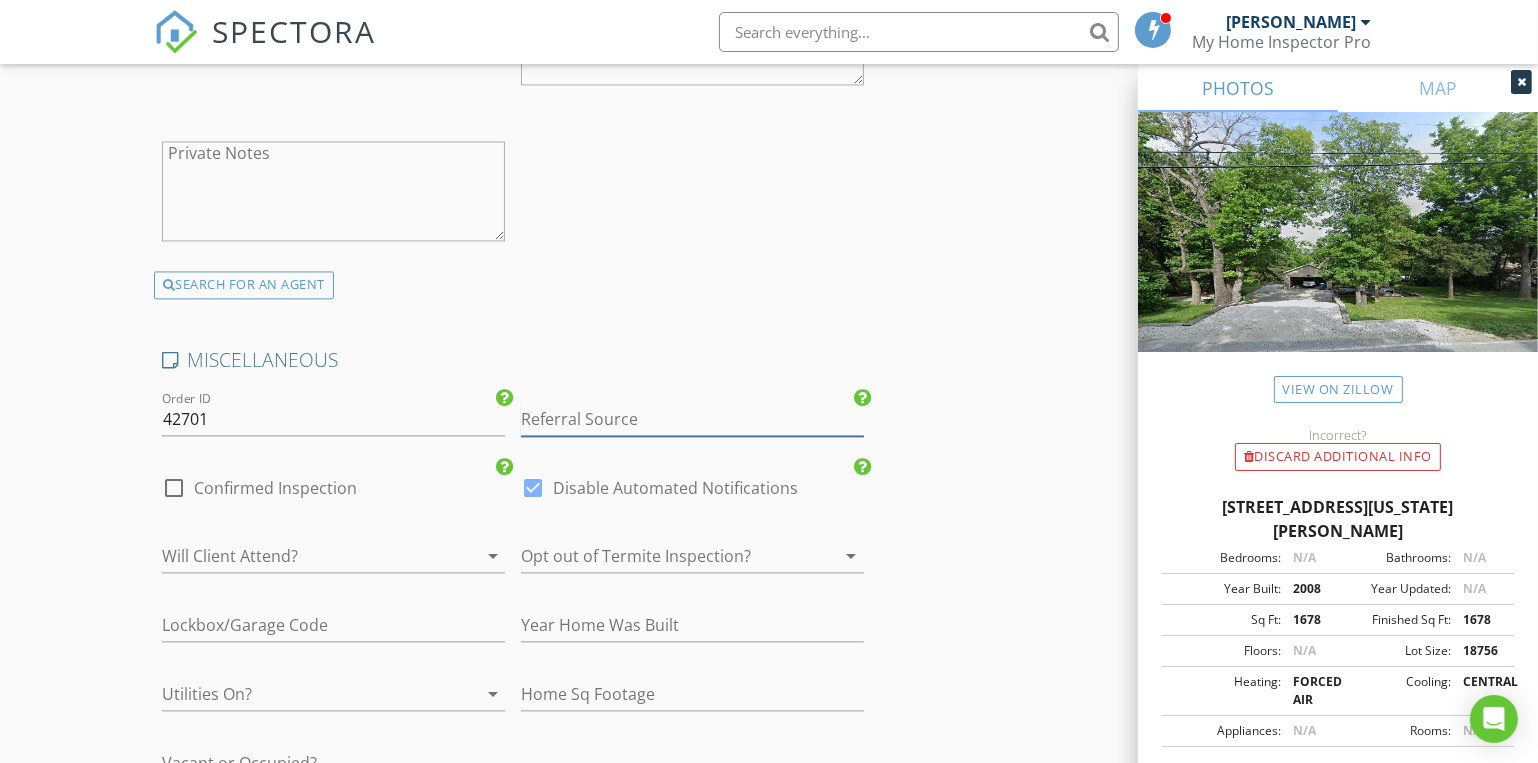 click at bounding box center (692, 419) 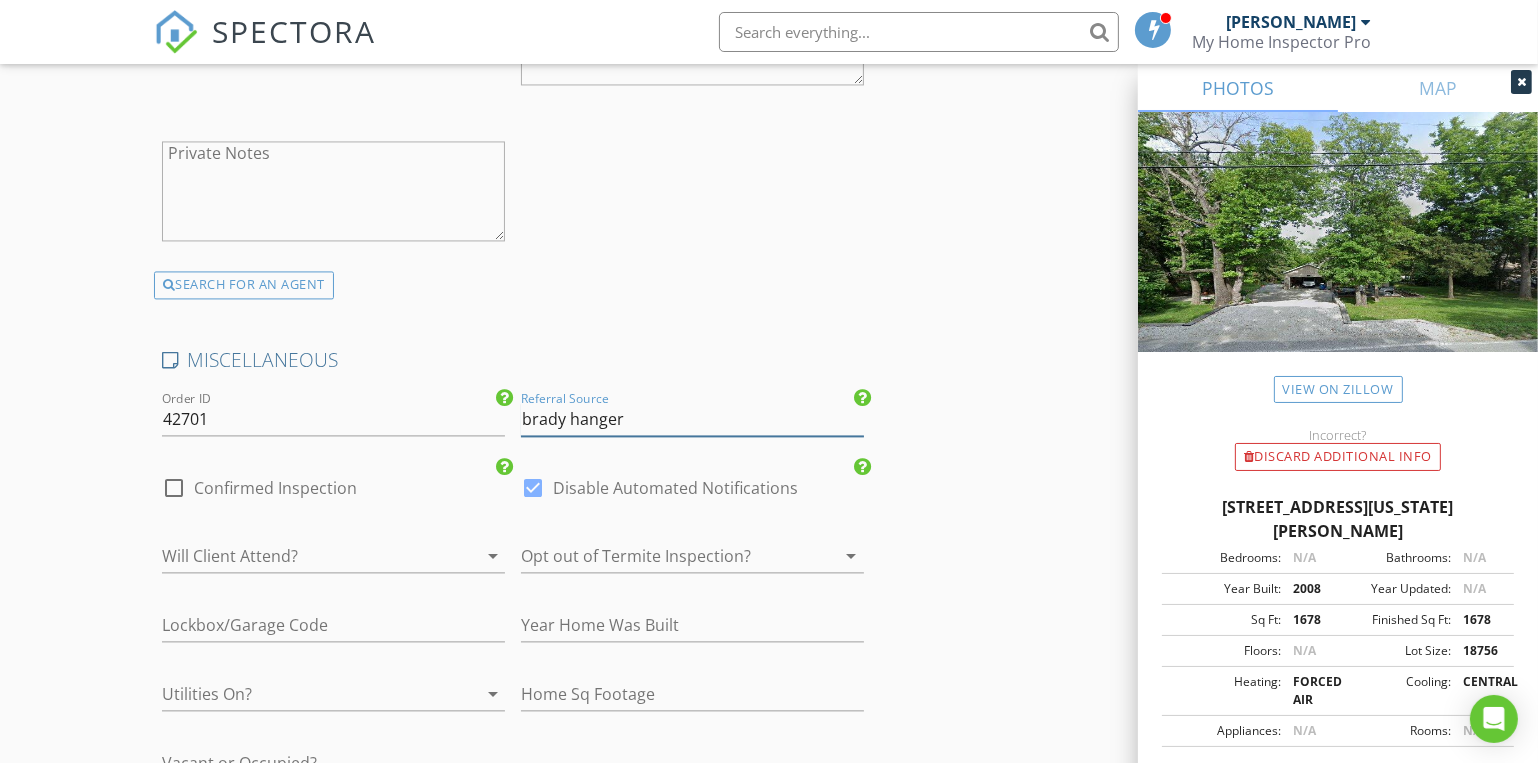 click on "brady hanger" at bounding box center (692, 419) 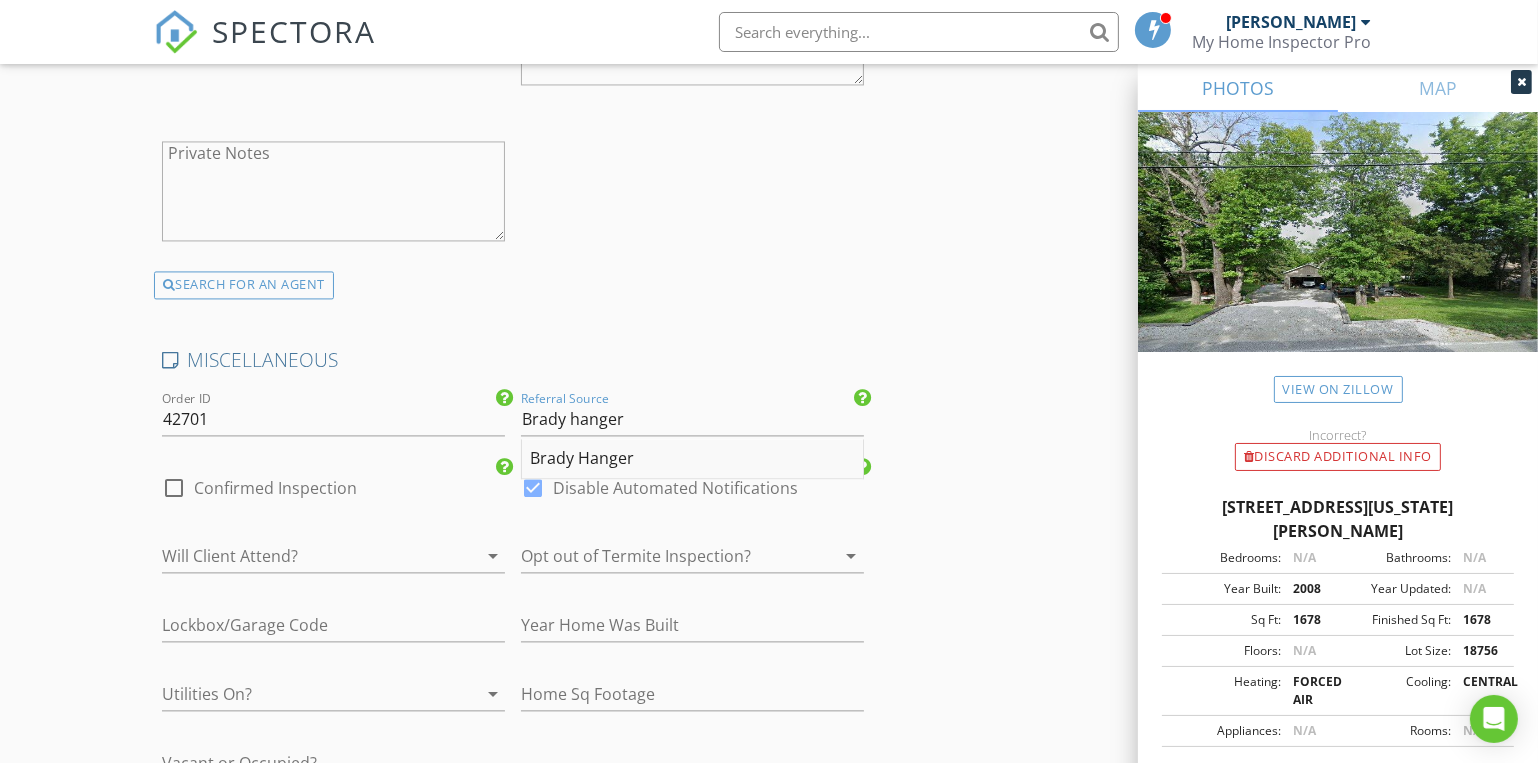 click on "Brady Hanger" at bounding box center [692, 459] 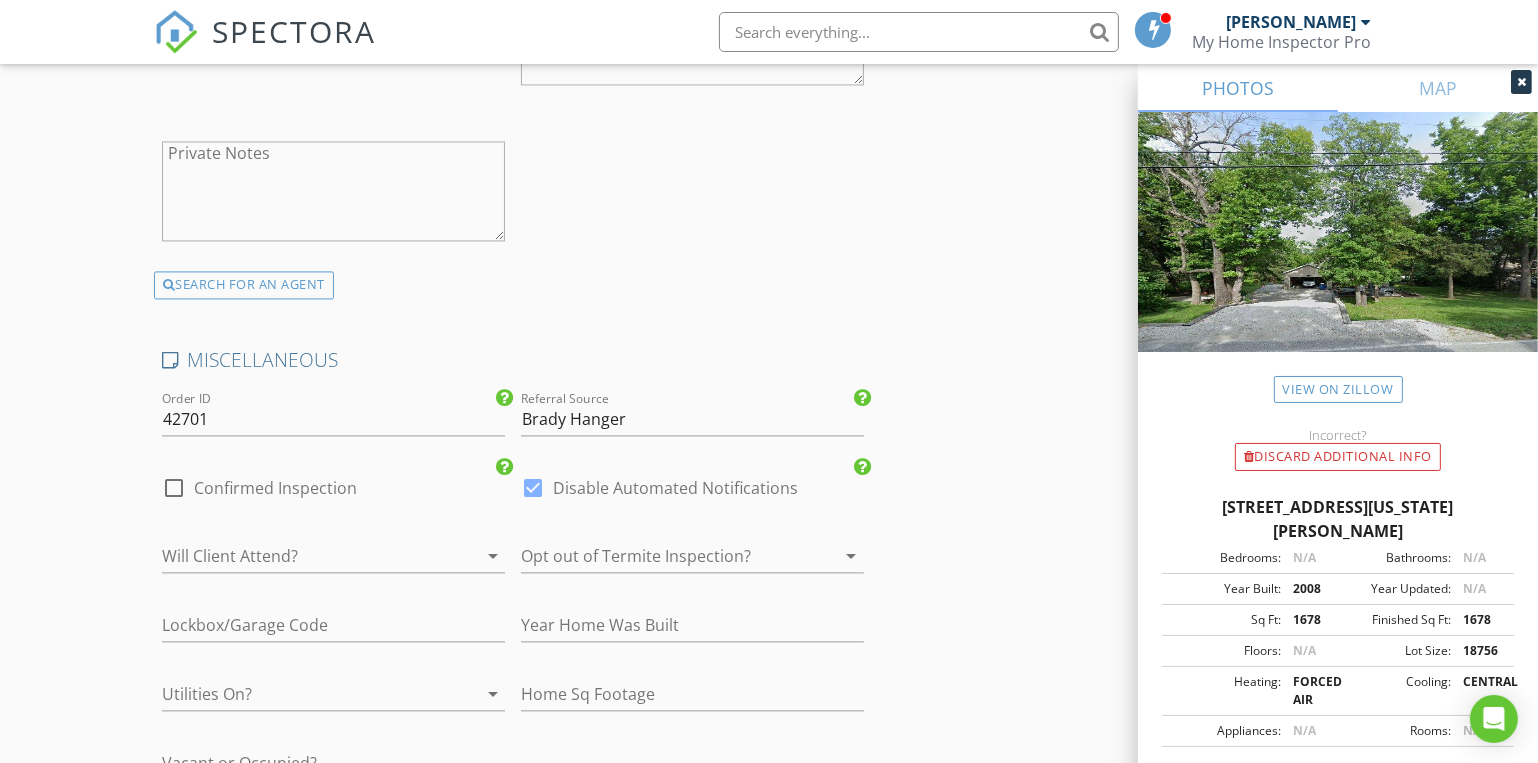 click at bounding box center (305, 556) 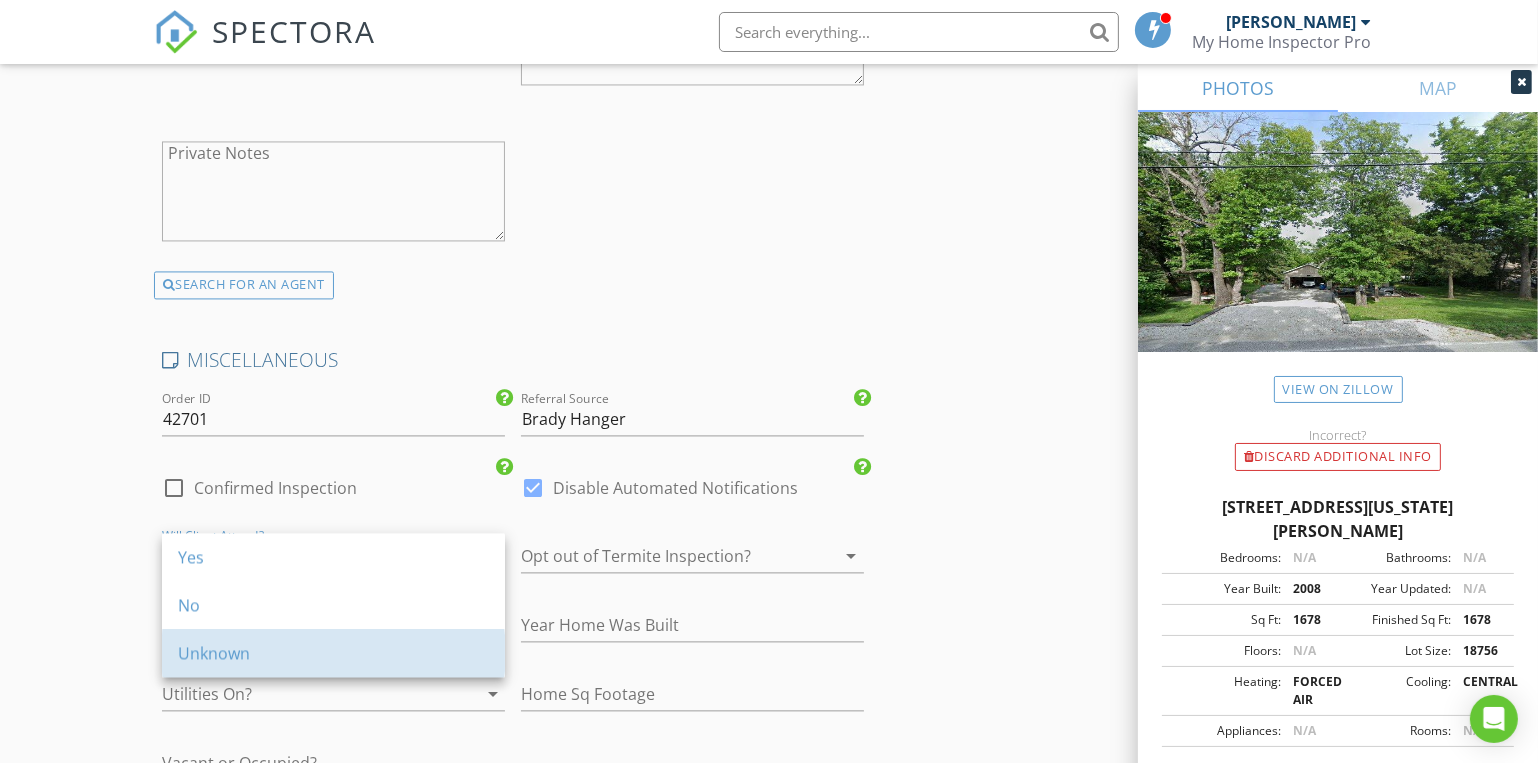 drag, startPoint x: 220, startPoint y: 657, endPoint x: 254, endPoint y: 655, distance: 34.058773 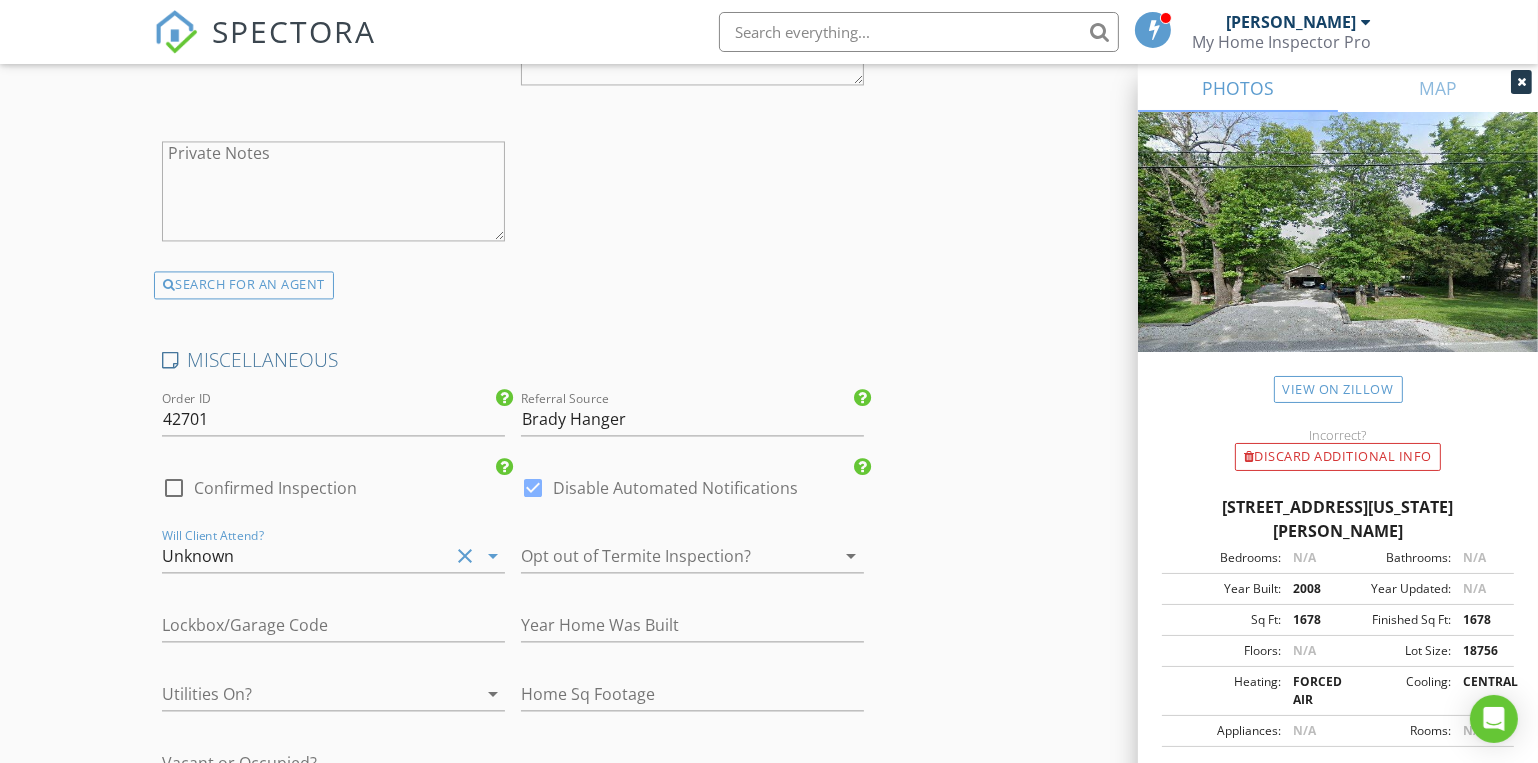 click at bounding box center [664, 556] 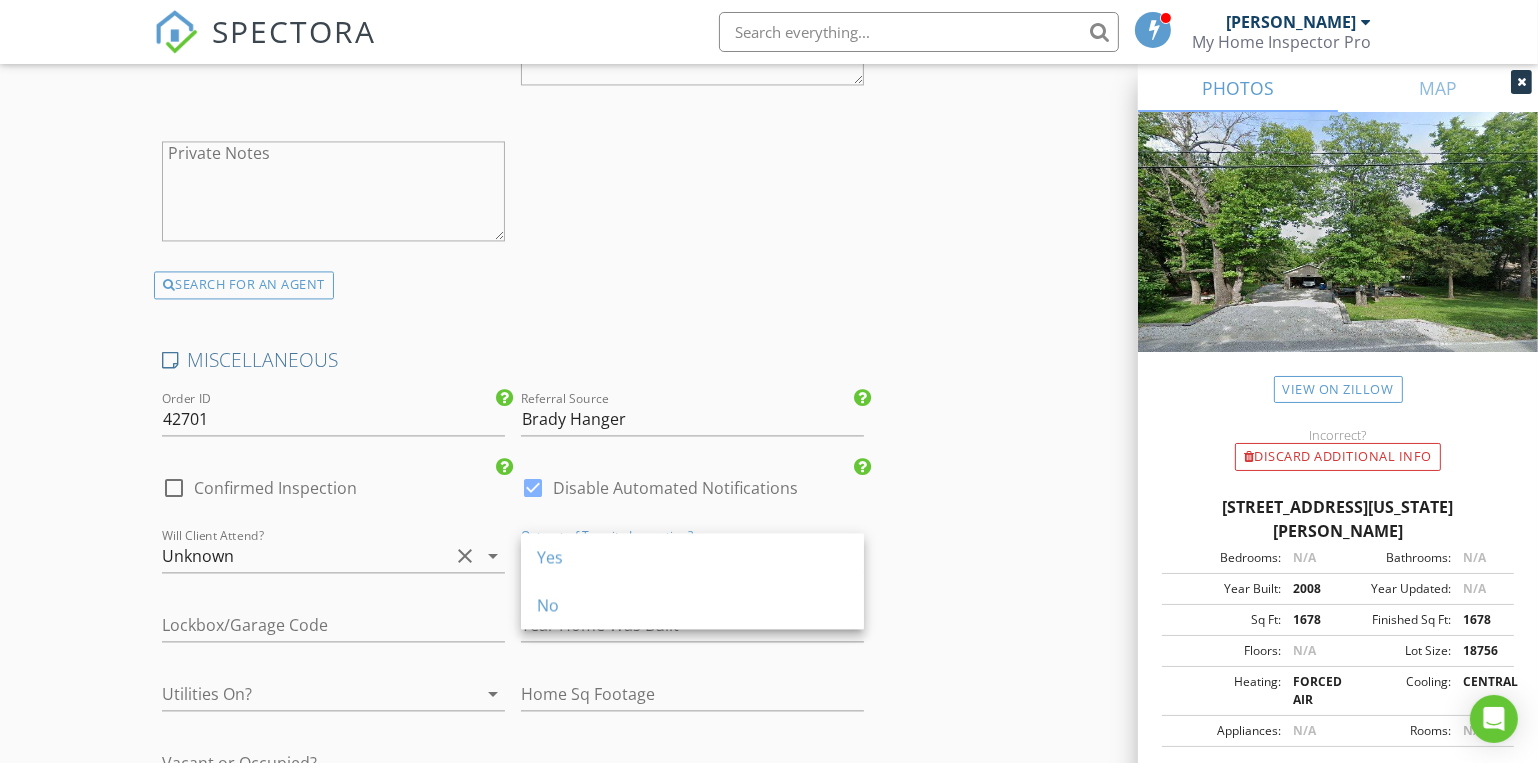 drag, startPoint x: 581, startPoint y: 613, endPoint x: 511, endPoint y: 620, distance: 70.34913 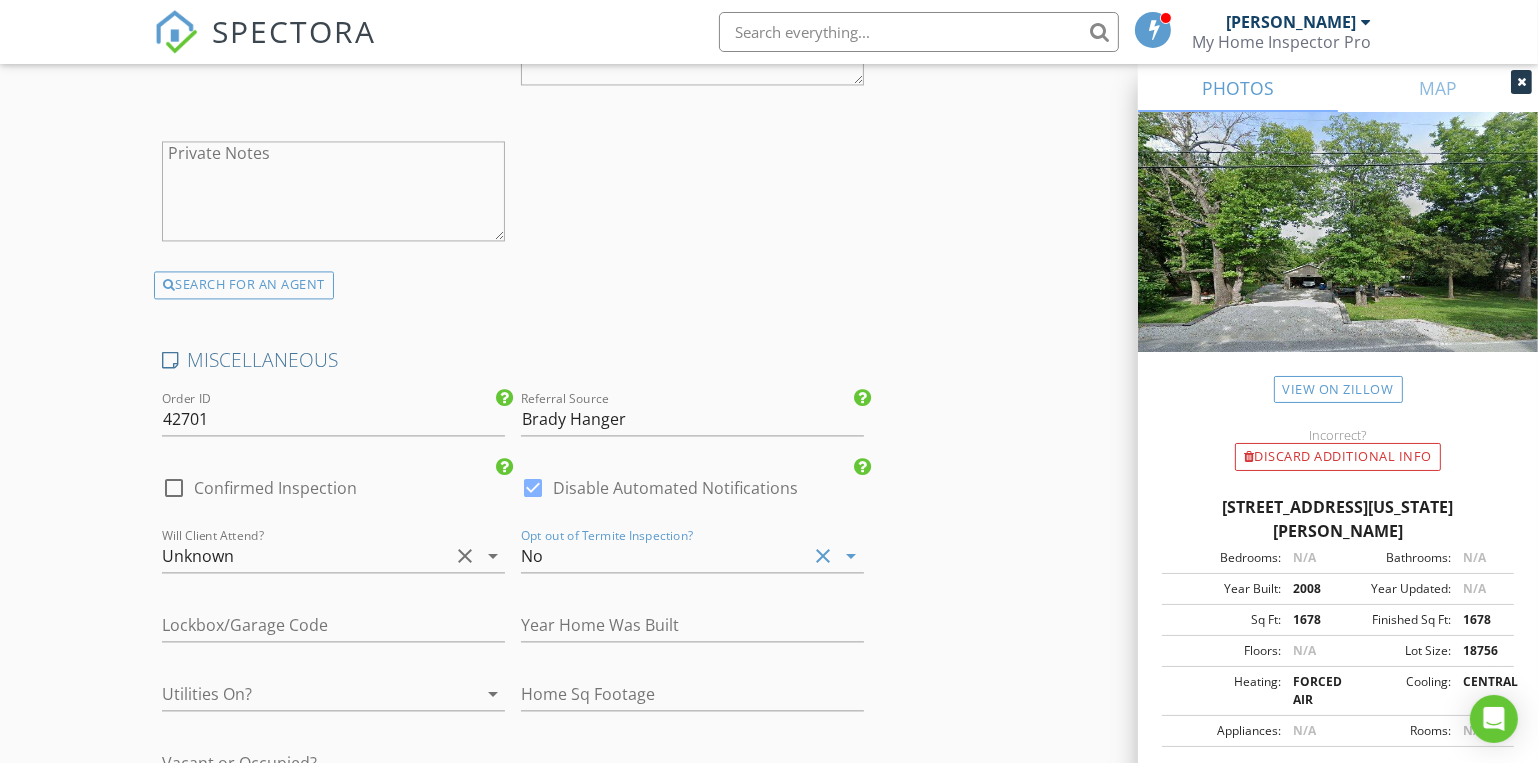 type on "3.5" 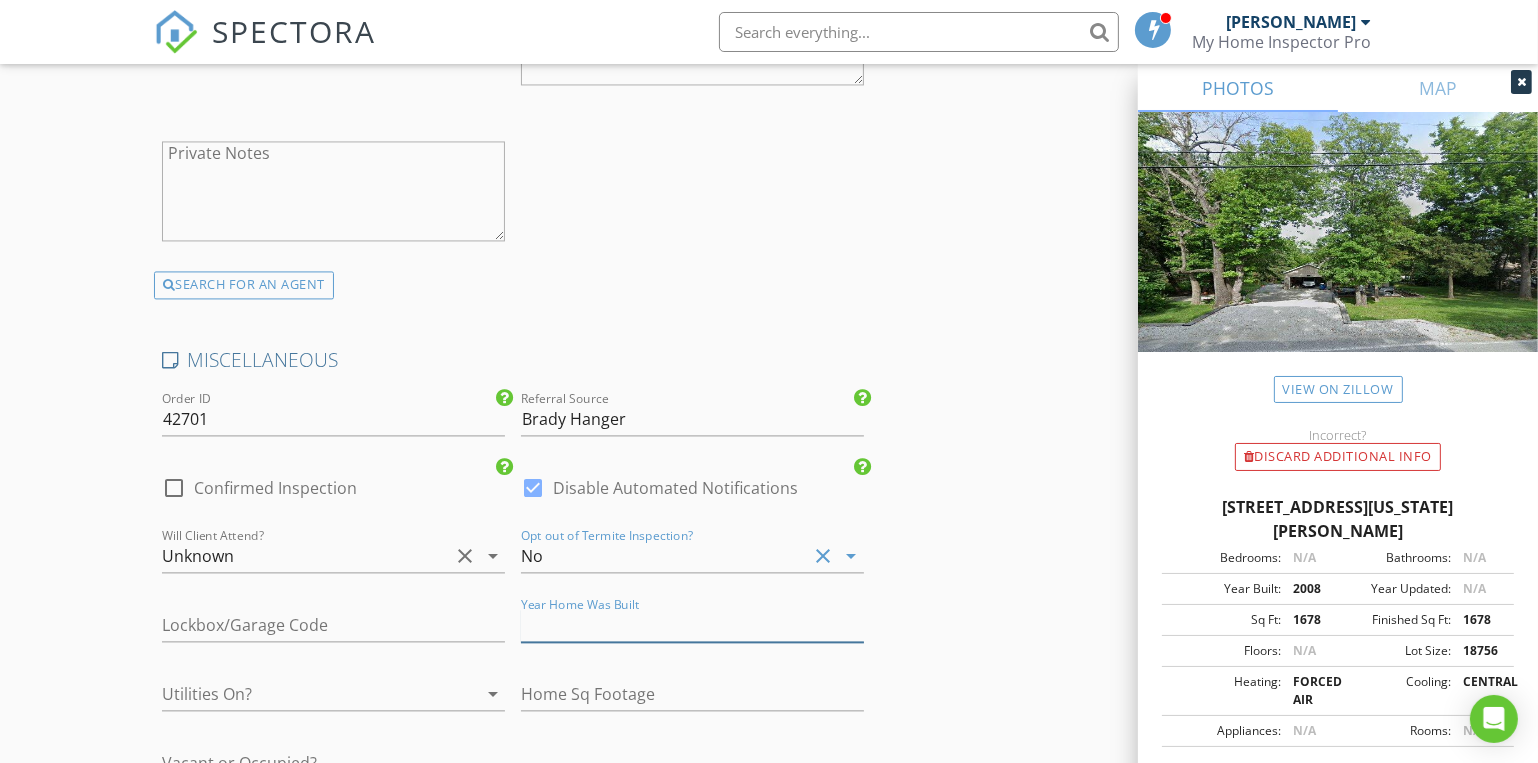 click at bounding box center [692, 625] 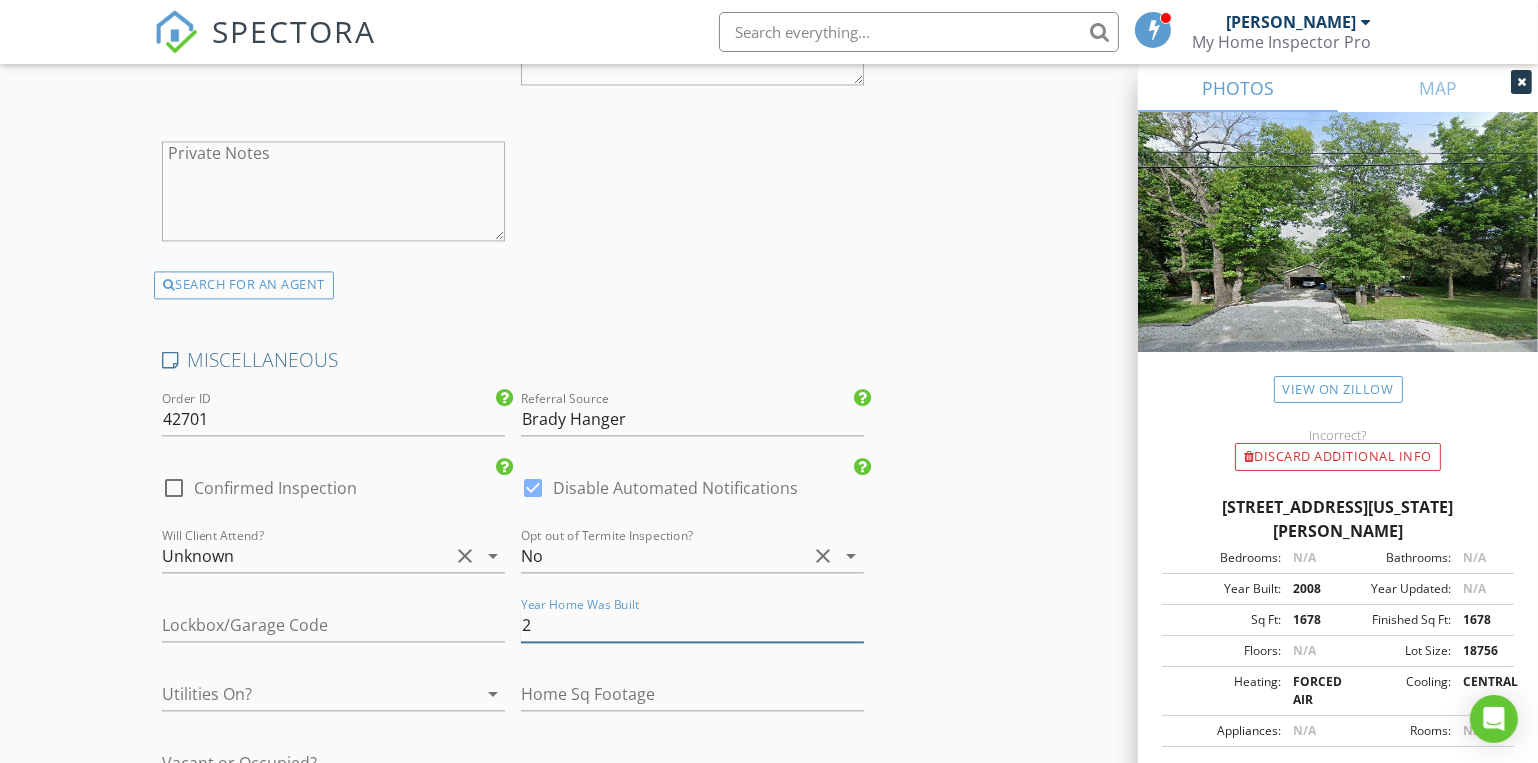 type on "20" 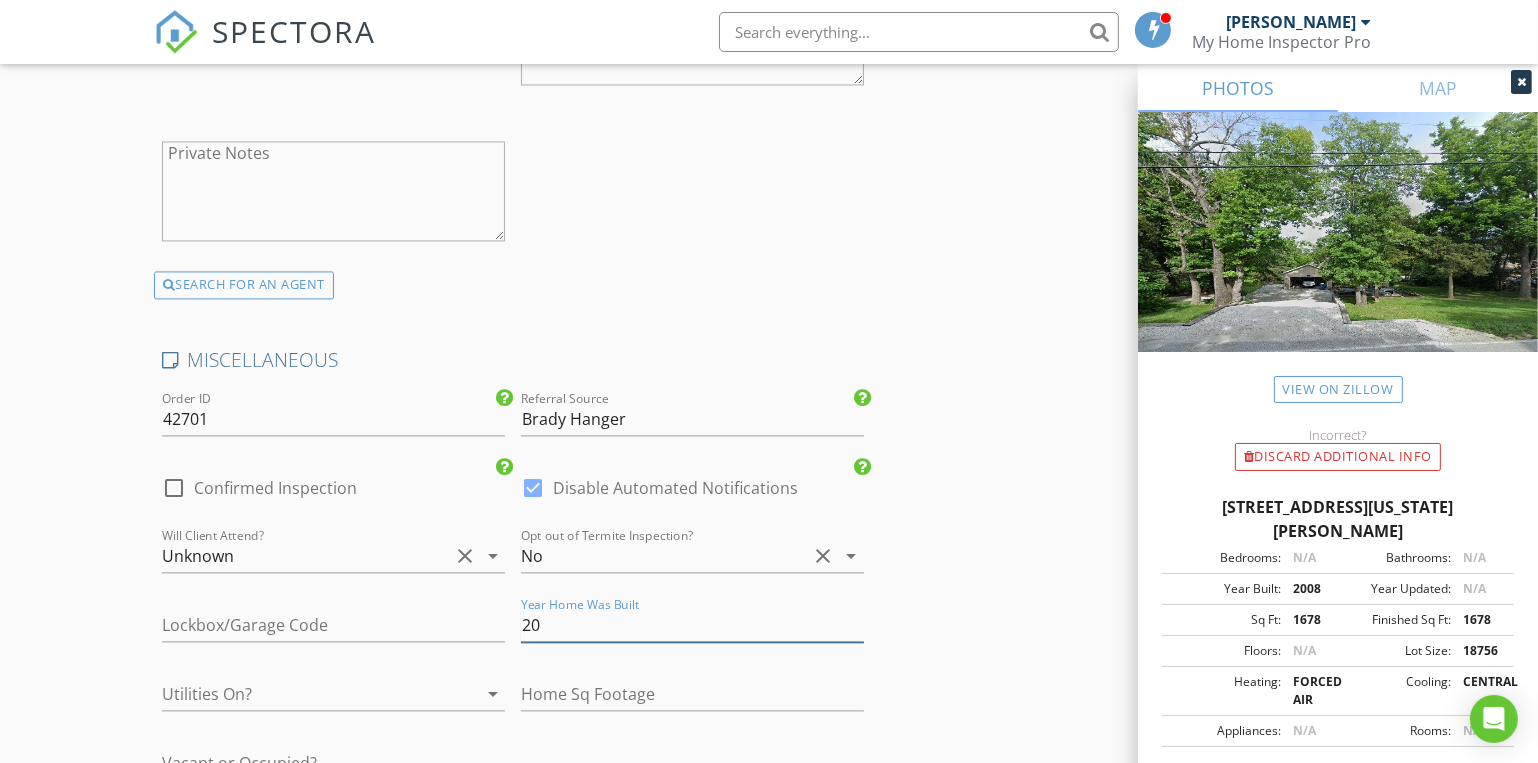 type on "200" 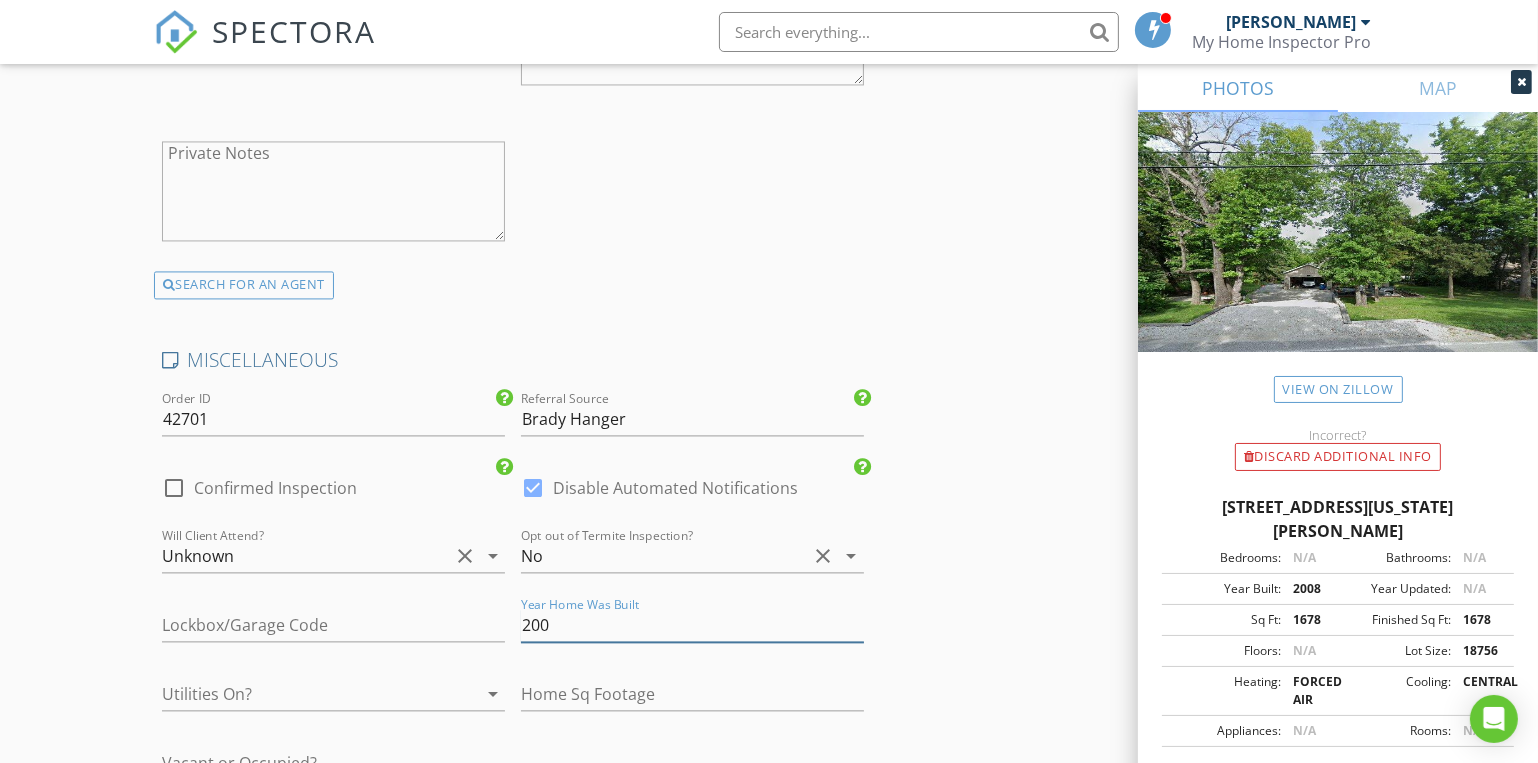 type on "3.5" 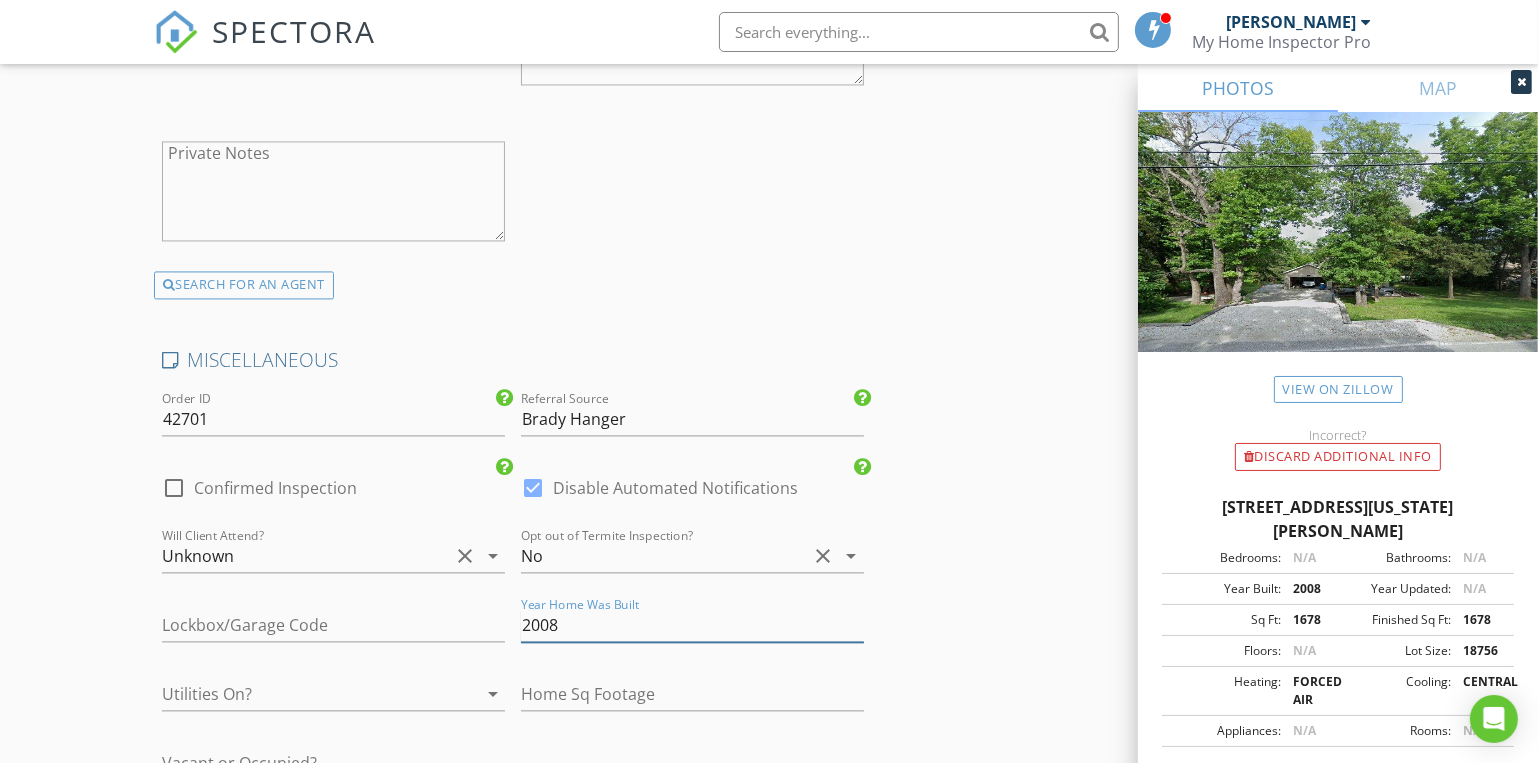 type on "3.5" 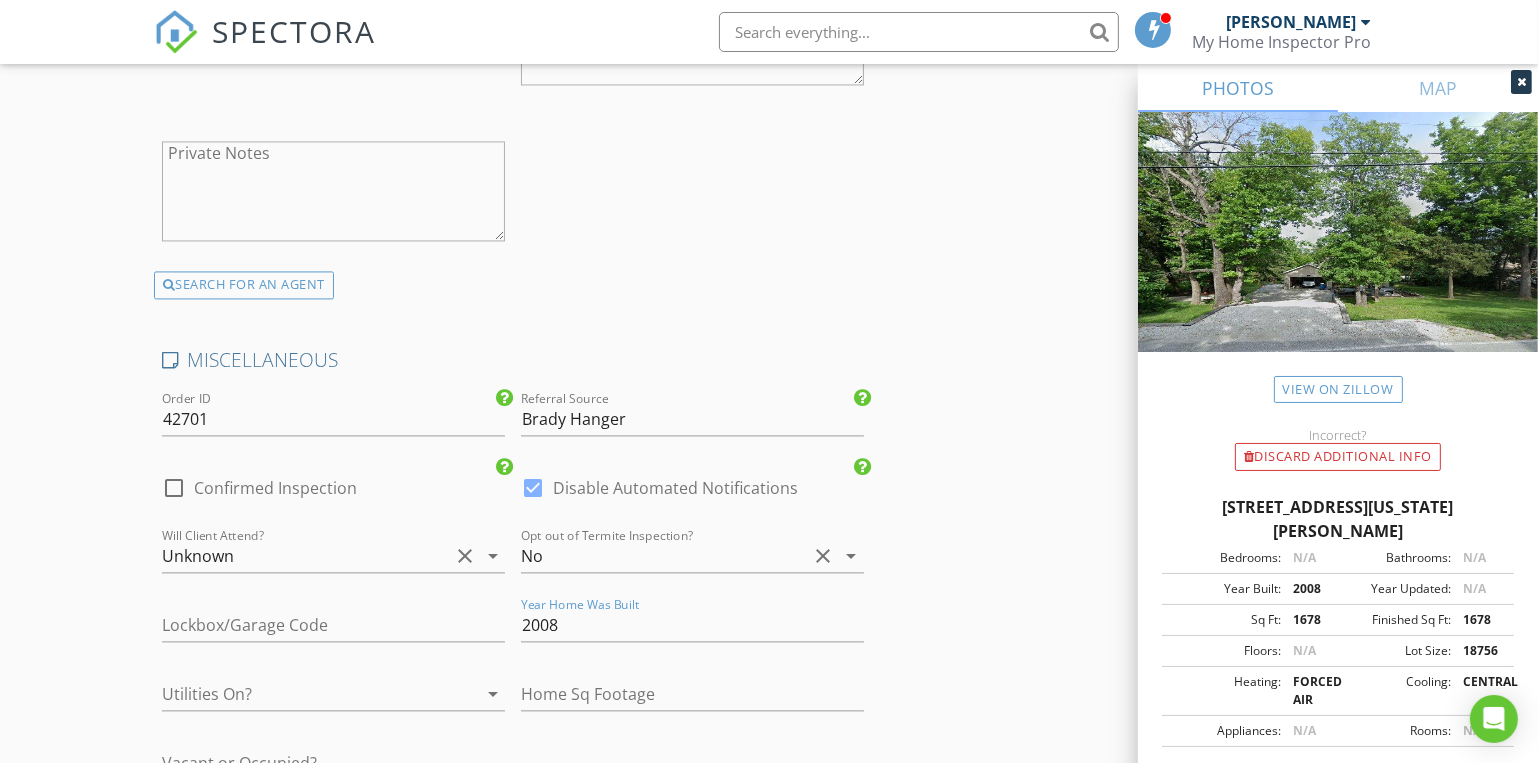 click at bounding box center (305, 694) 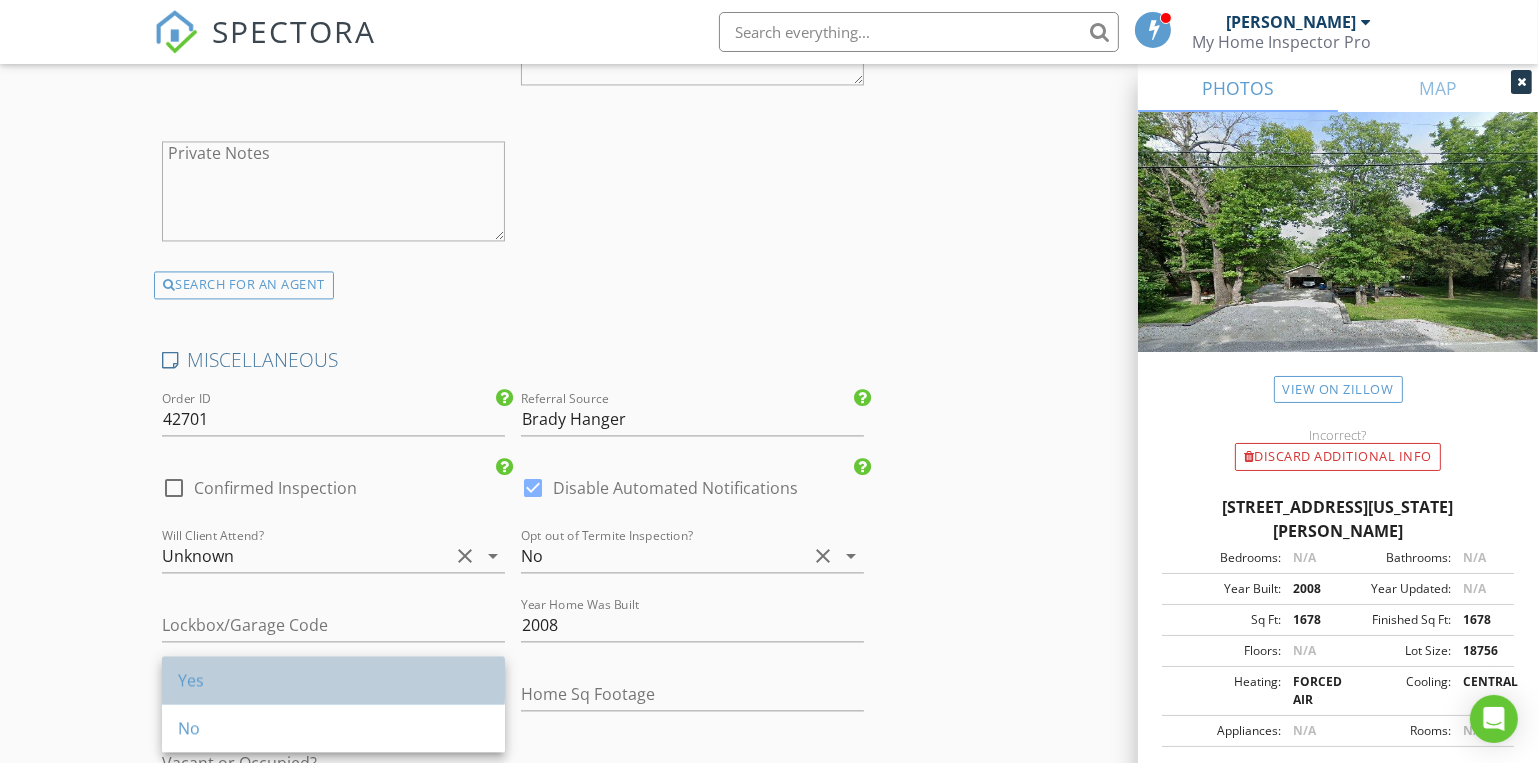 click on "Yes" at bounding box center (333, 680) 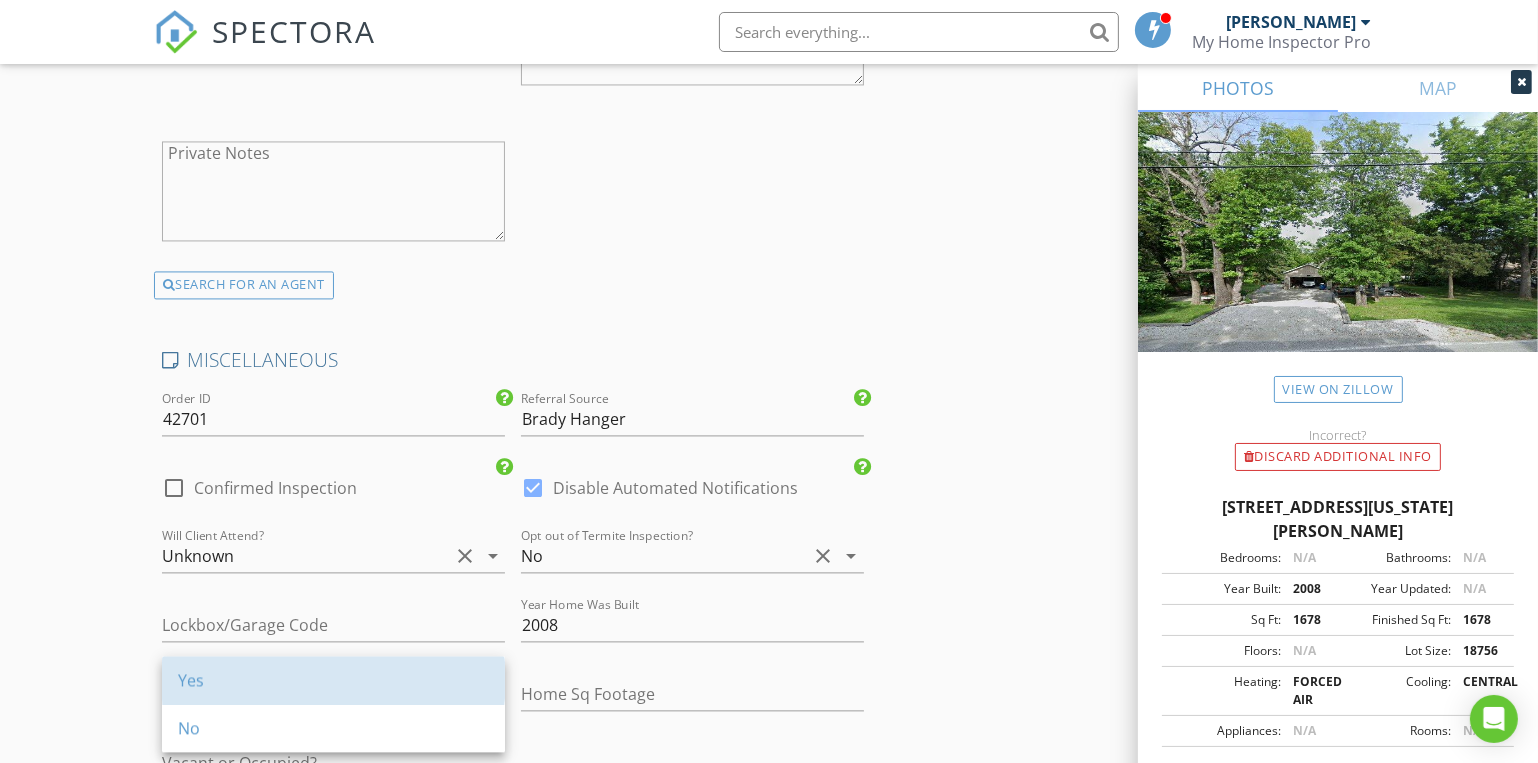type on "3.5" 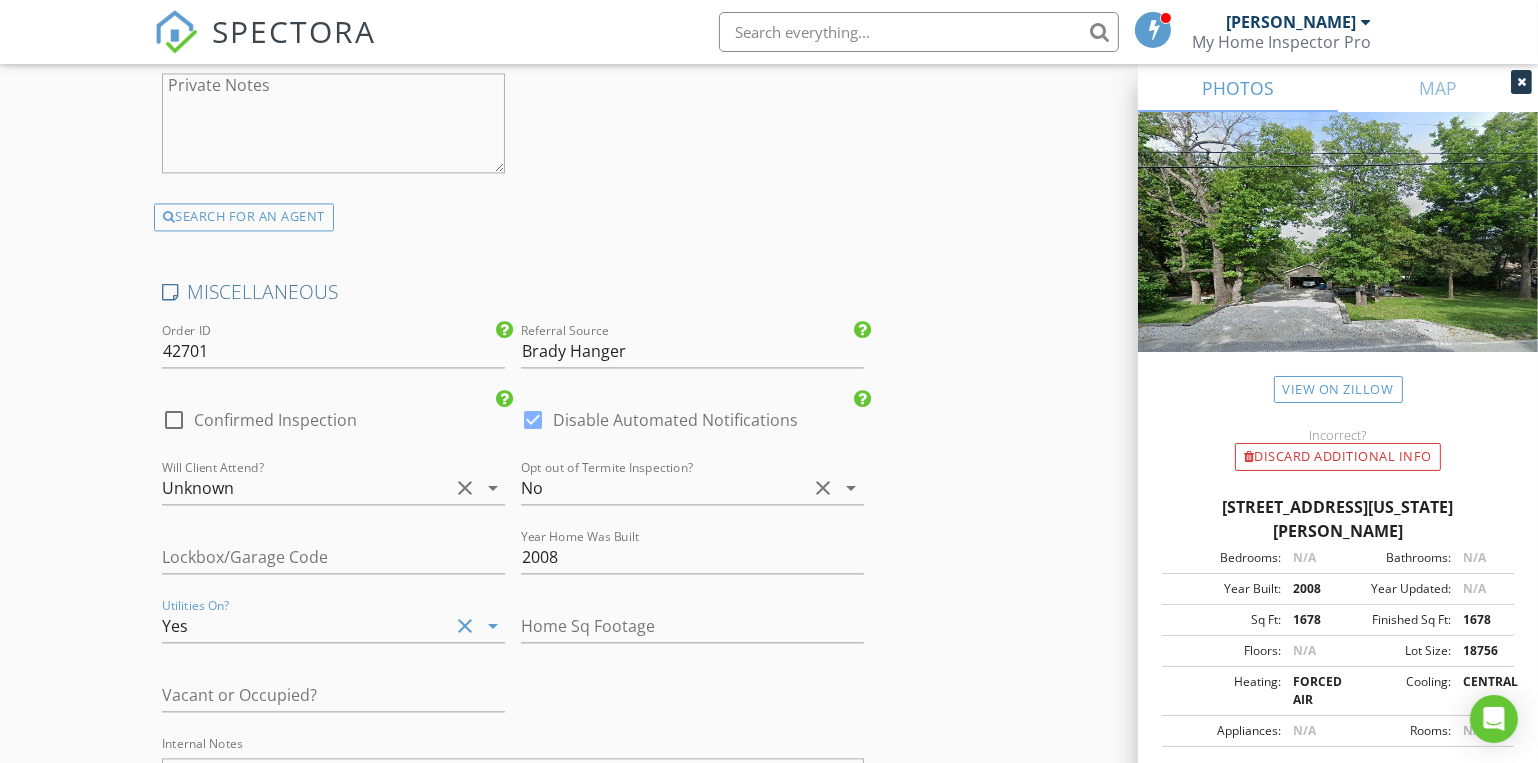 scroll, scrollTop: 4872, scrollLeft: 0, axis: vertical 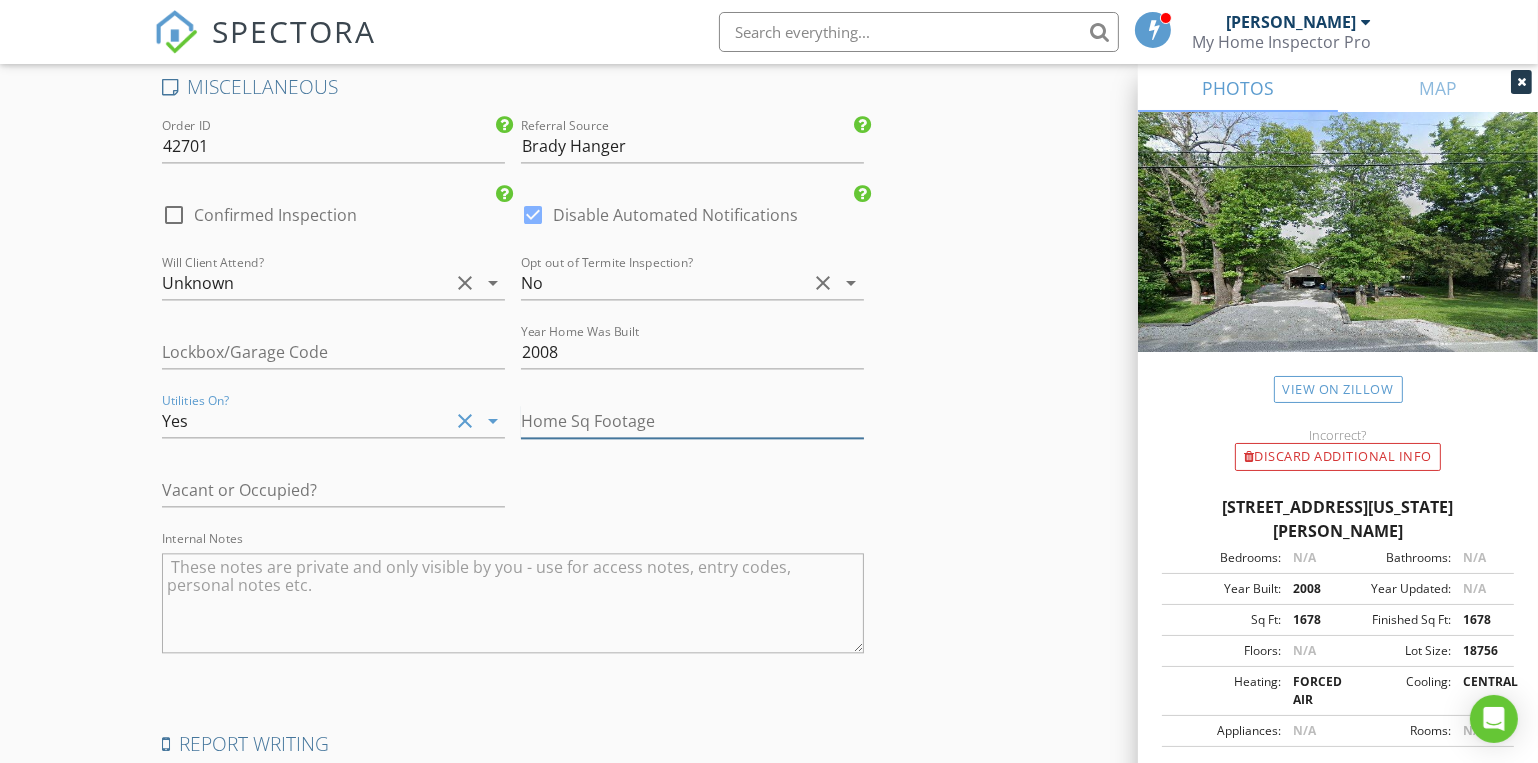 click at bounding box center [692, 421] 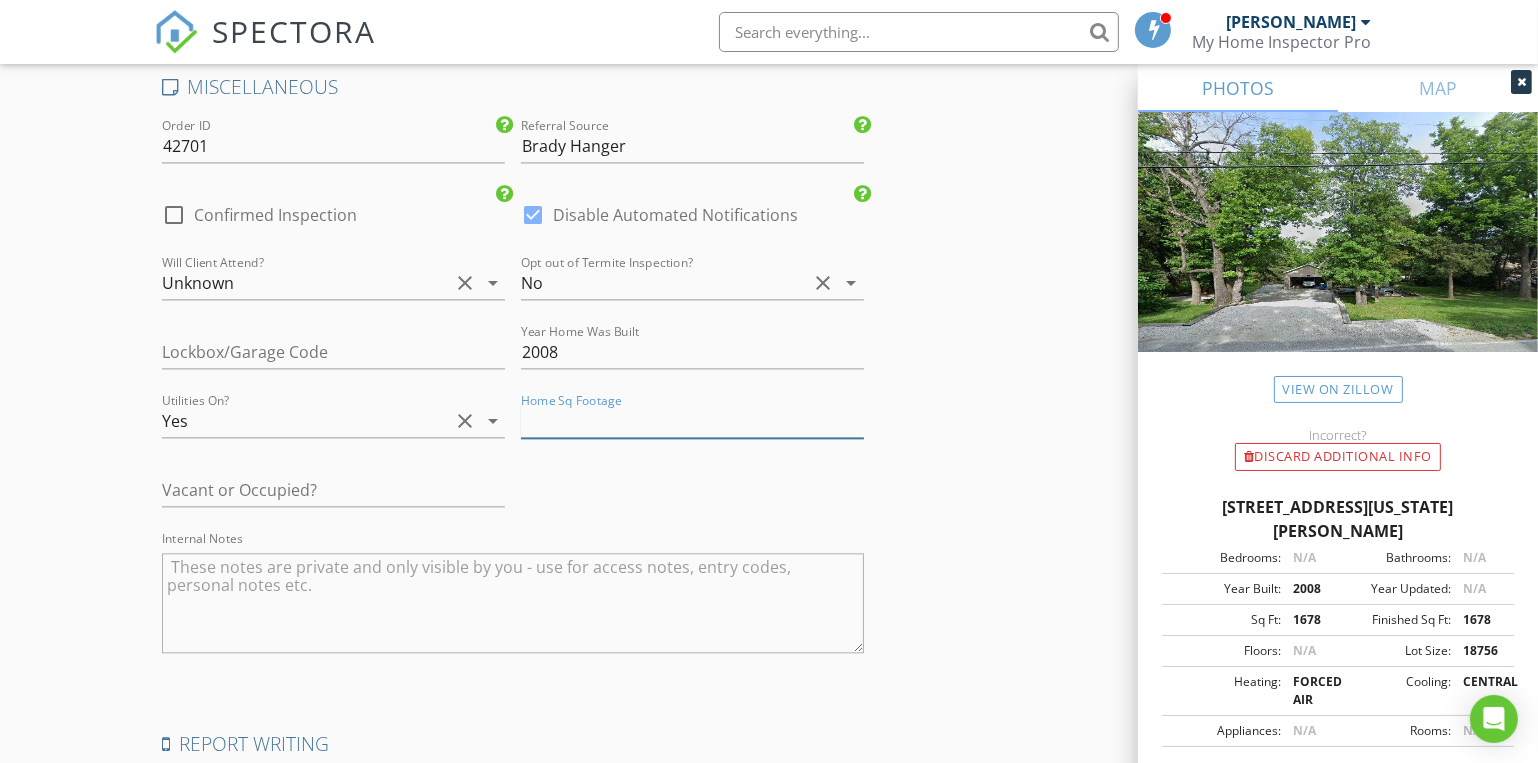 type on "1" 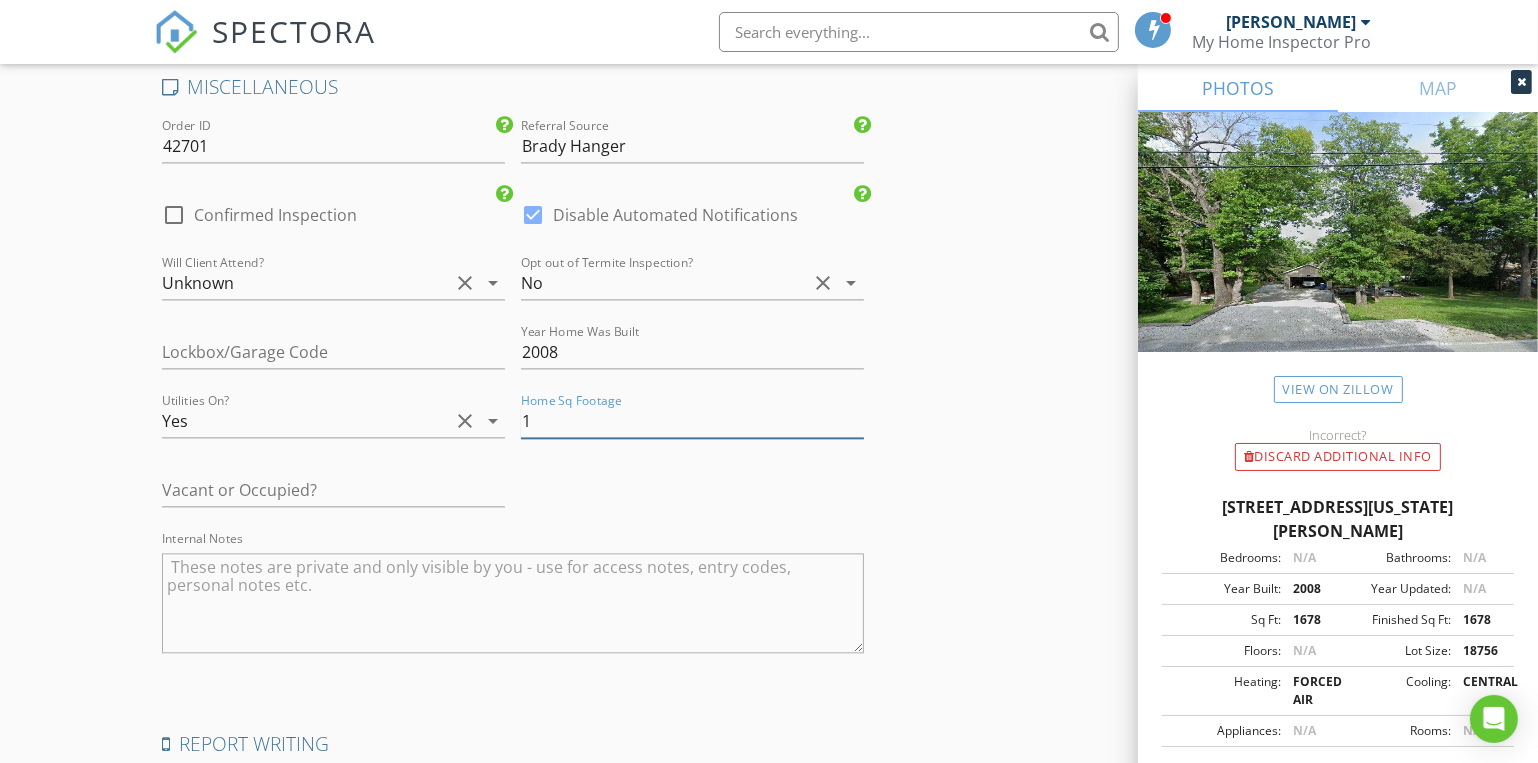 type on "3.5" 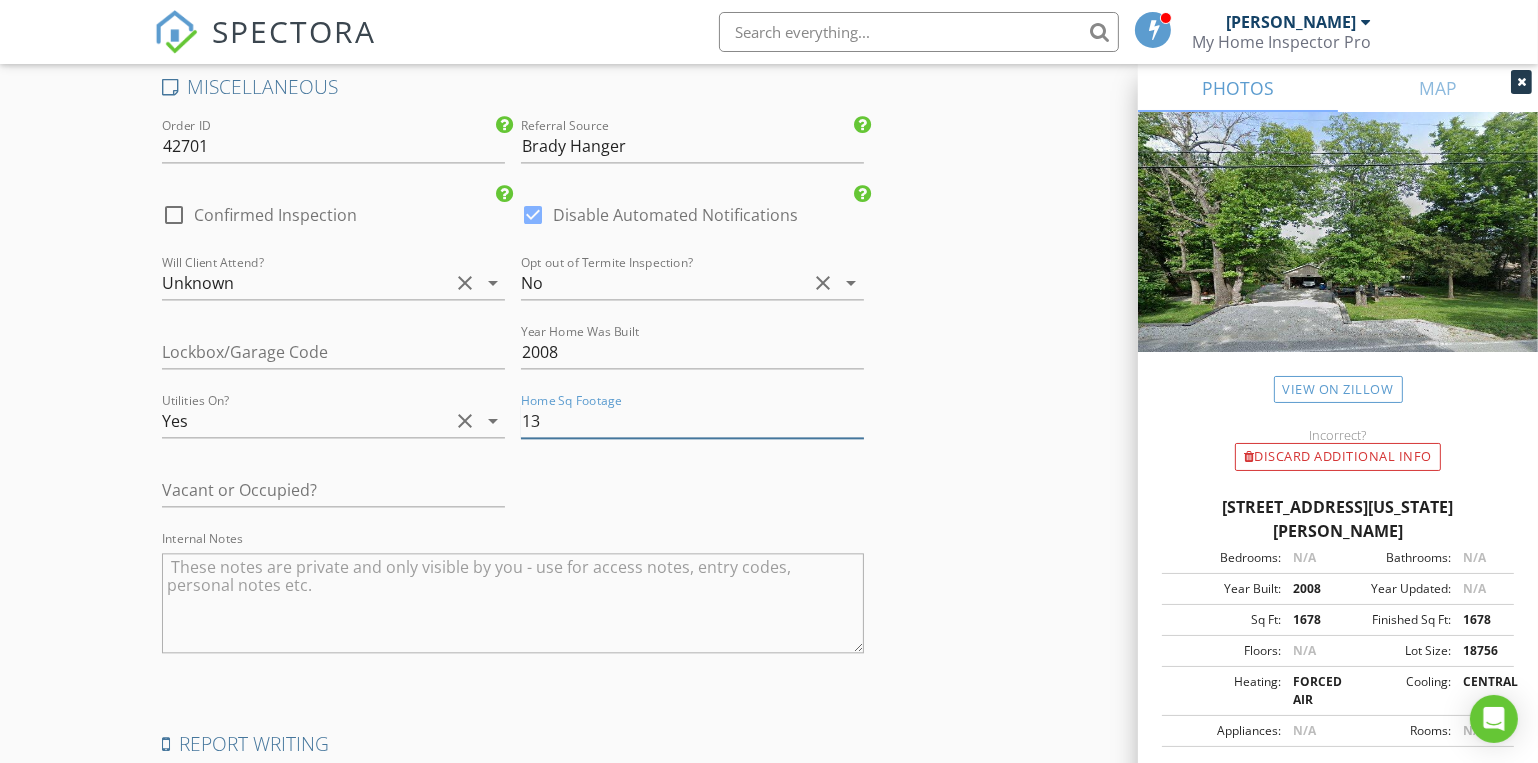 type on "3.5" 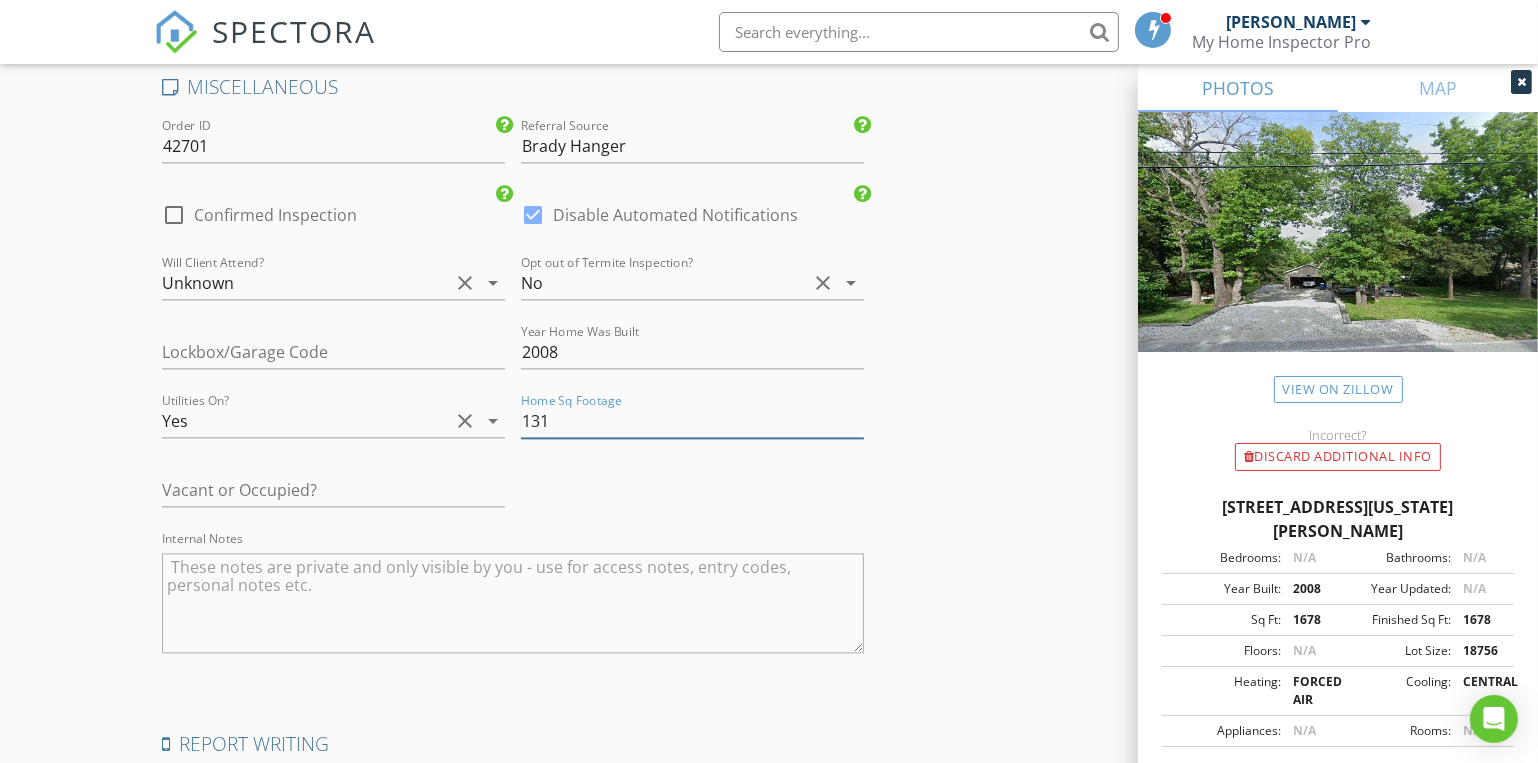 type on "3.5" 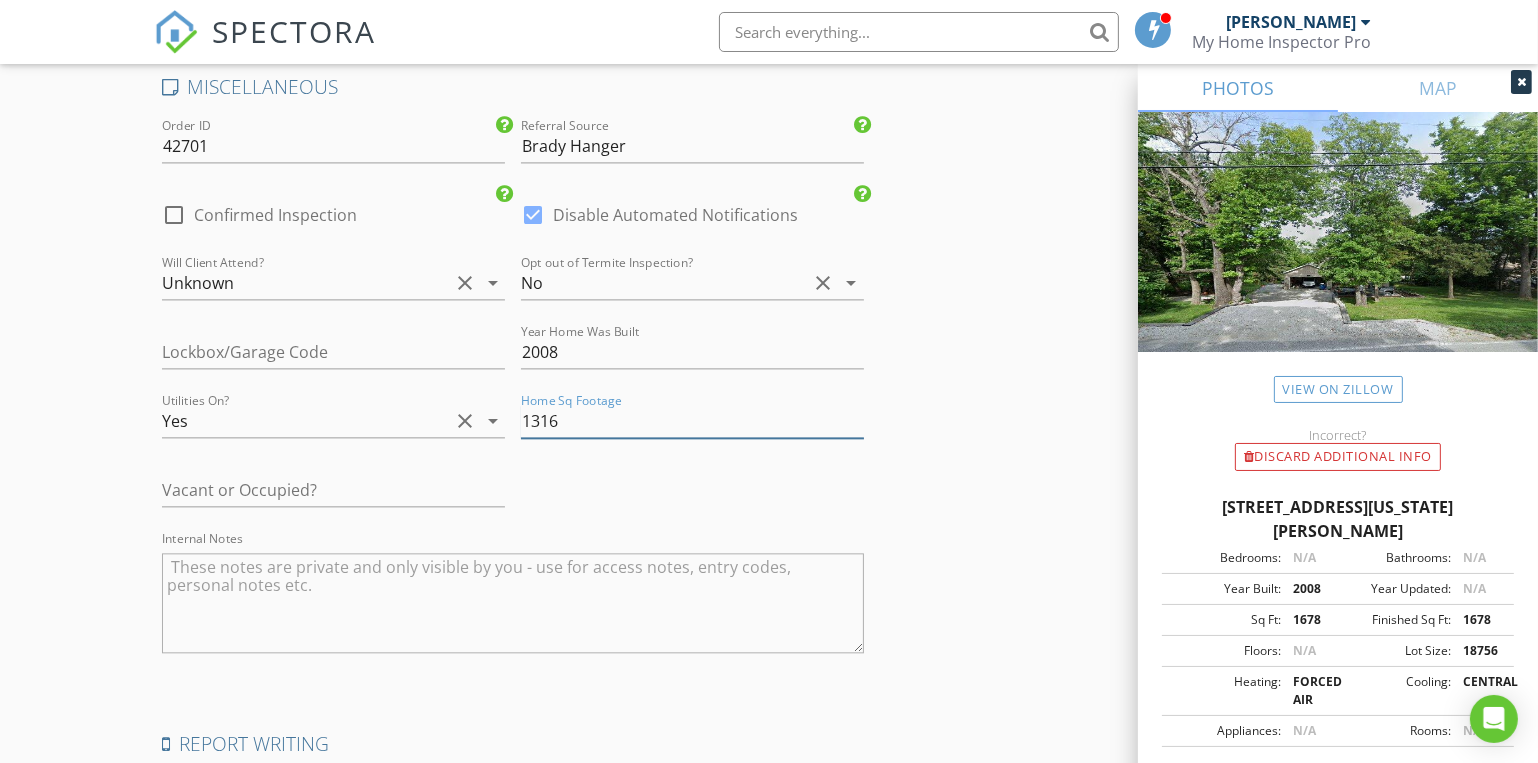 type on "3.5" 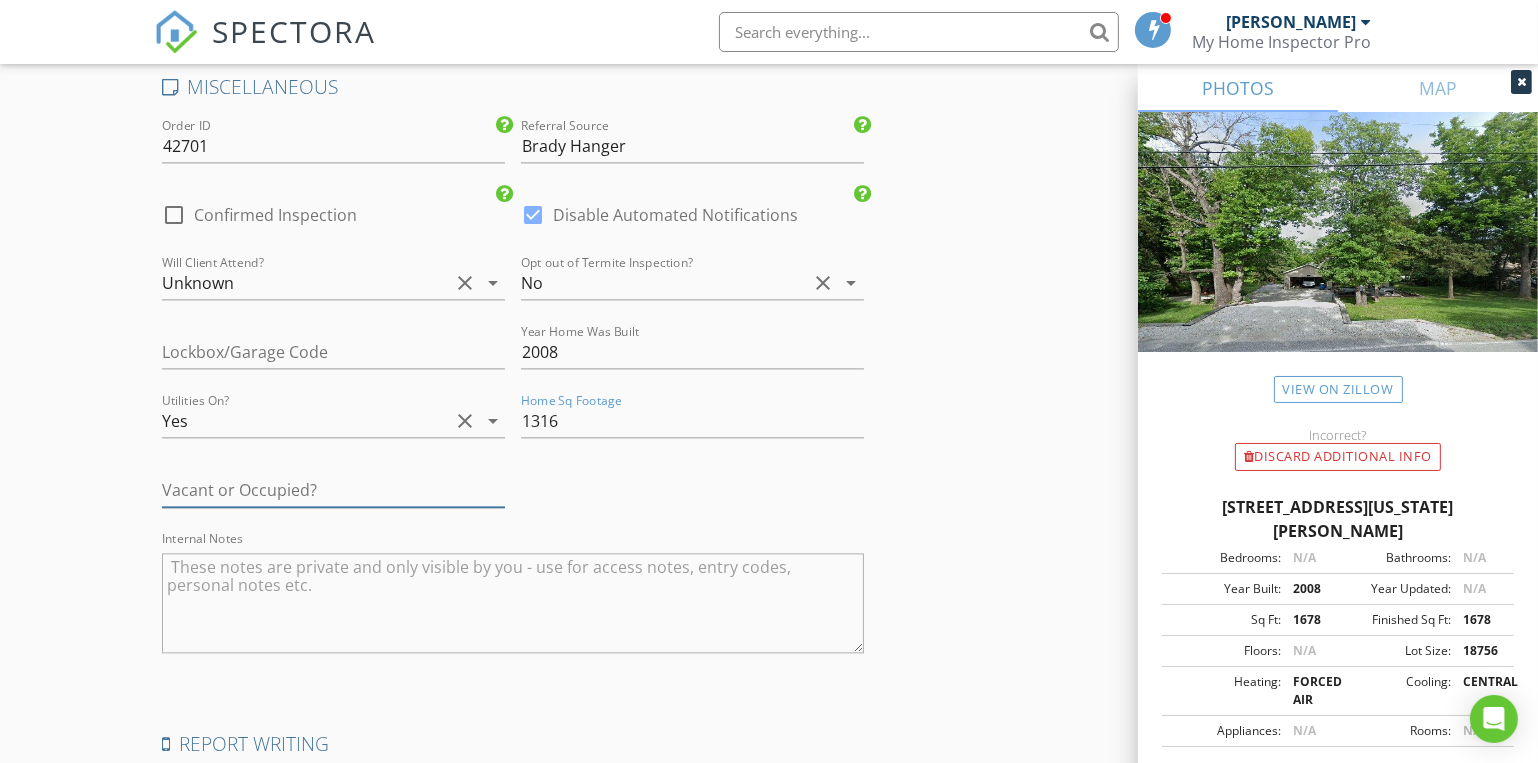 click at bounding box center (333, 490) 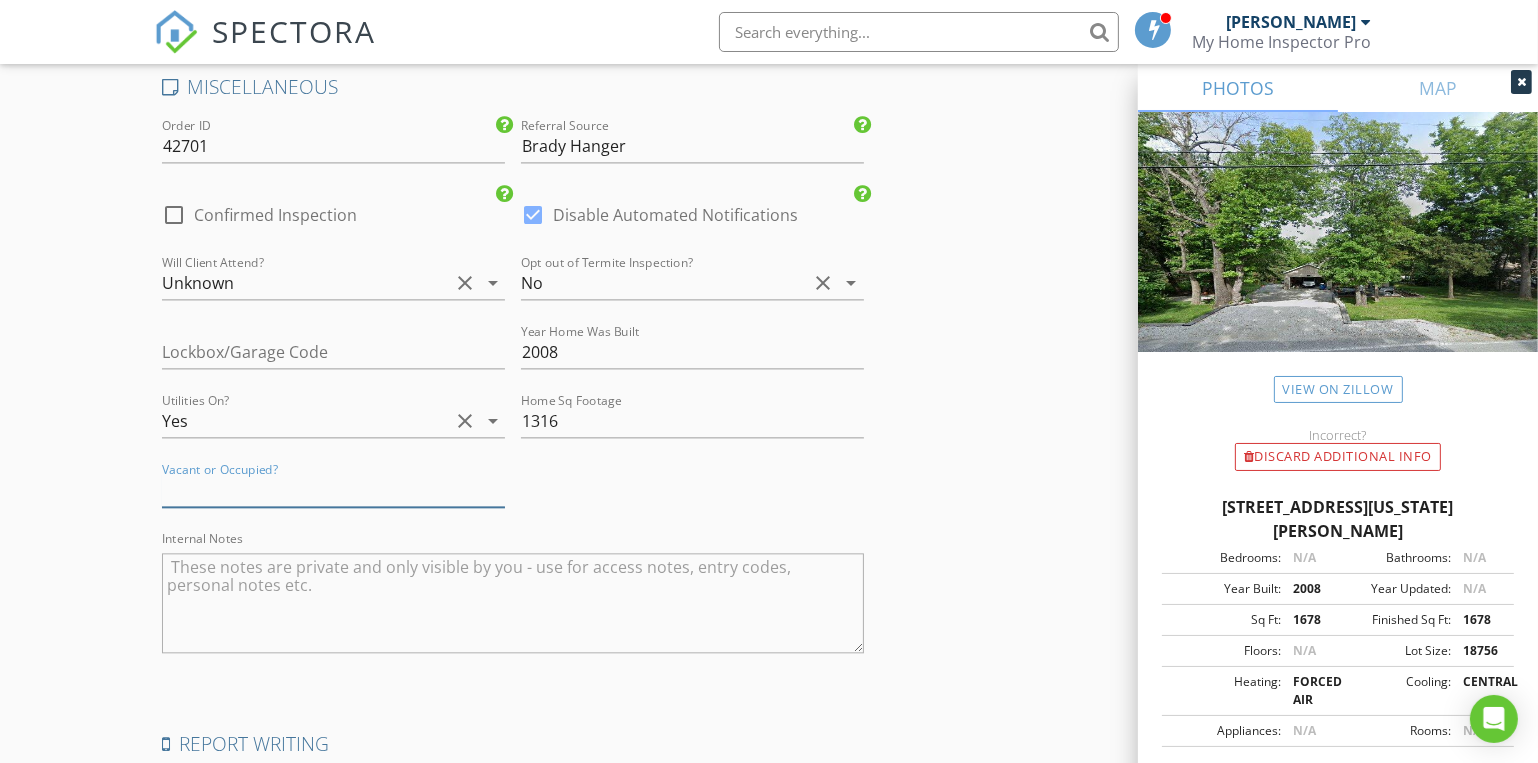 type on "o" 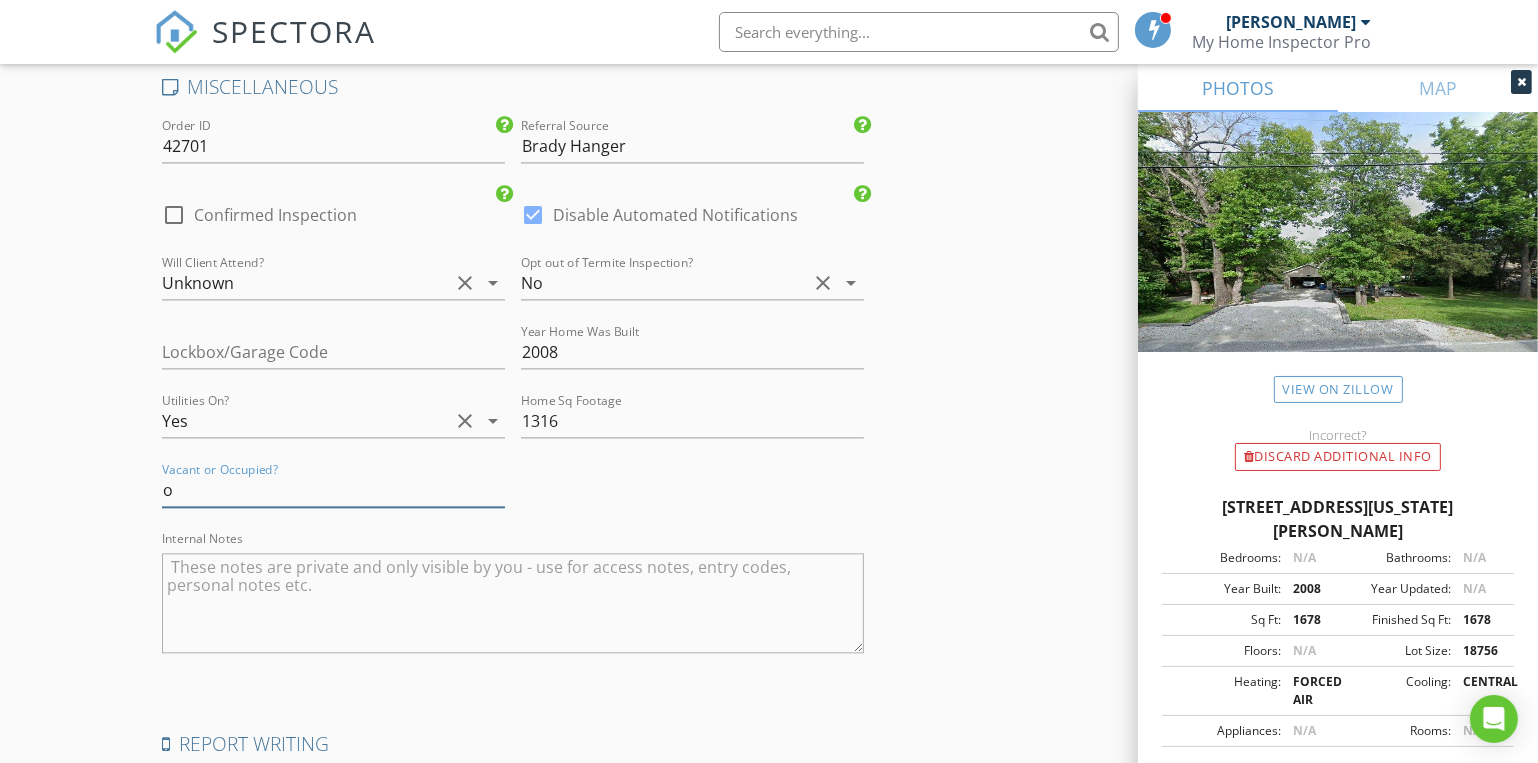 type on "3.5" 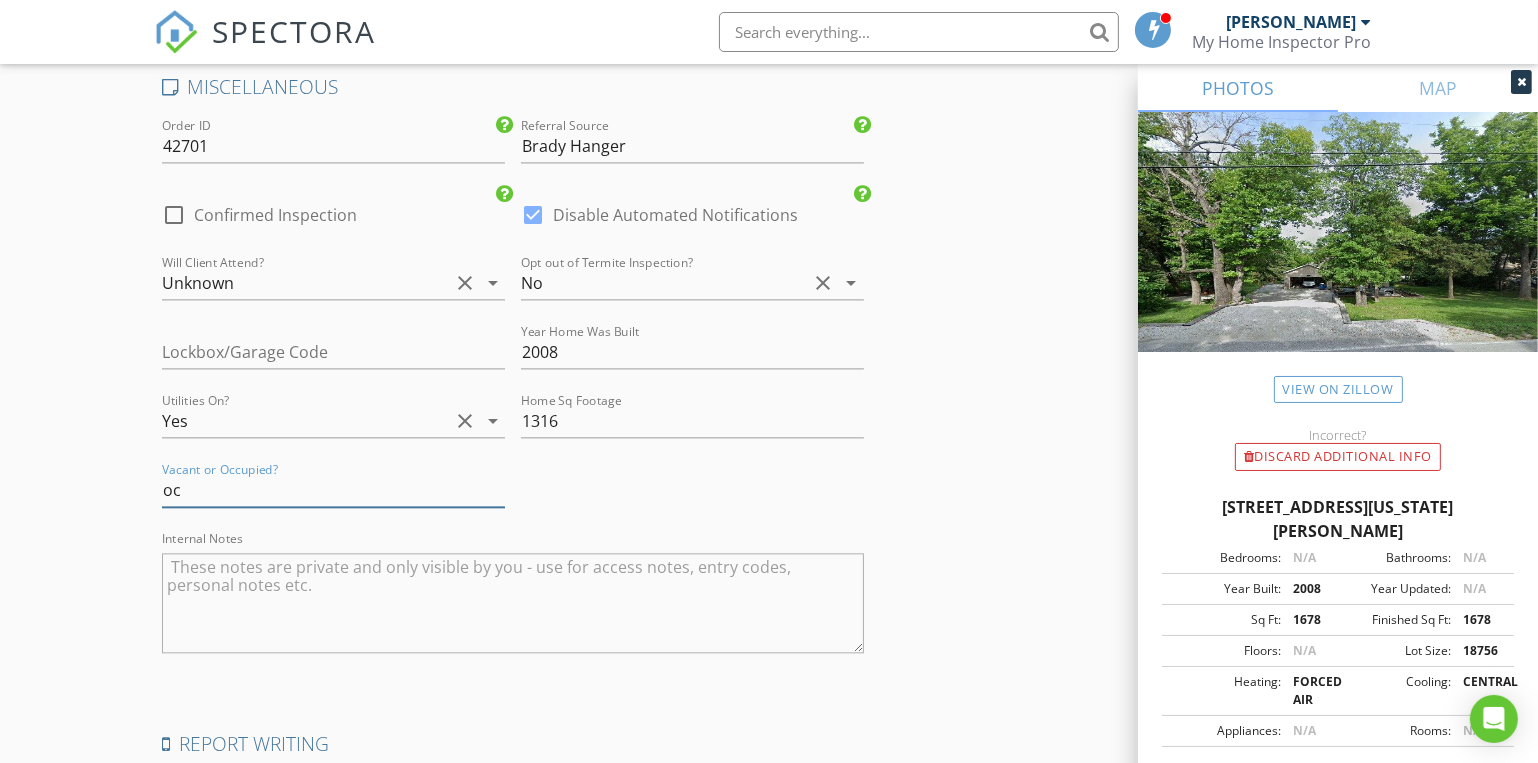 type on "occ" 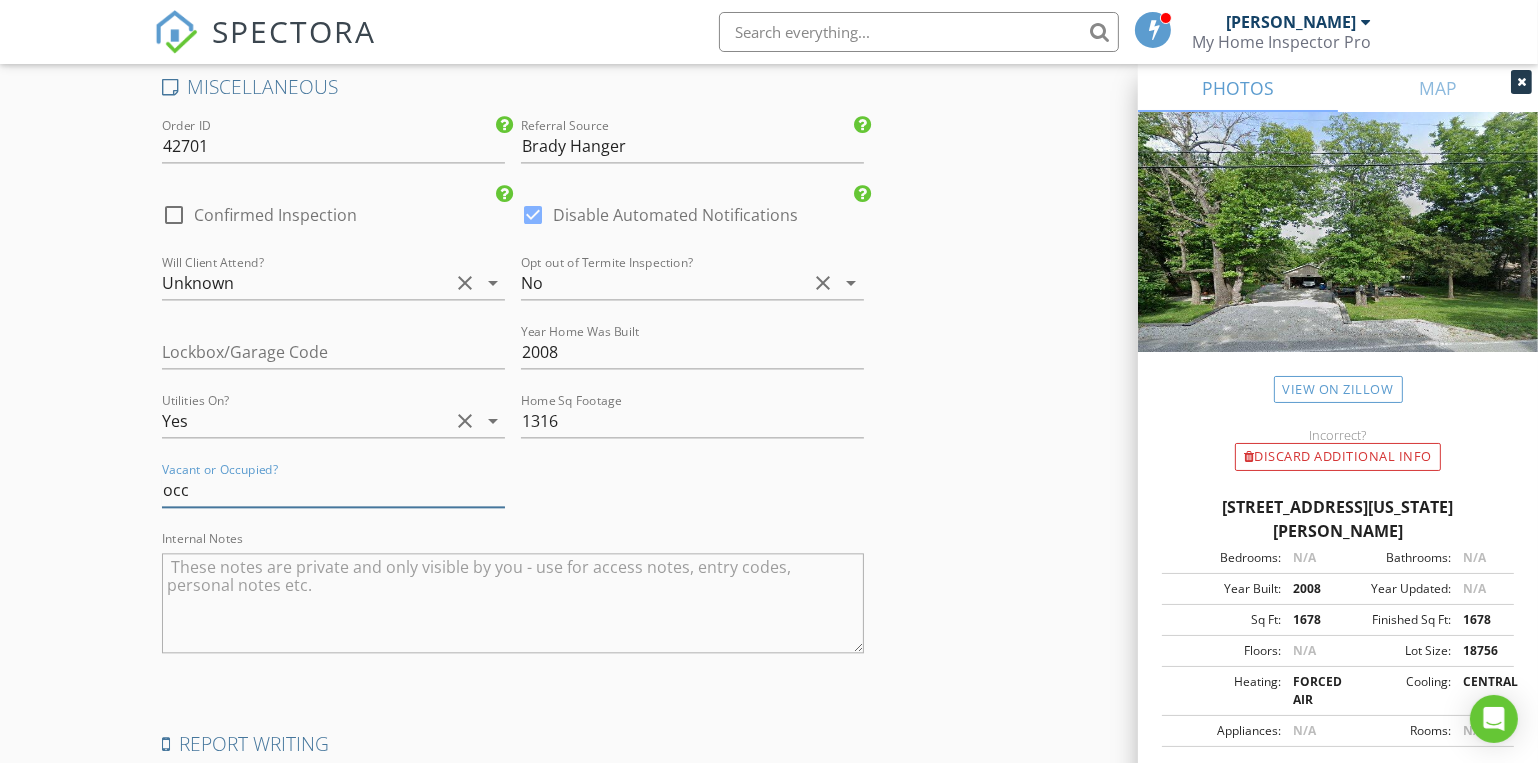 type on "3.5" 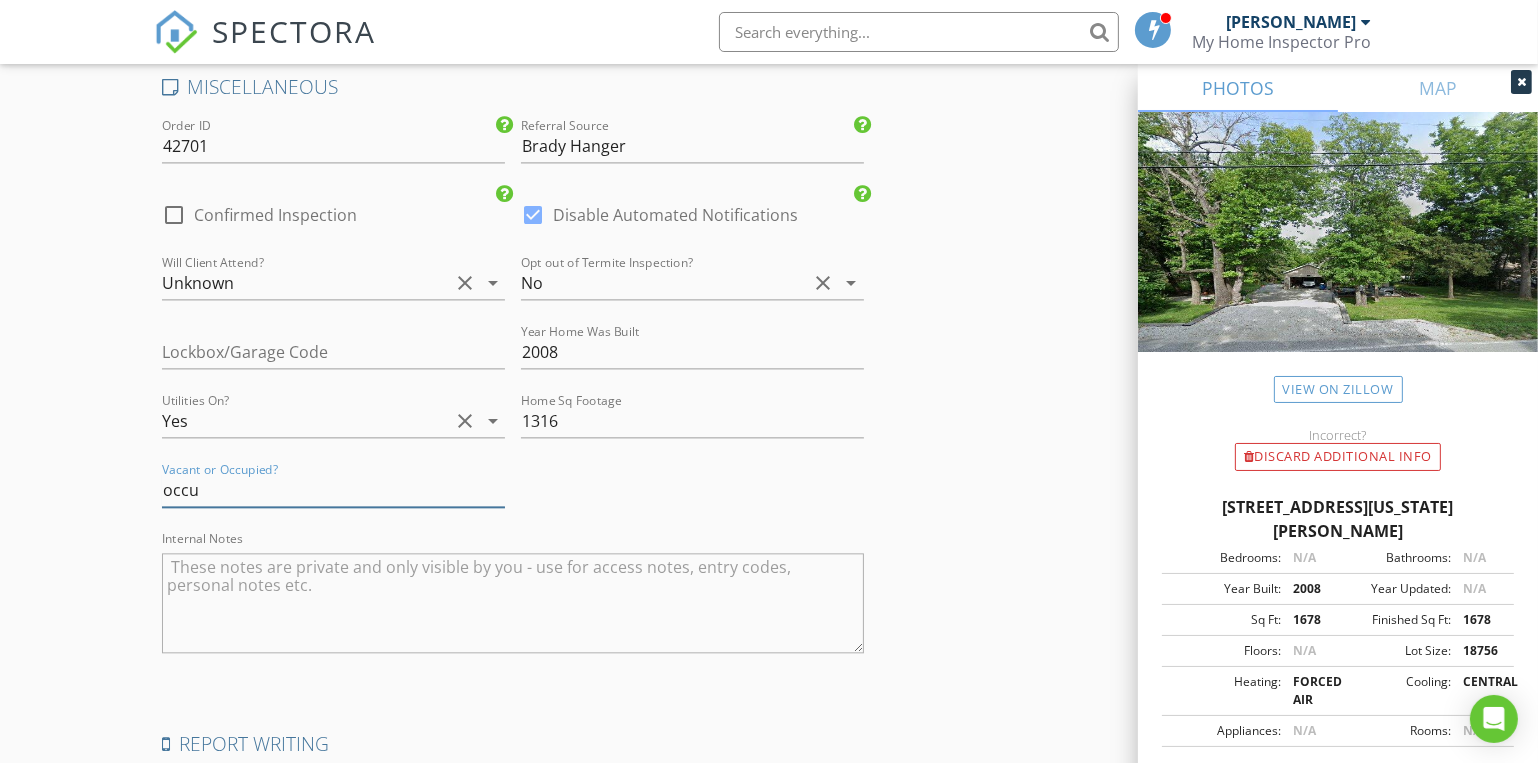 type on "3.5" 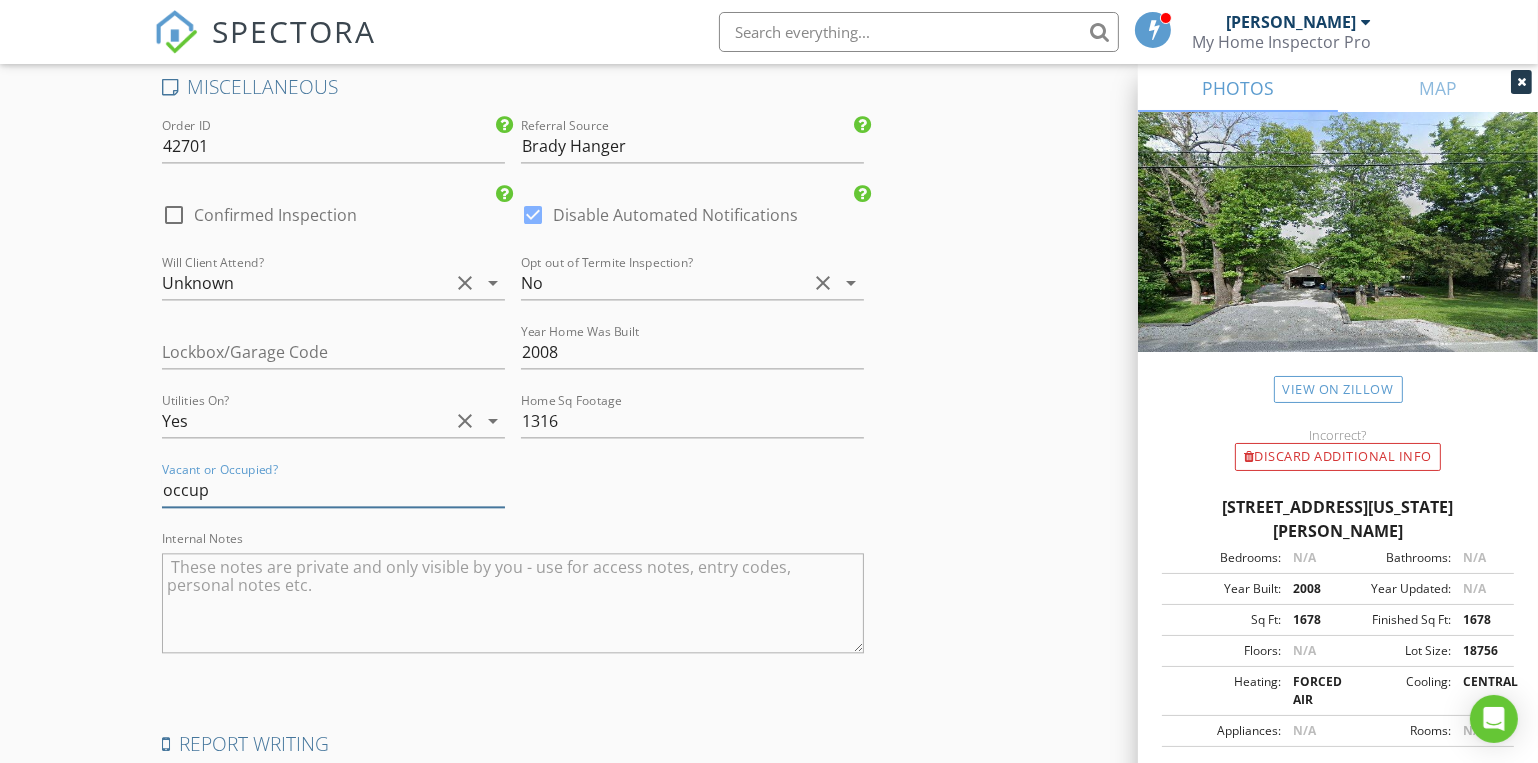 type on "occupi" 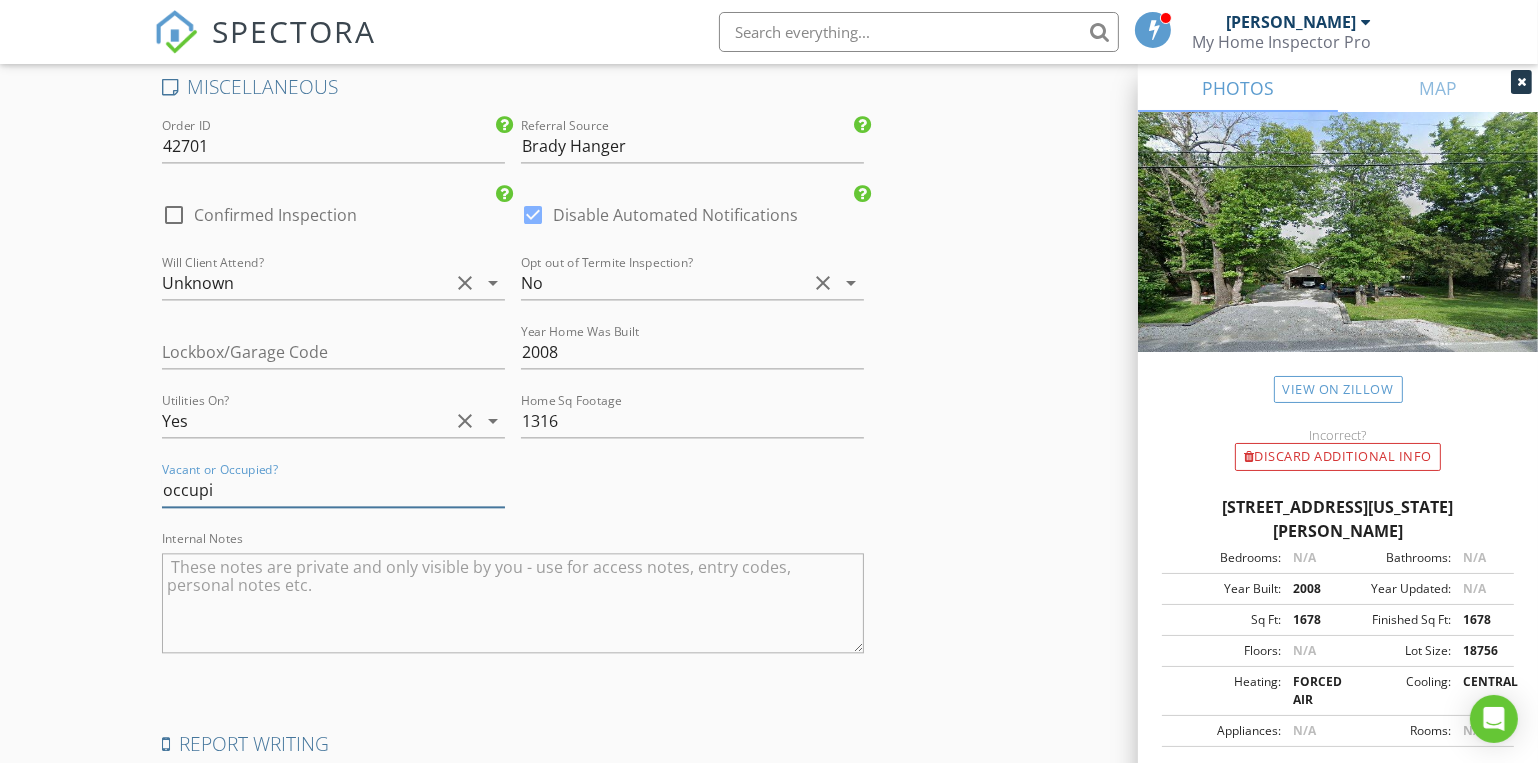 type on "3.5" 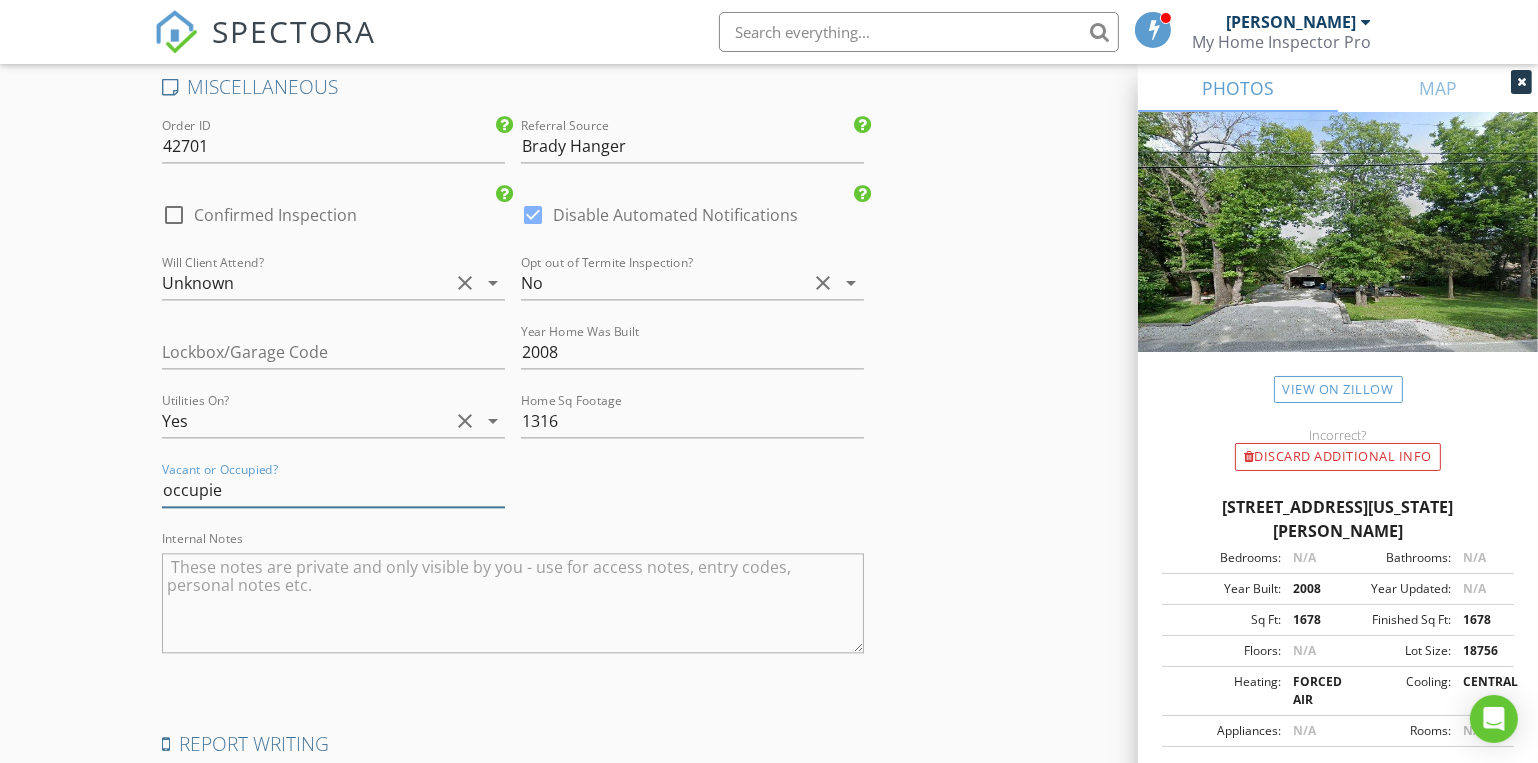type on "occupied" 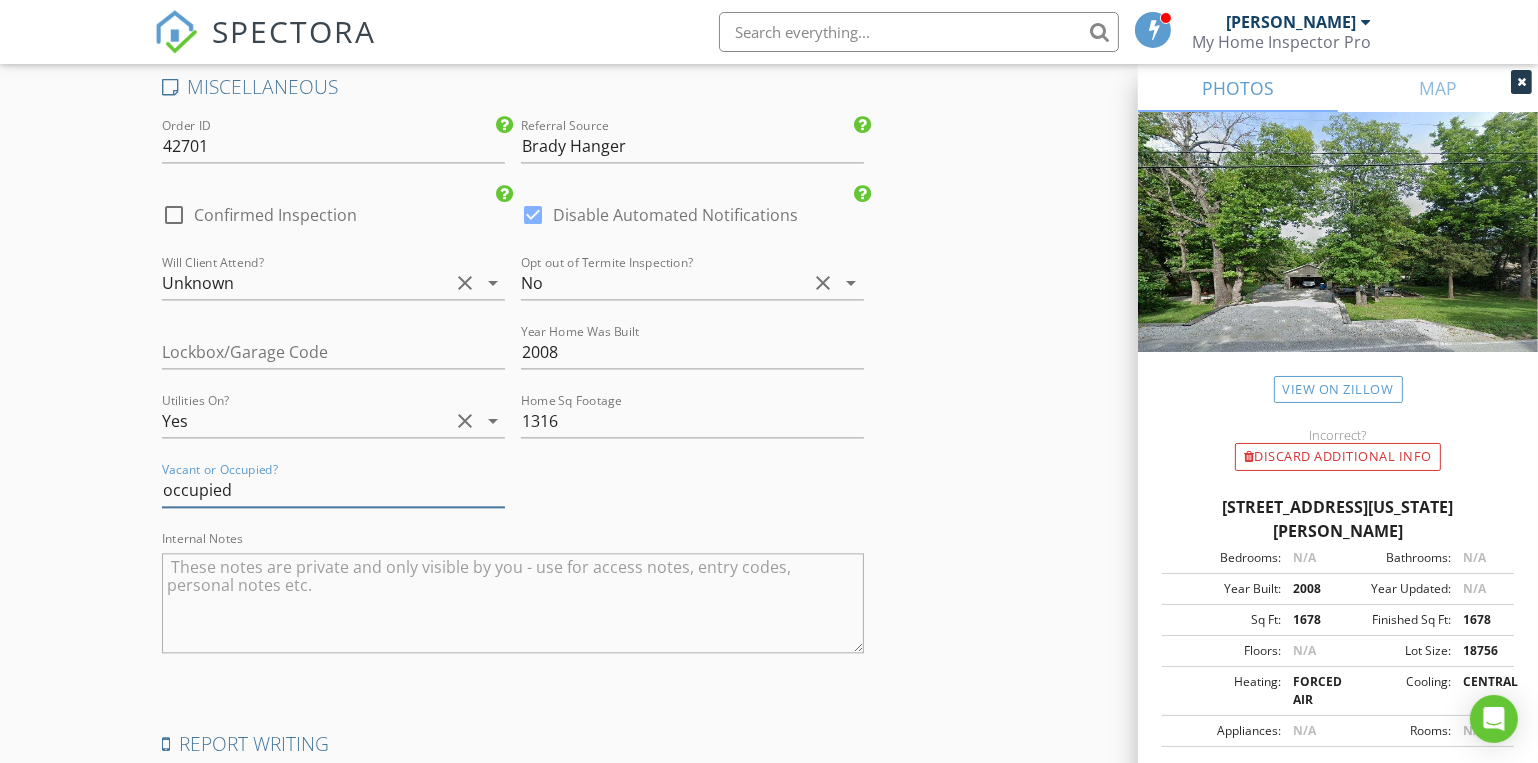 type on "3.5" 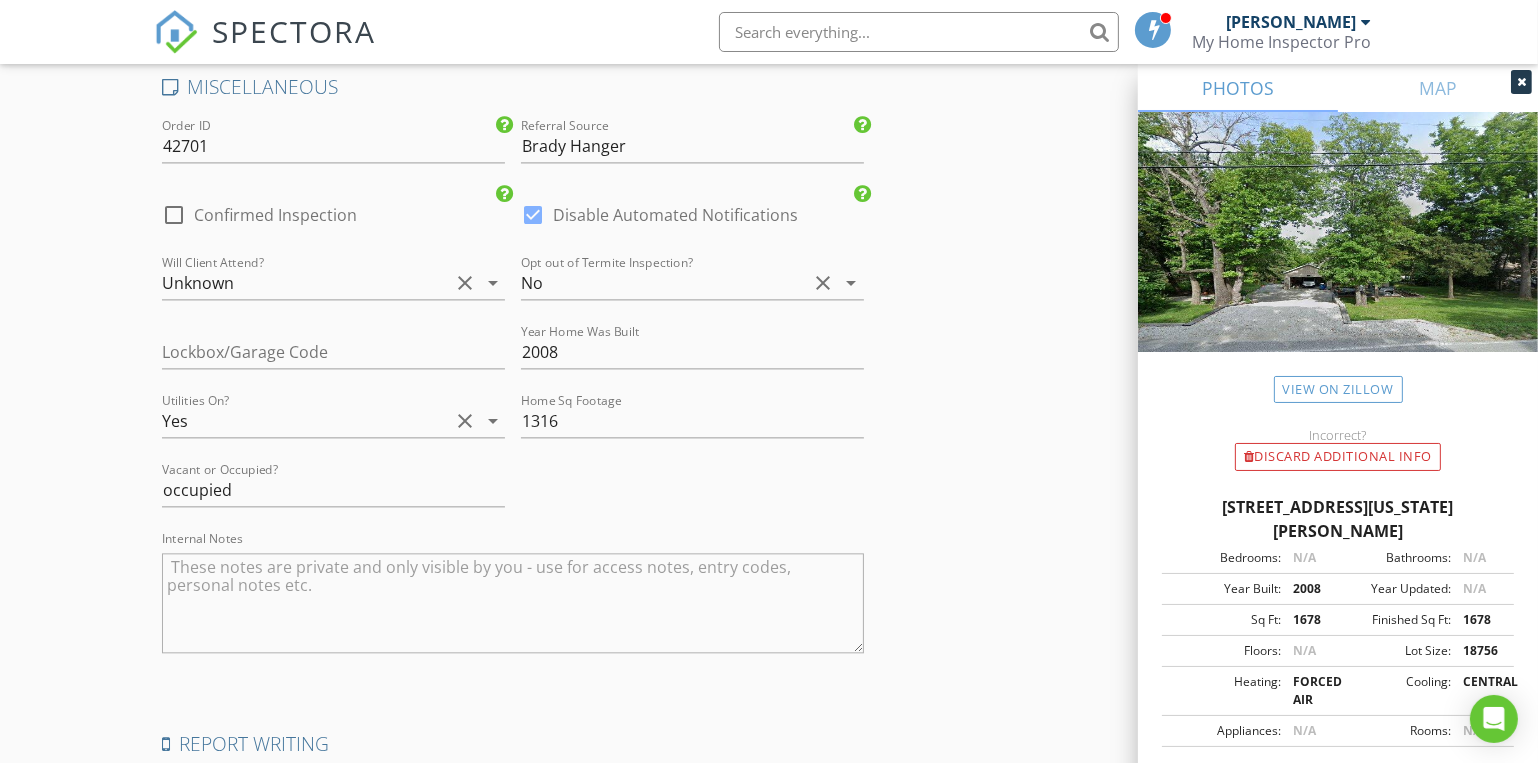 drag, startPoint x: 1027, startPoint y: 474, endPoint x: 1005, endPoint y: 473, distance: 22.022715 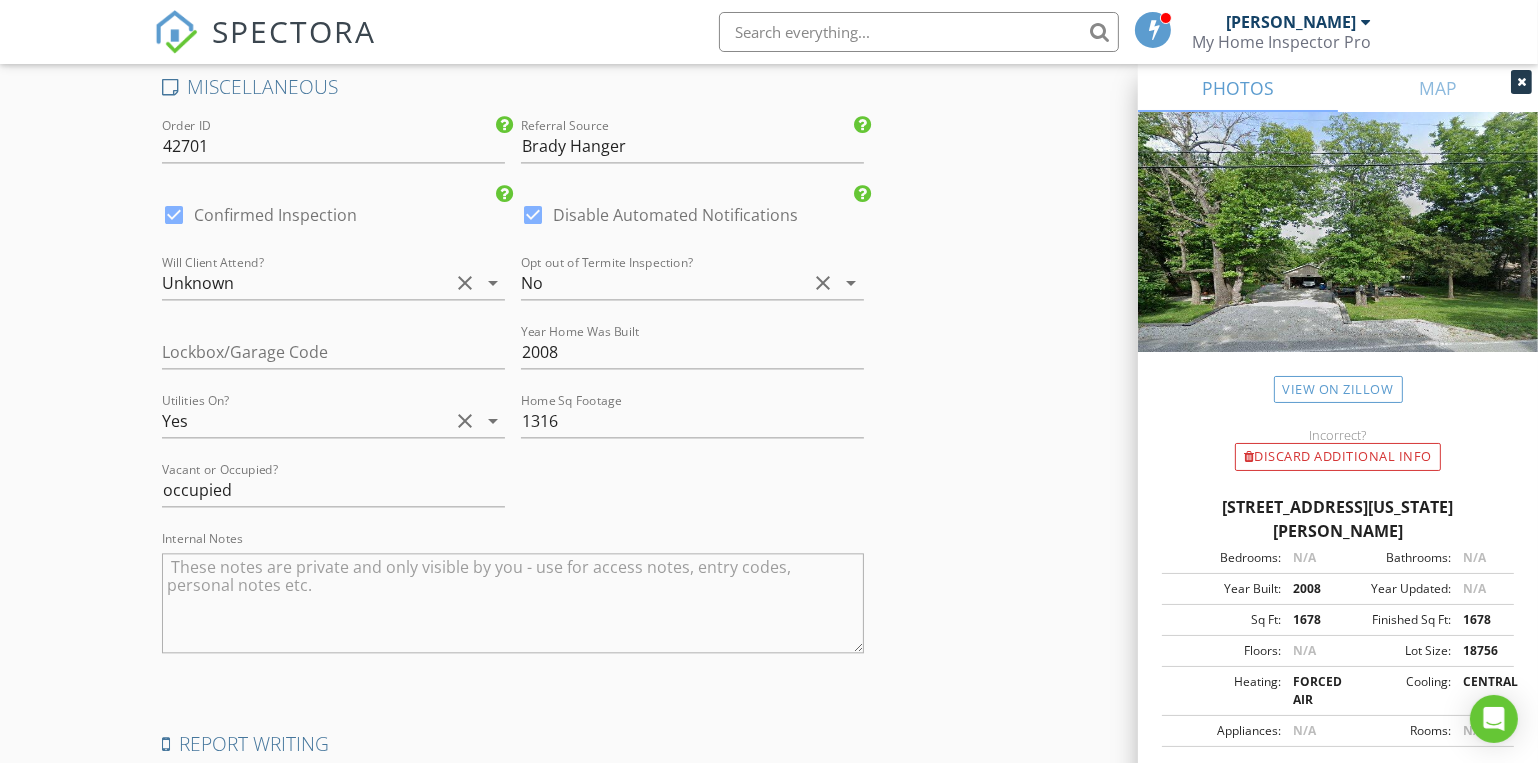 click at bounding box center [533, 215] 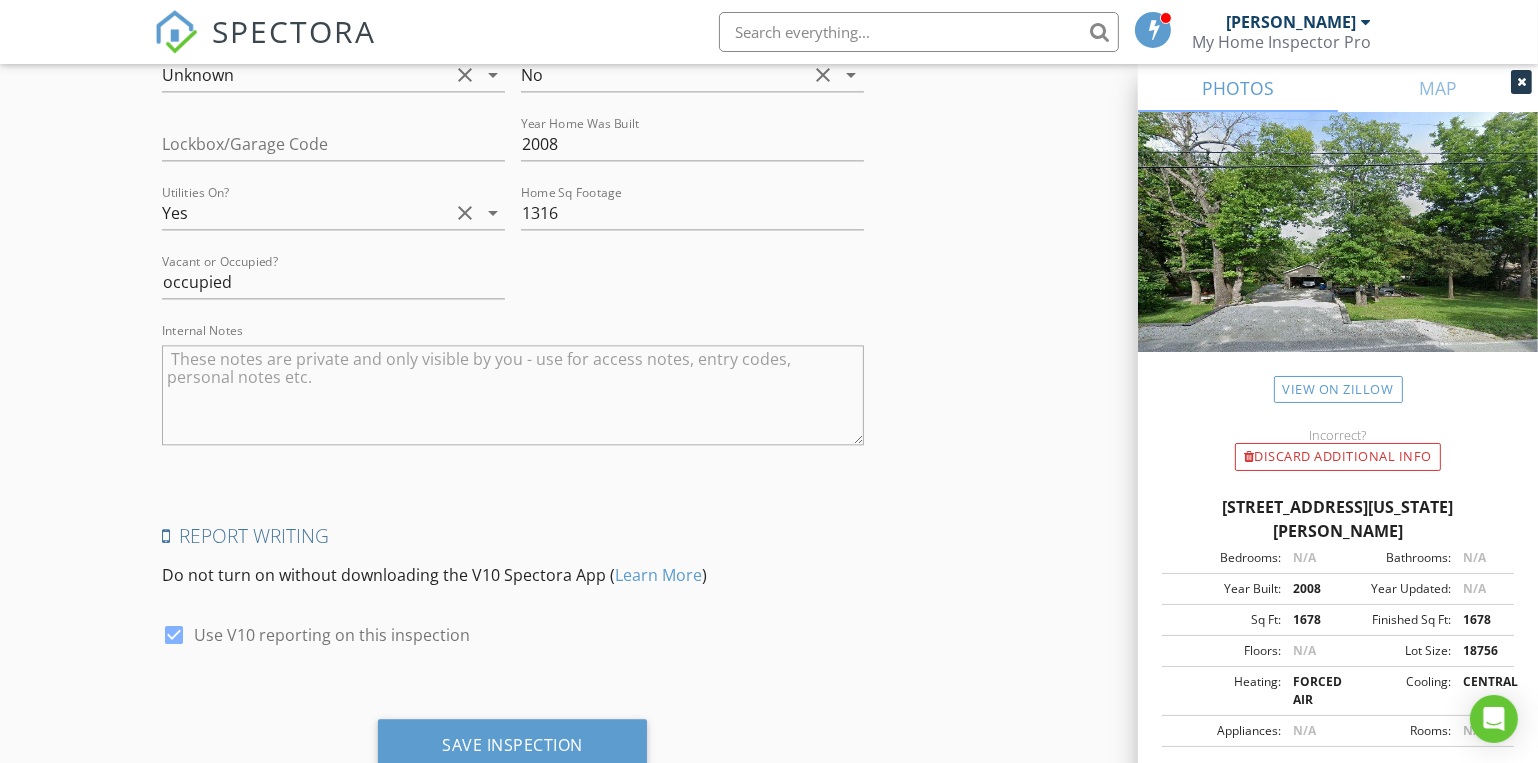 scroll, scrollTop: 4872, scrollLeft: 0, axis: vertical 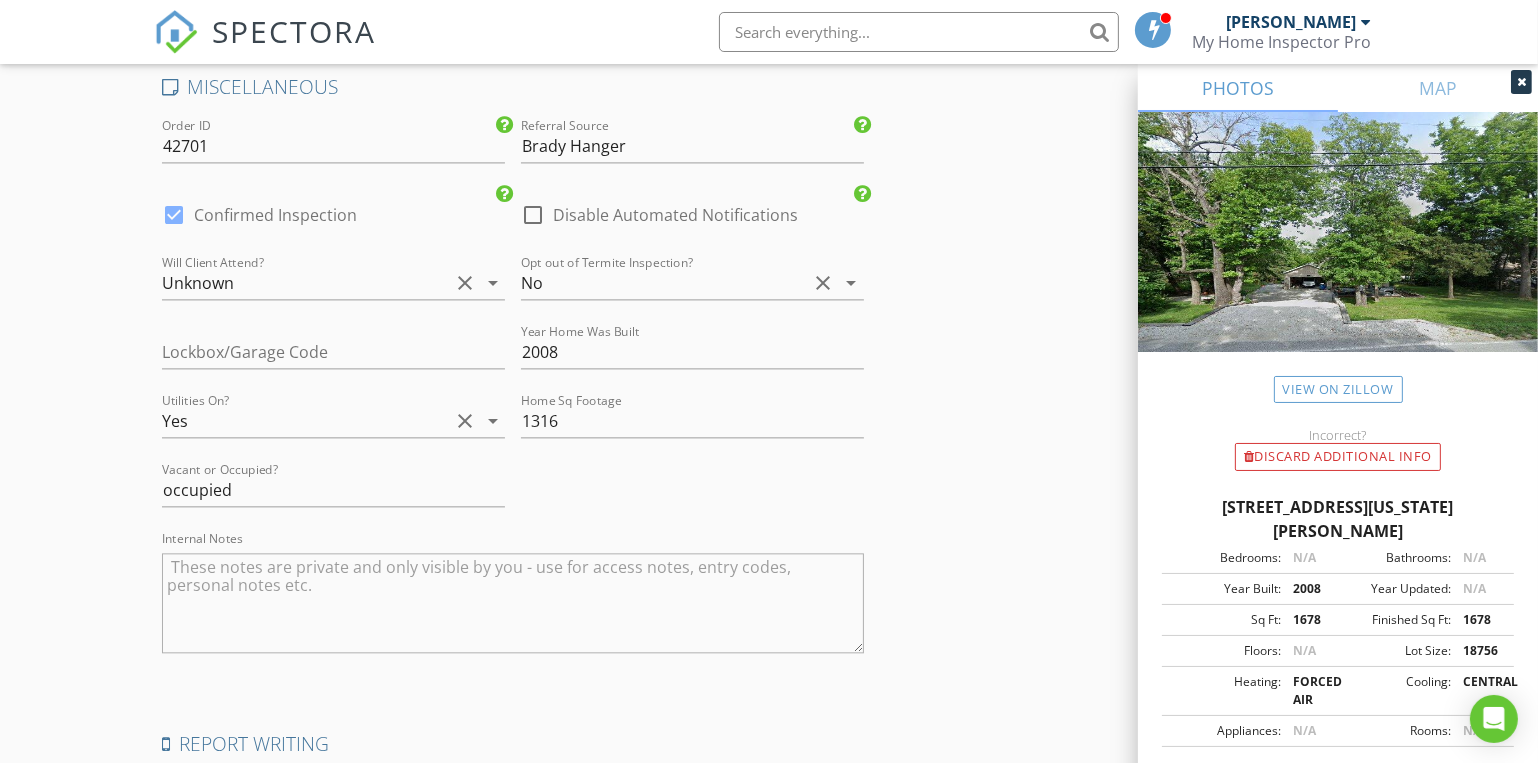 click at bounding box center (533, 215) 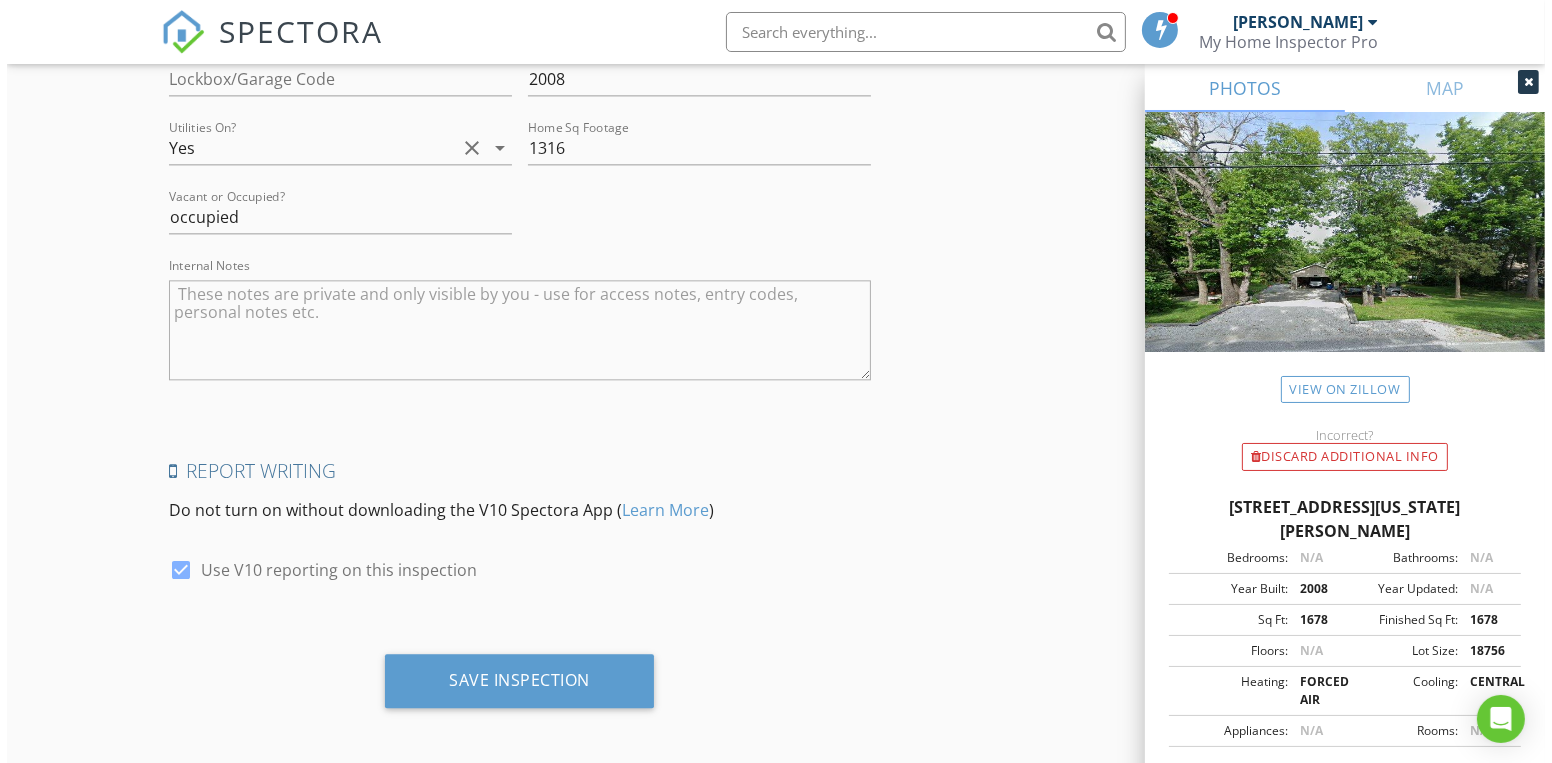 scroll, scrollTop: 5145, scrollLeft: 0, axis: vertical 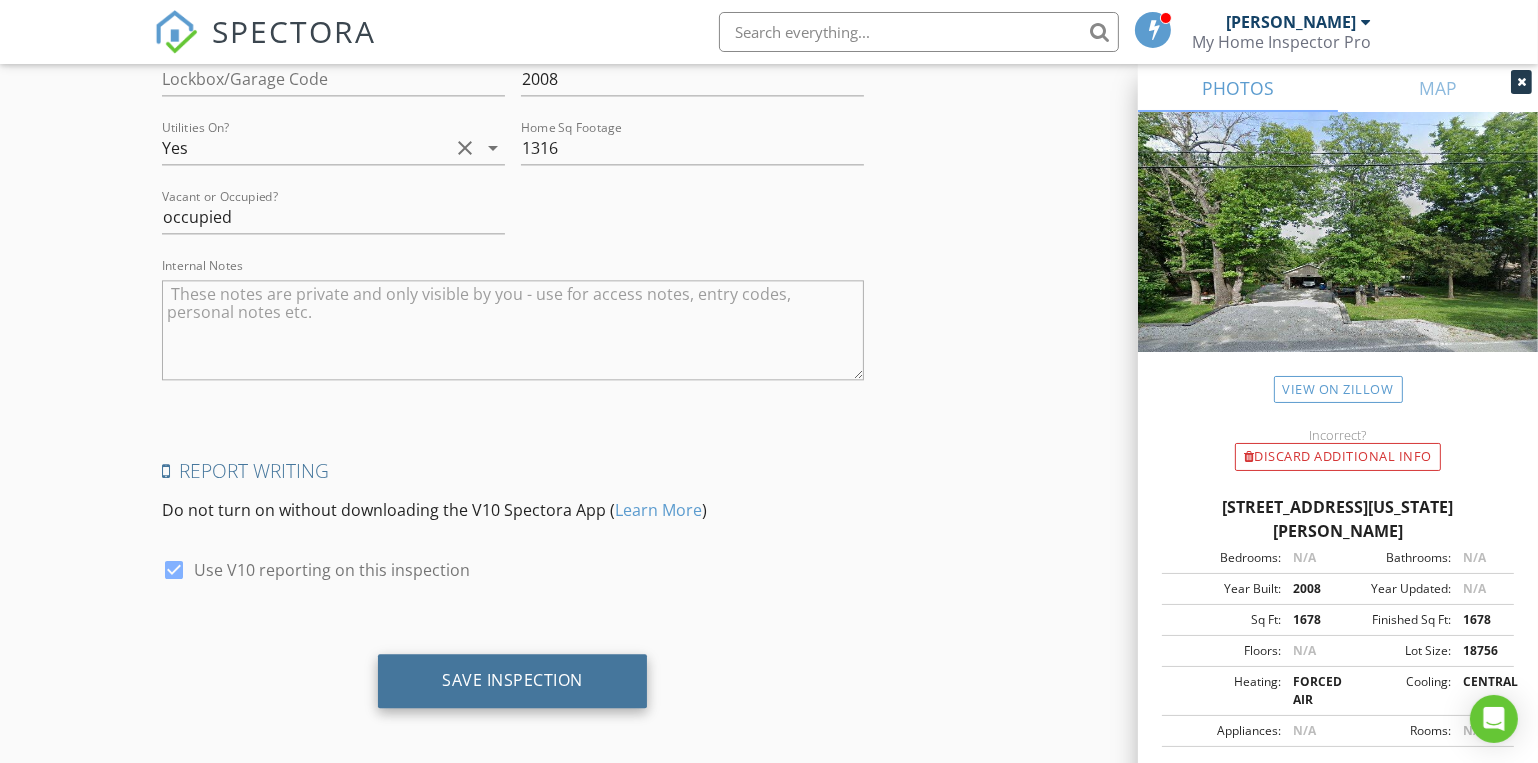 click on "Save Inspection" at bounding box center [512, 680] 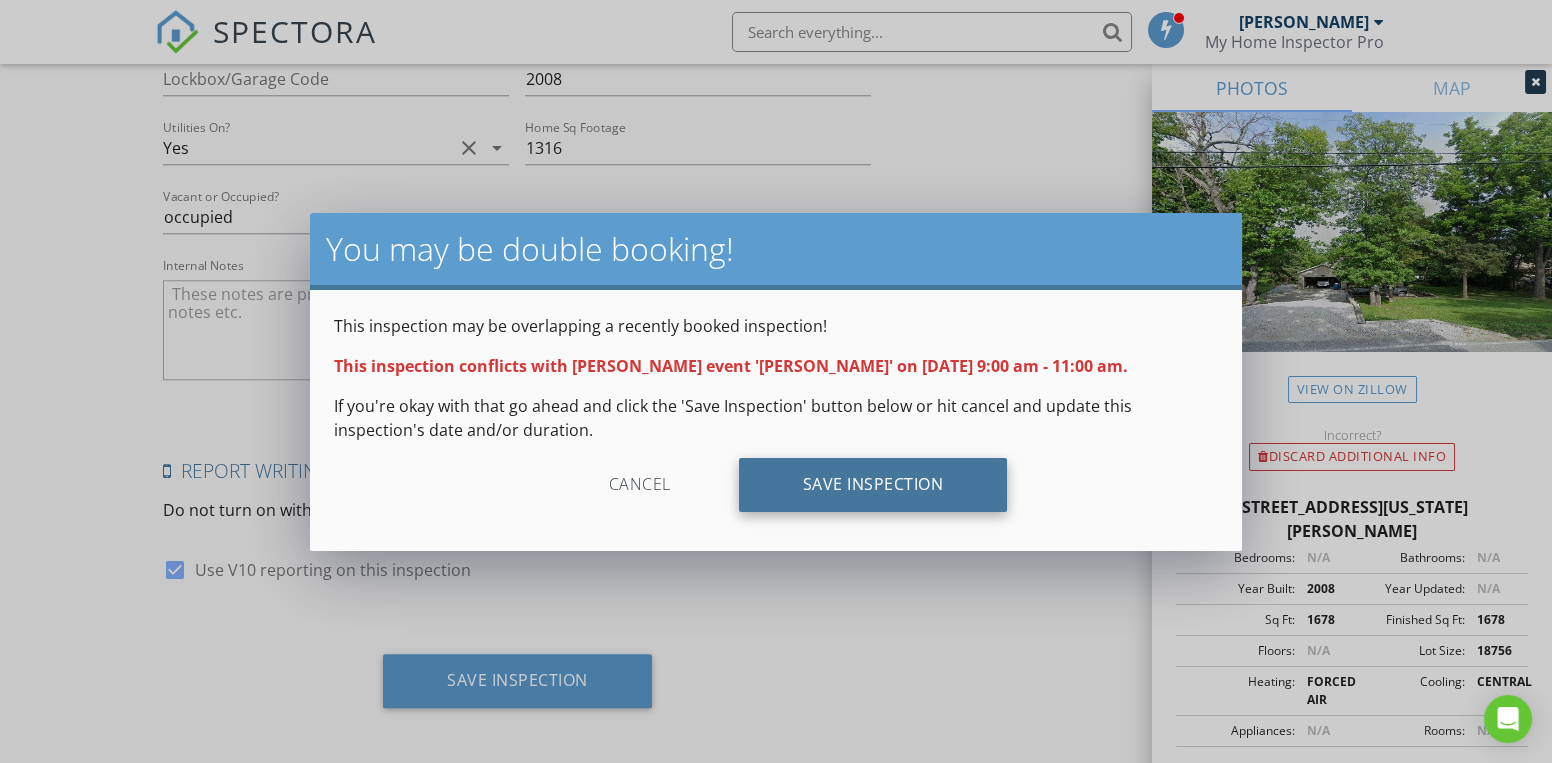 click on "Save Inspection" at bounding box center [873, 485] 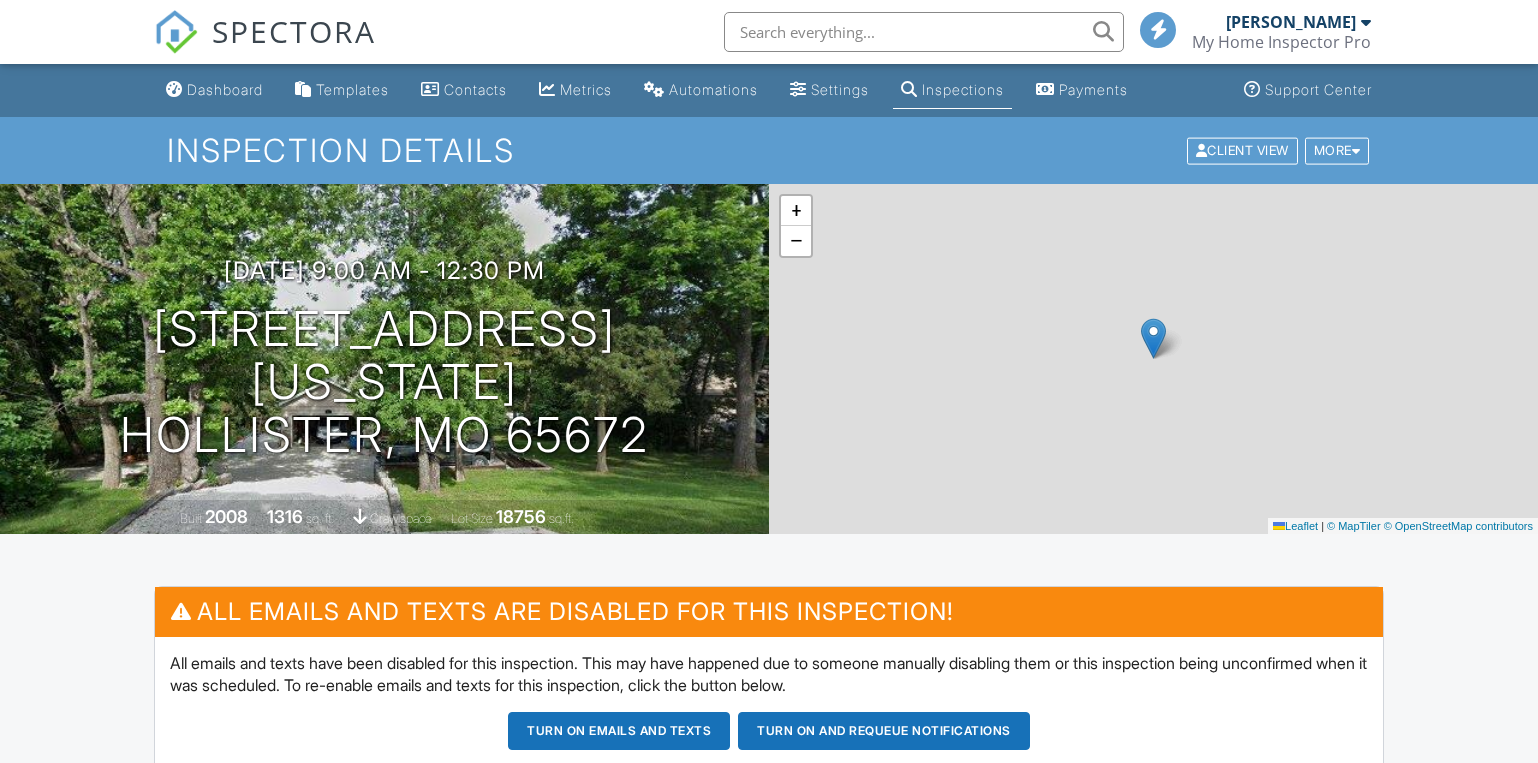 scroll, scrollTop: 0, scrollLeft: 0, axis: both 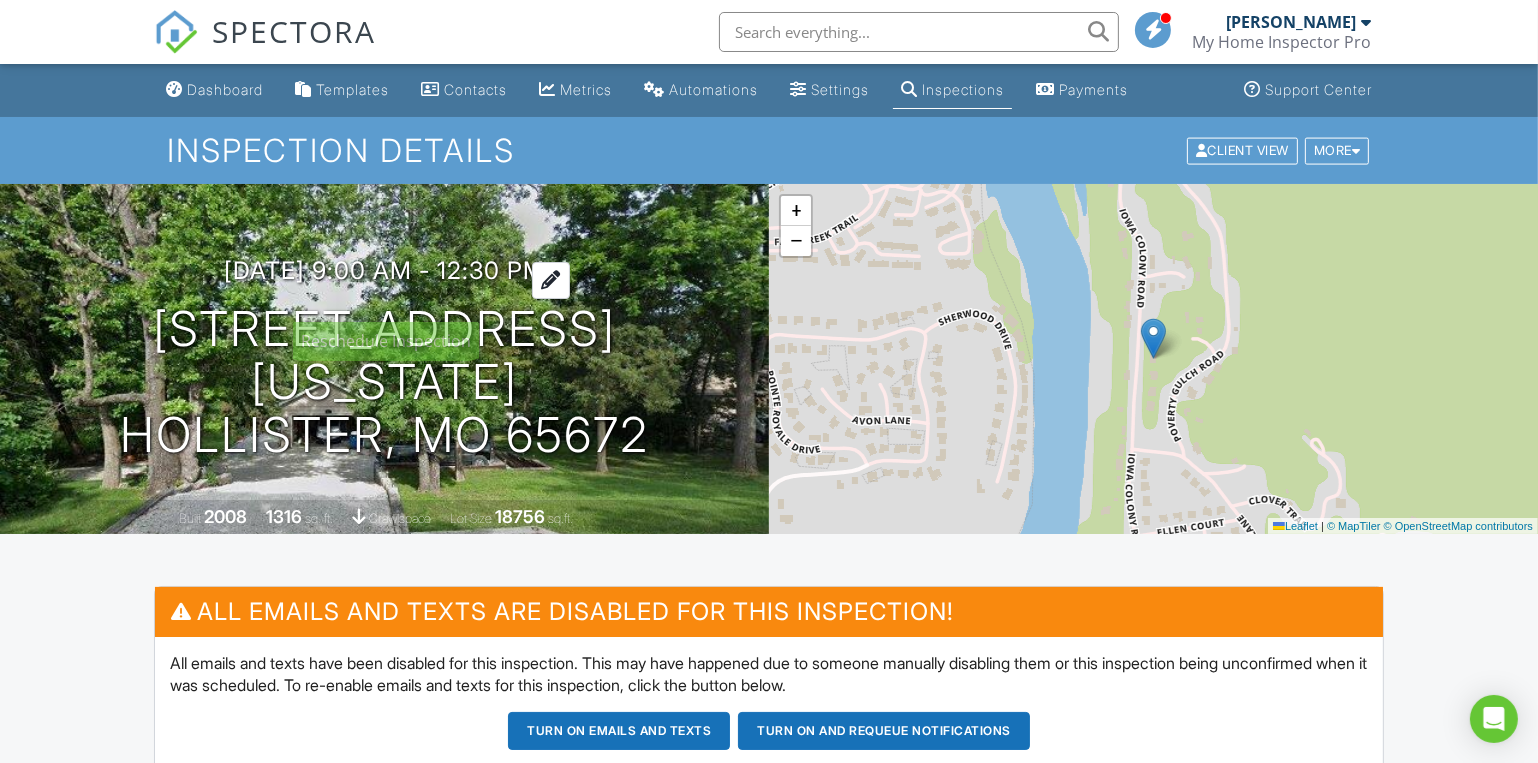 click on "[DATE]  9:00 am
- 12:30 pm" at bounding box center (384, 270) 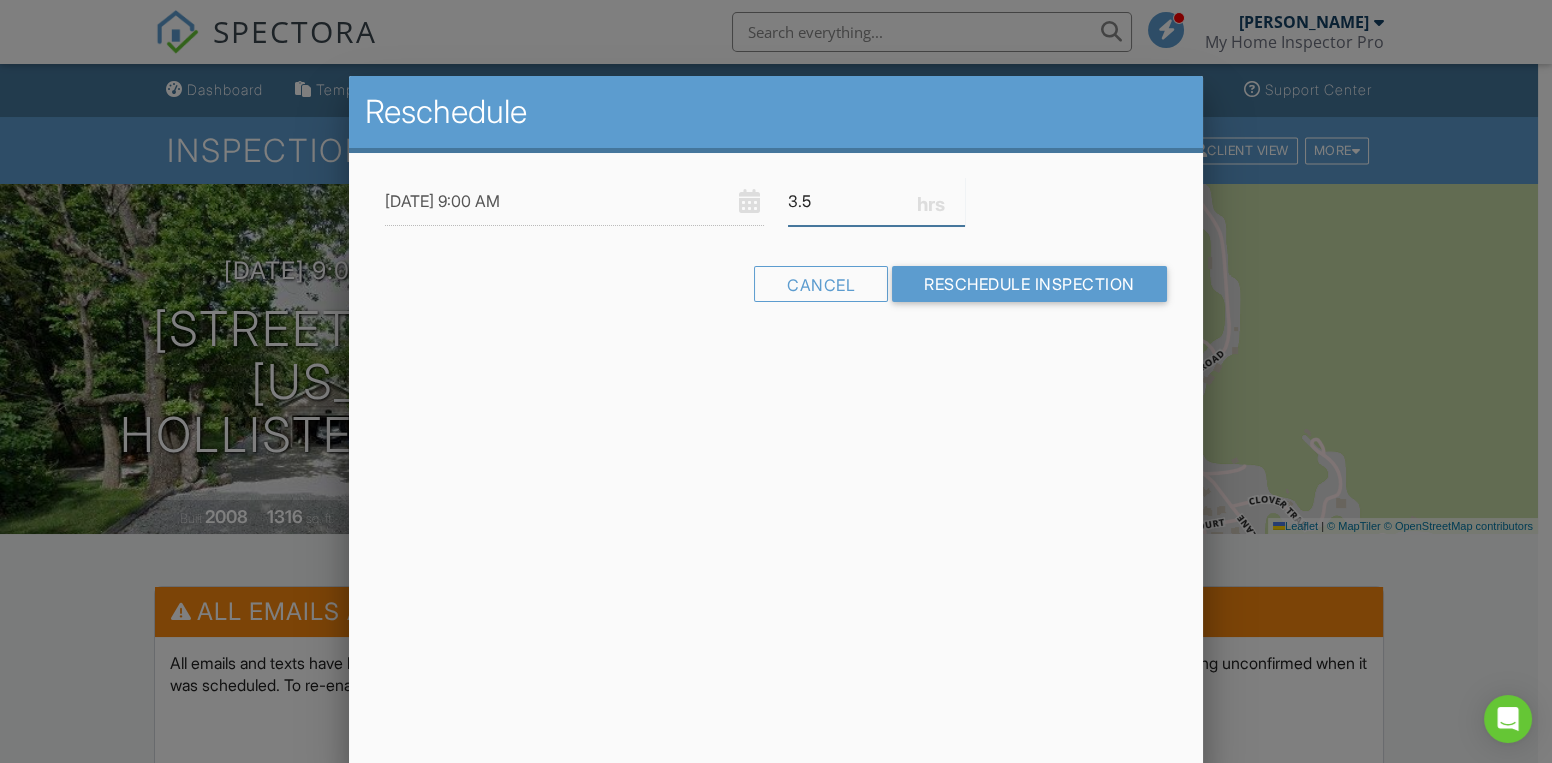 click on "3.5" at bounding box center [876, 201] 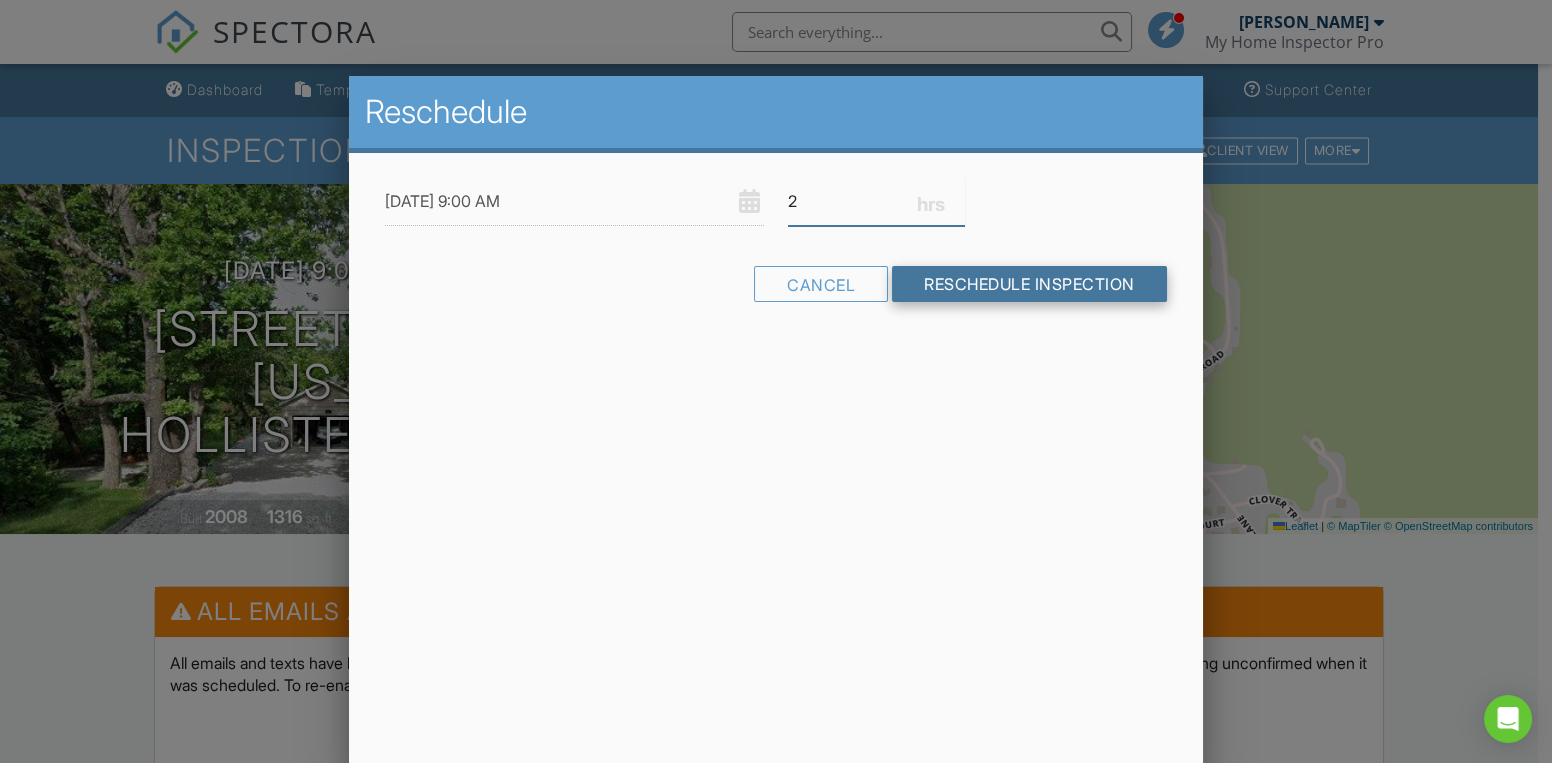 type on "2" 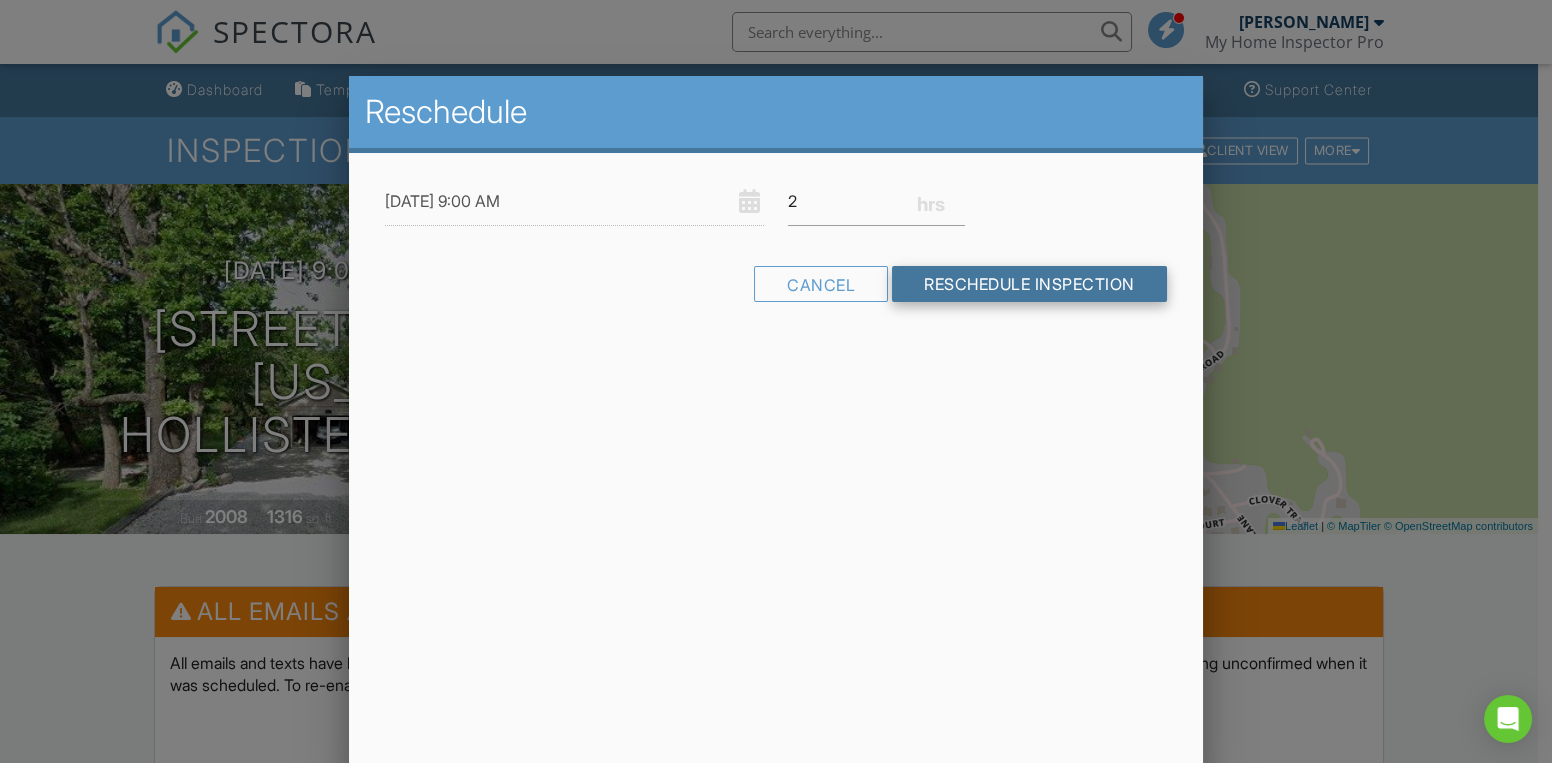 click on "Reschedule Inspection" at bounding box center [1029, 284] 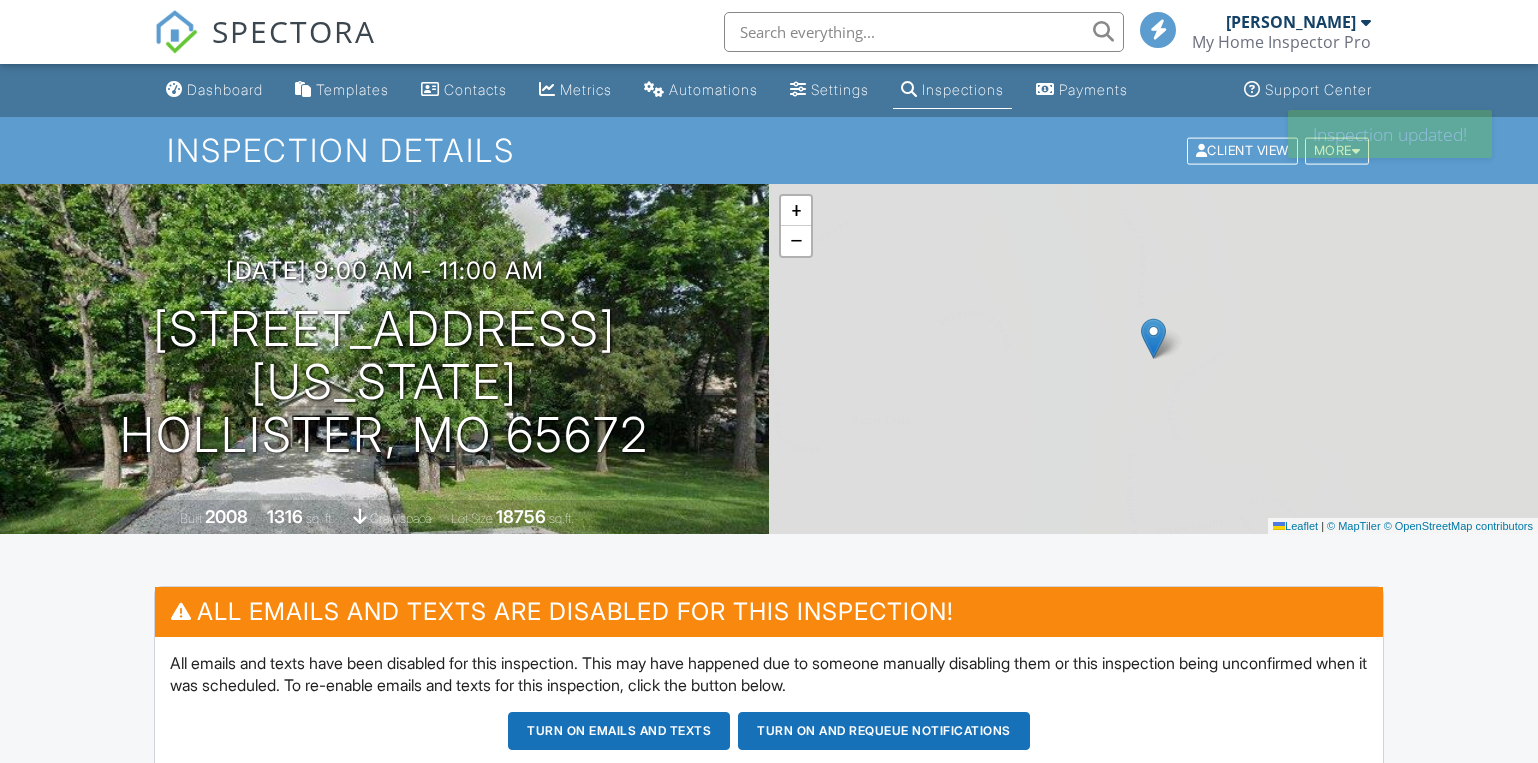 scroll, scrollTop: 0, scrollLeft: 0, axis: both 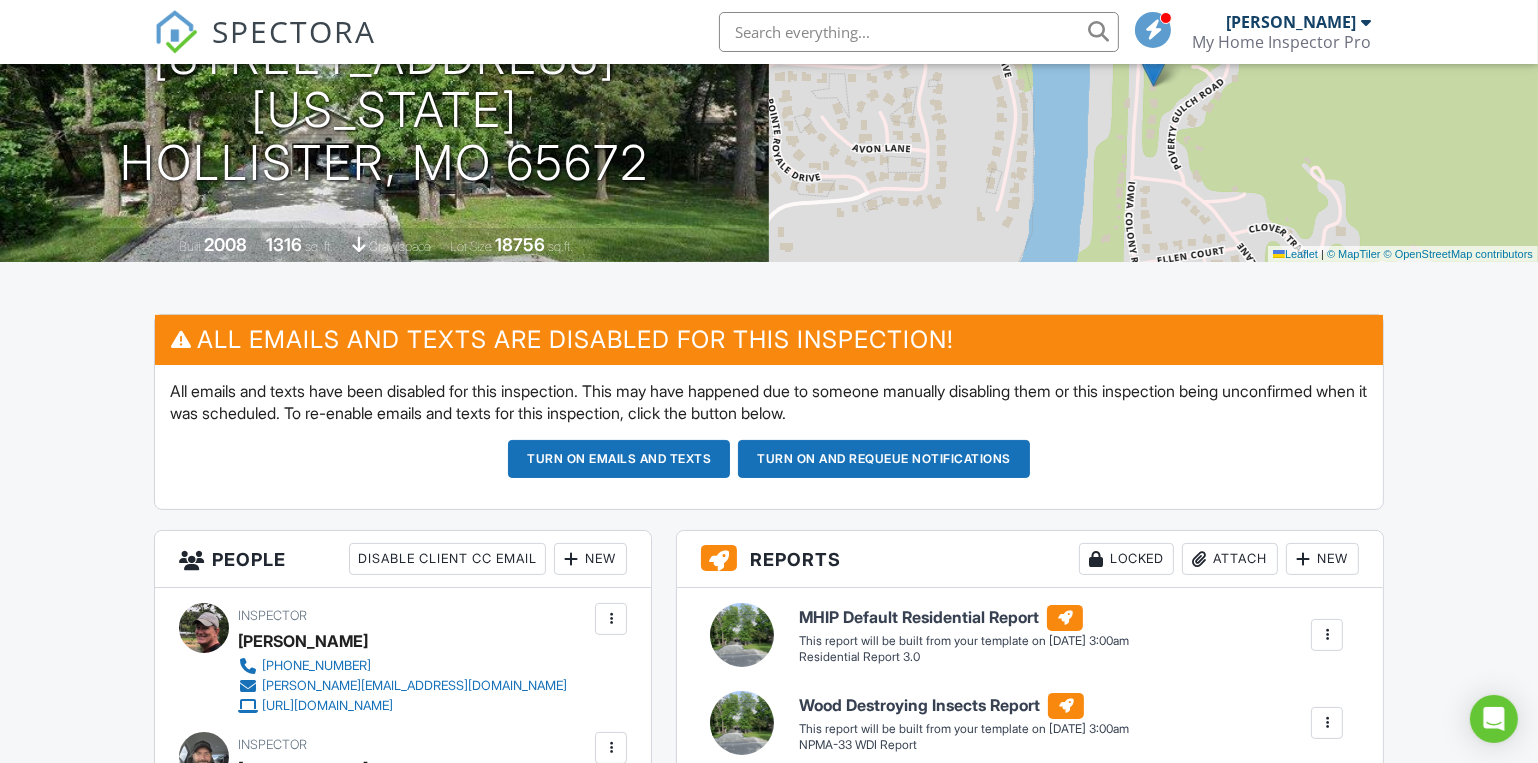 click on "Turn on emails and texts" at bounding box center [619, 459] 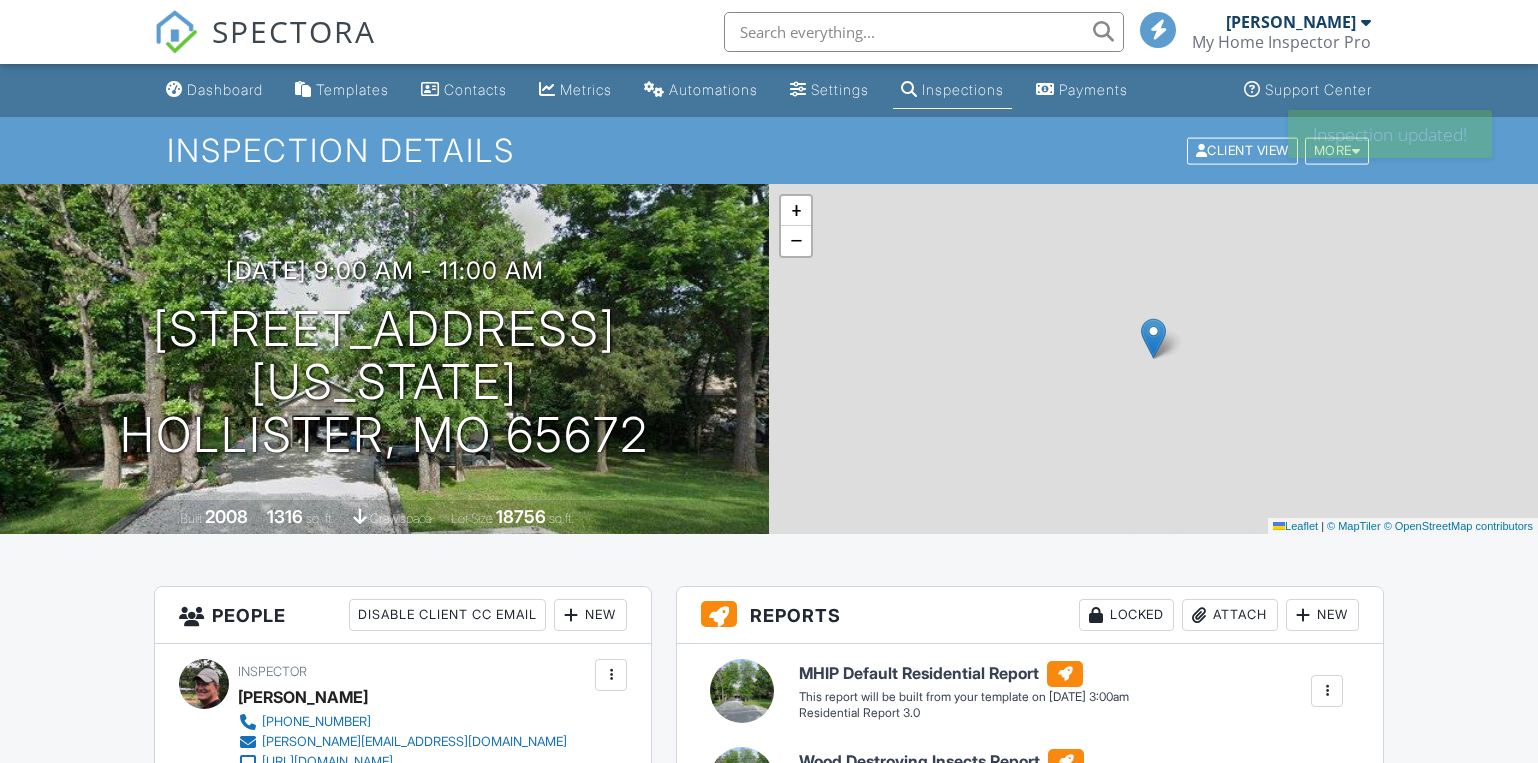scroll, scrollTop: 0, scrollLeft: 0, axis: both 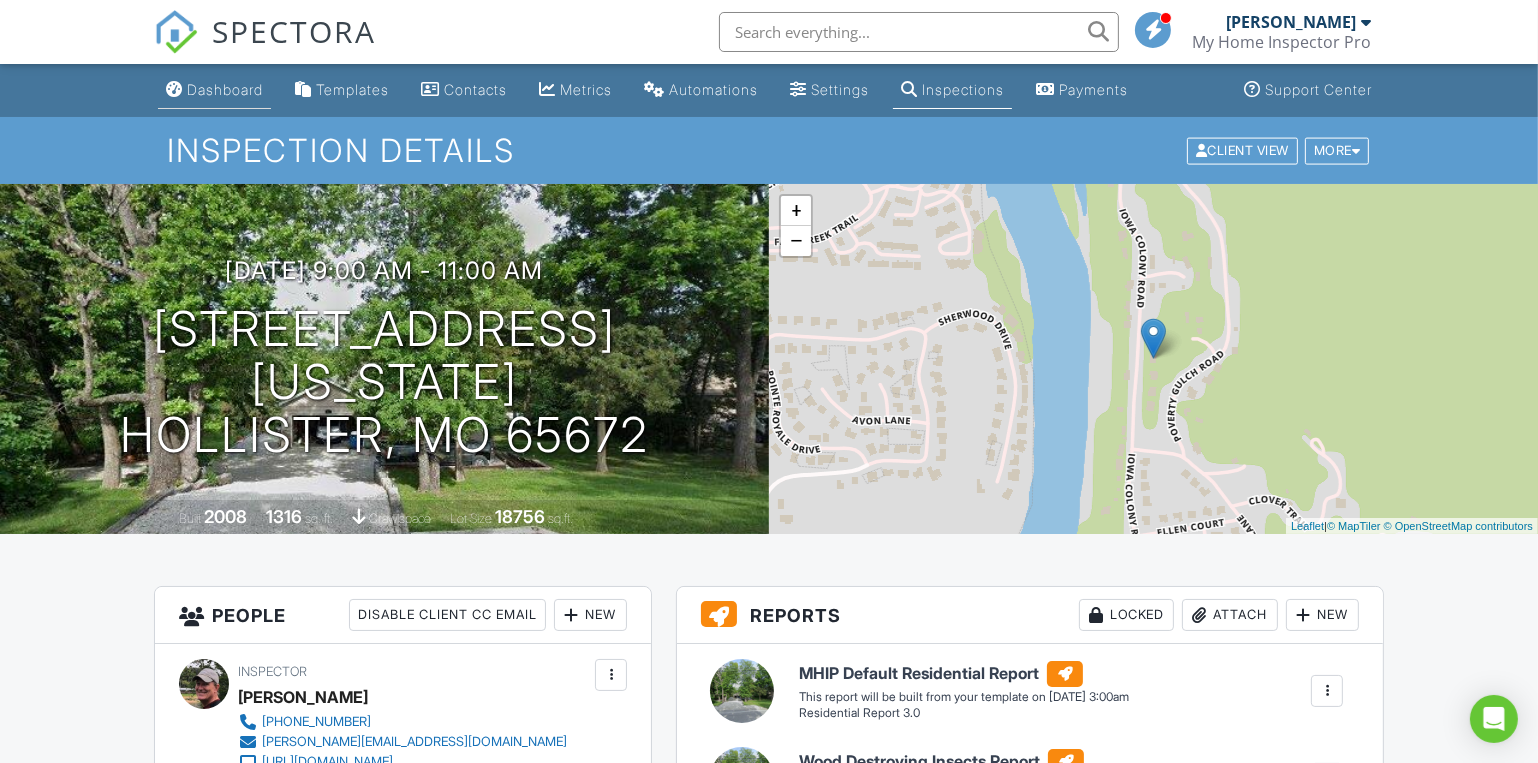 click on "Dashboard" at bounding box center [214, 90] 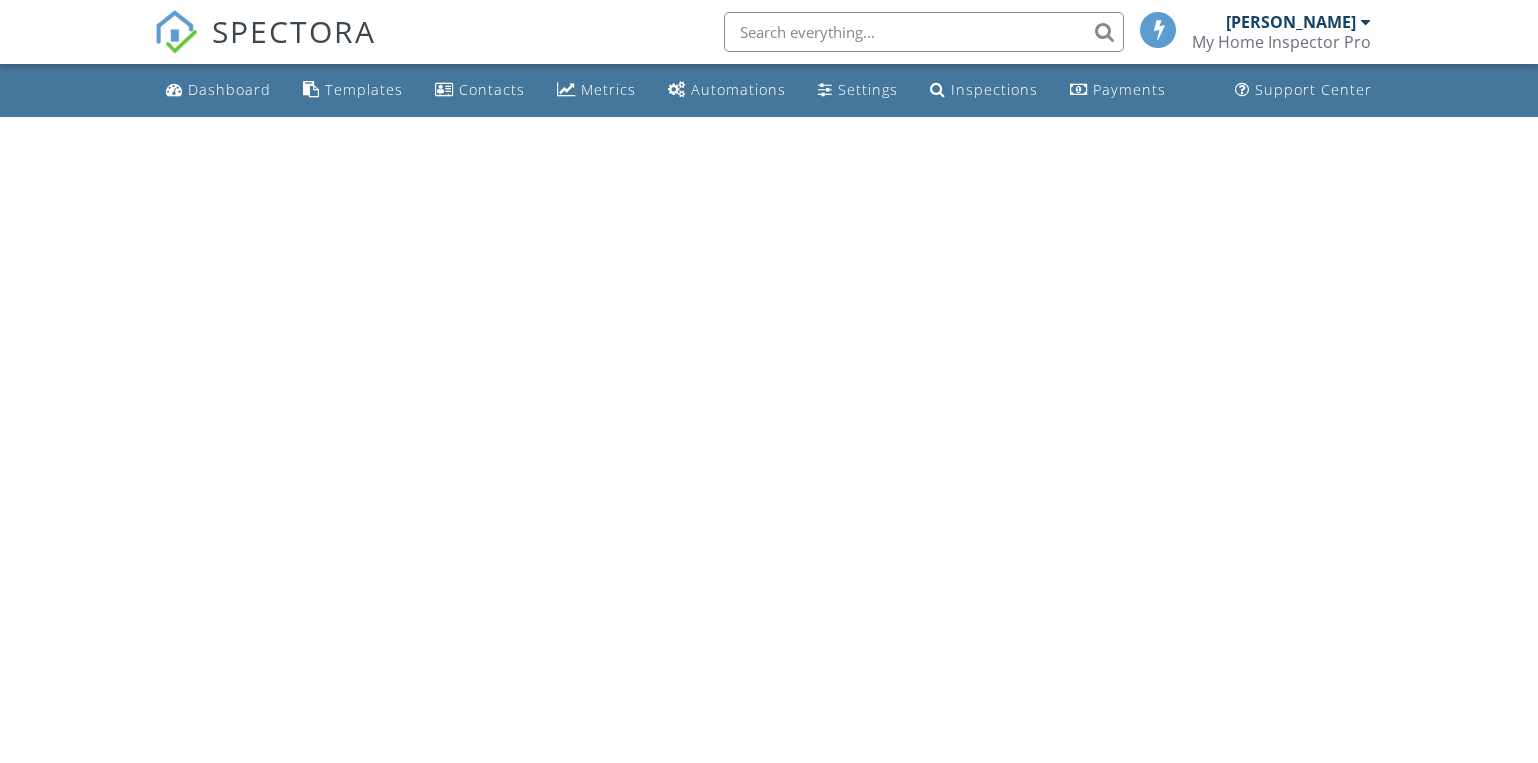 scroll, scrollTop: 0, scrollLeft: 0, axis: both 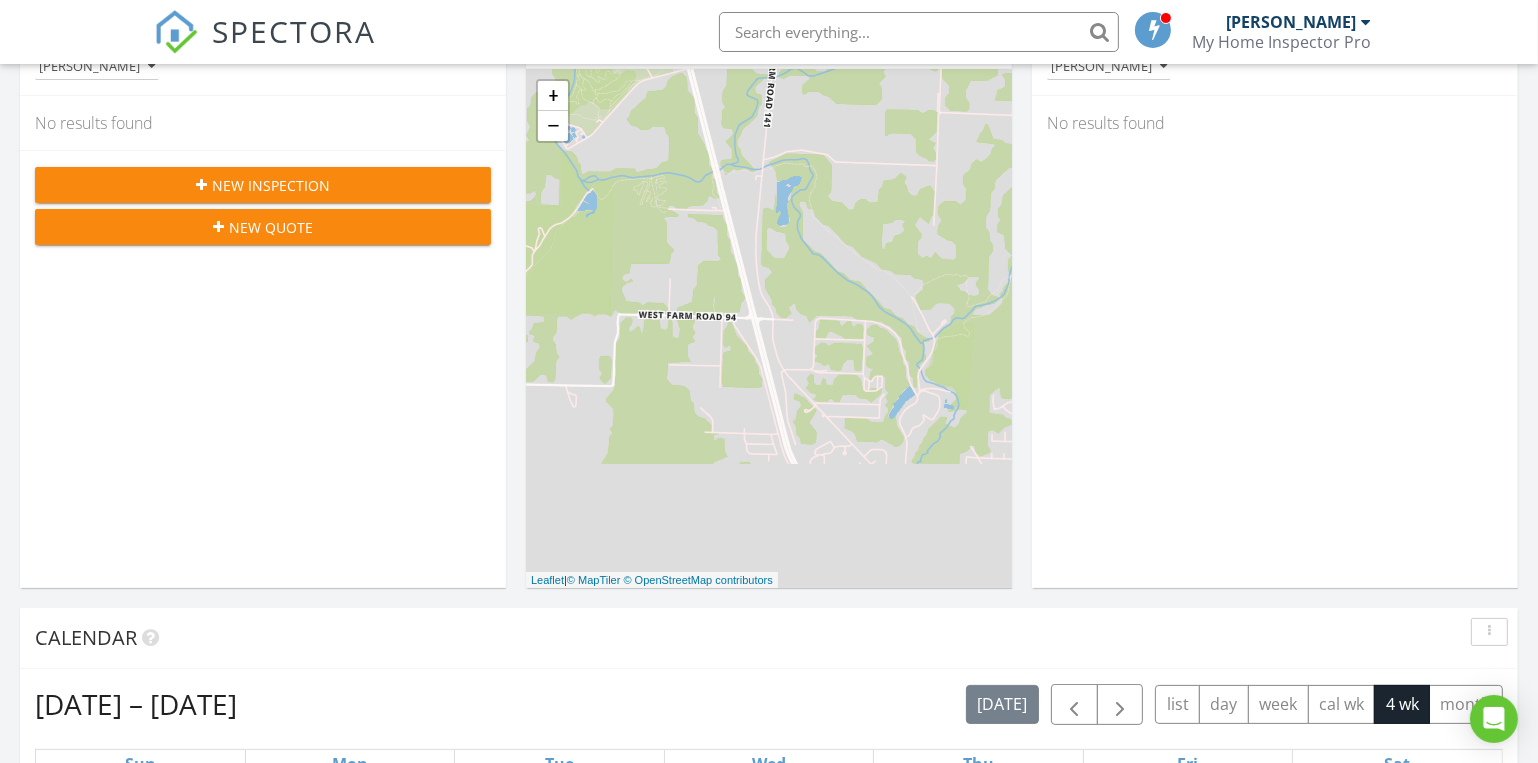 drag, startPoint x: 785, startPoint y: 339, endPoint x: 519, endPoint y: 607, distance: 377.59766 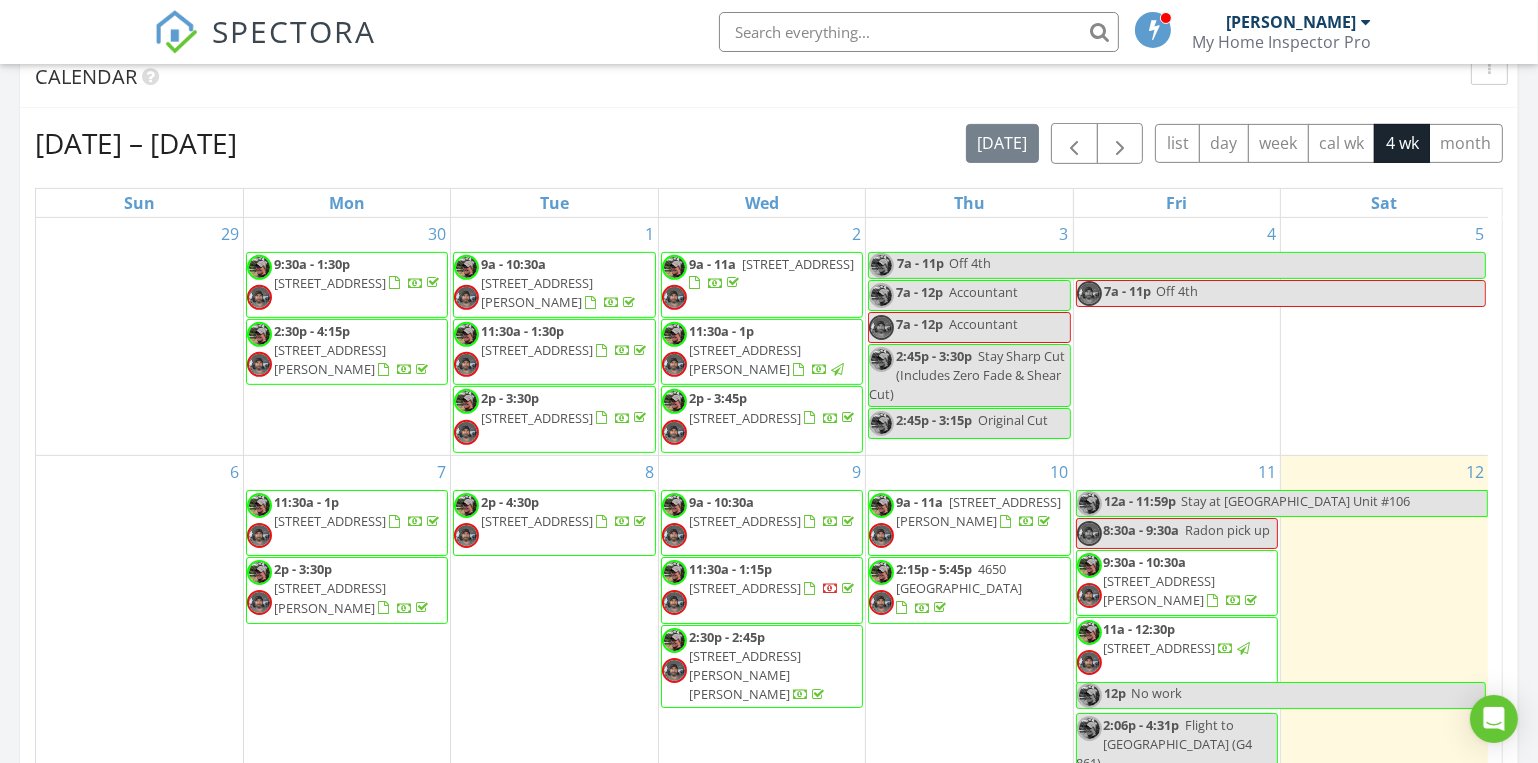scroll, scrollTop: 818, scrollLeft: 0, axis: vertical 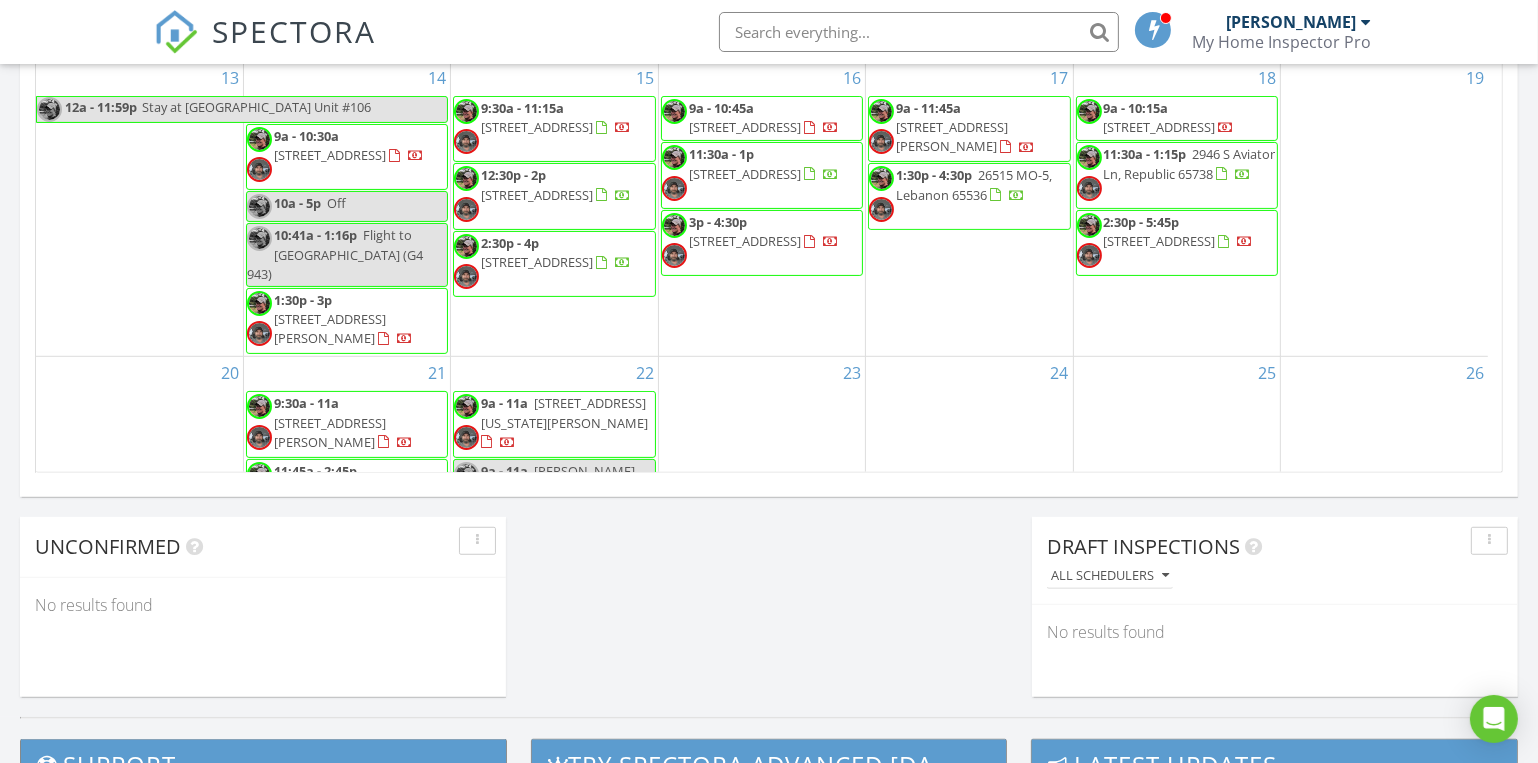 click on "9a - 11a
[PERSON_NAME]" at bounding box center [554, 474] 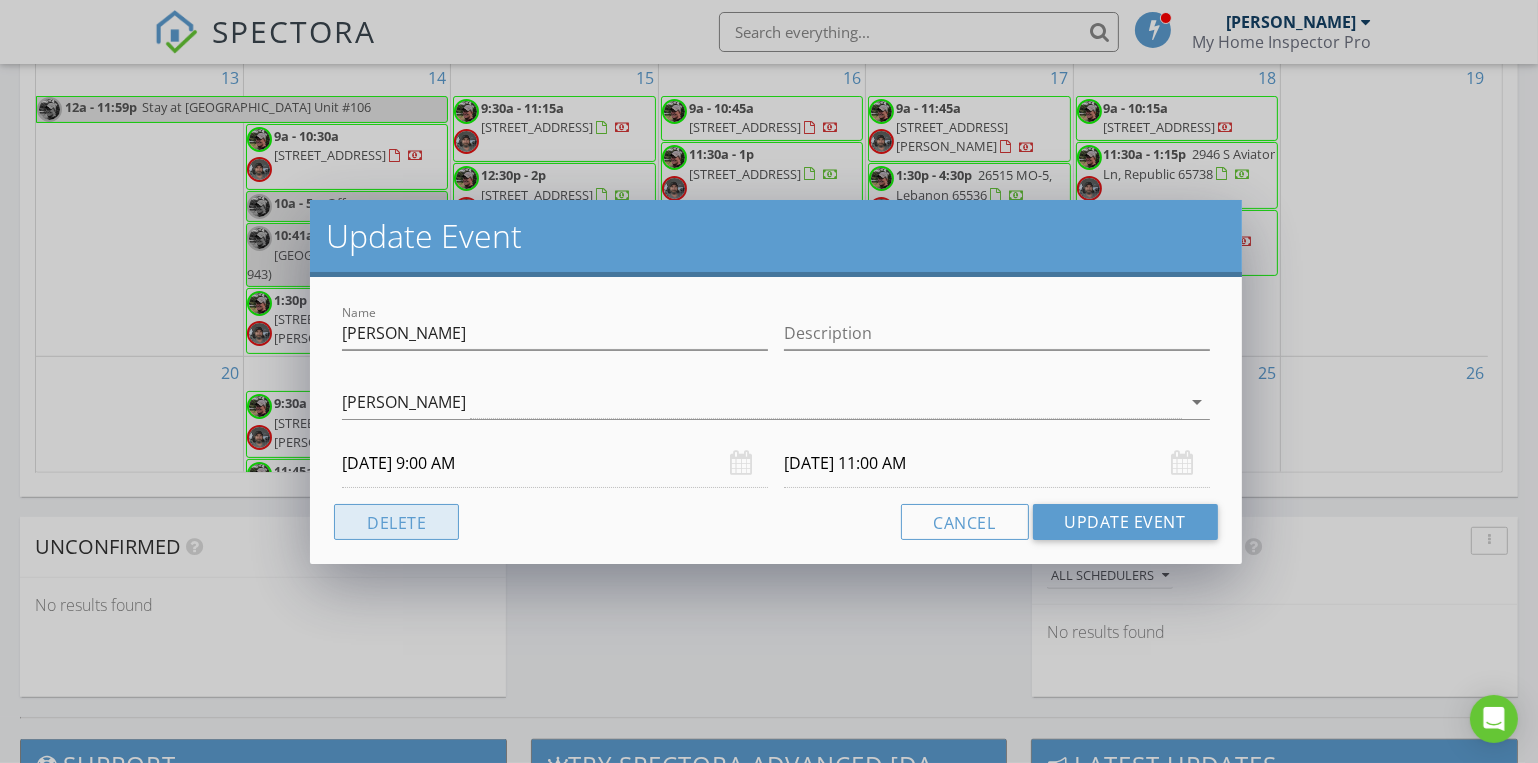 click on "Delete" at bounding box center [396, 522] 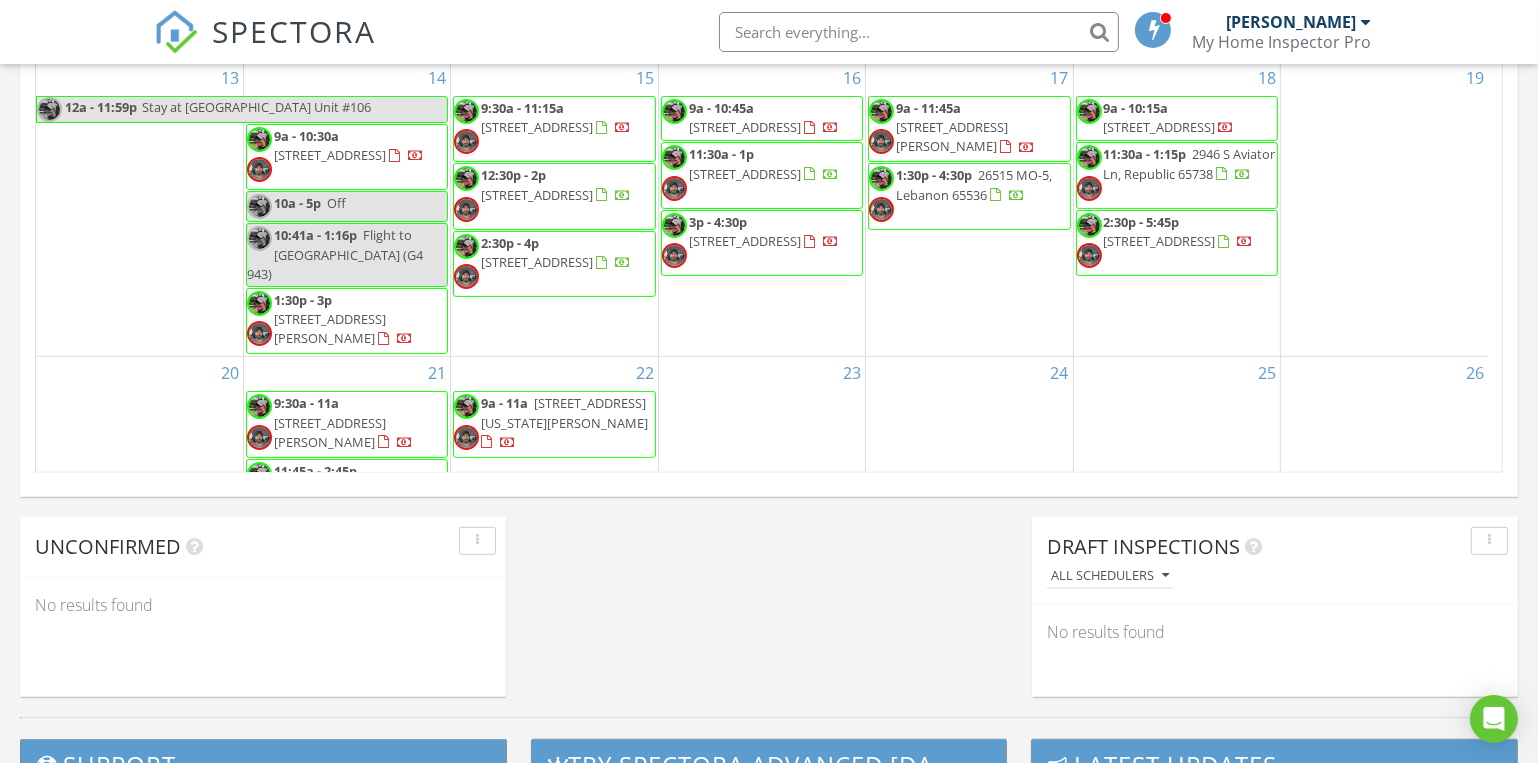 scroll, scrollTop: 1550, scrollLeft: 0, axis: vertical 